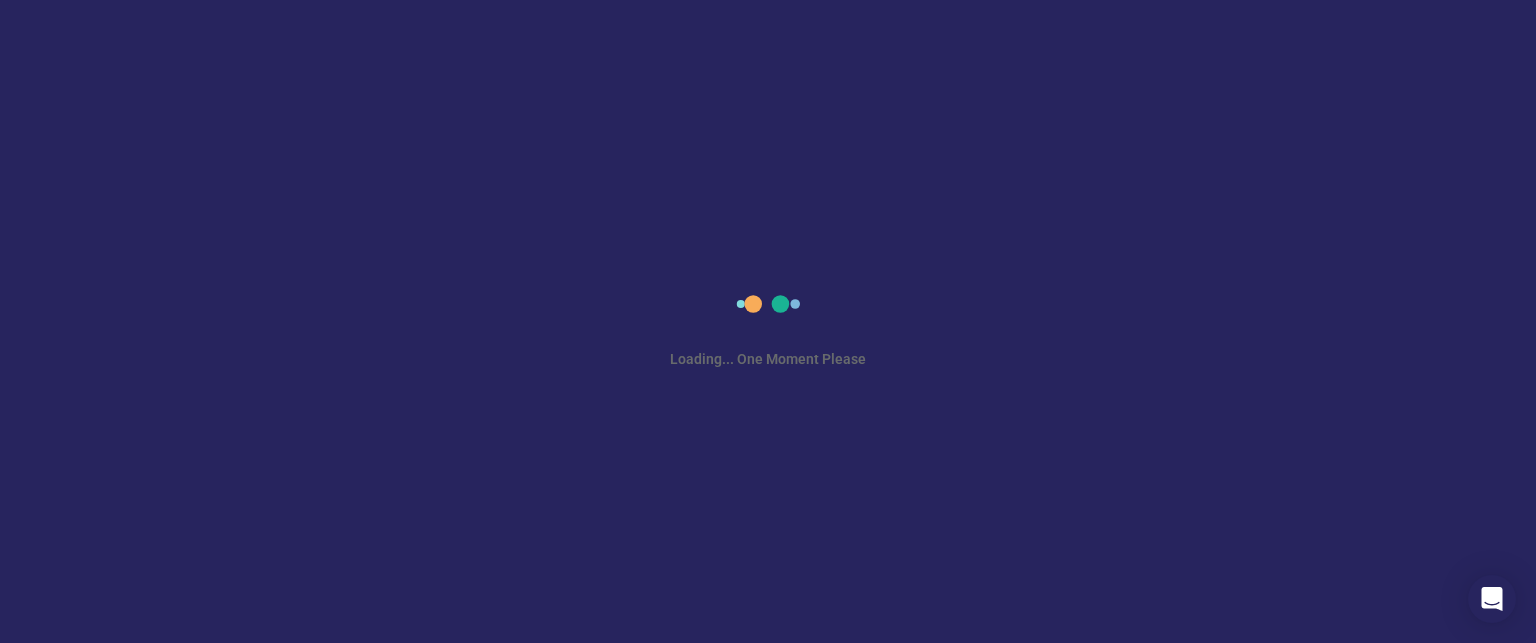 scroll, scrollTop: 0, scrollLeft: 0, axis: both 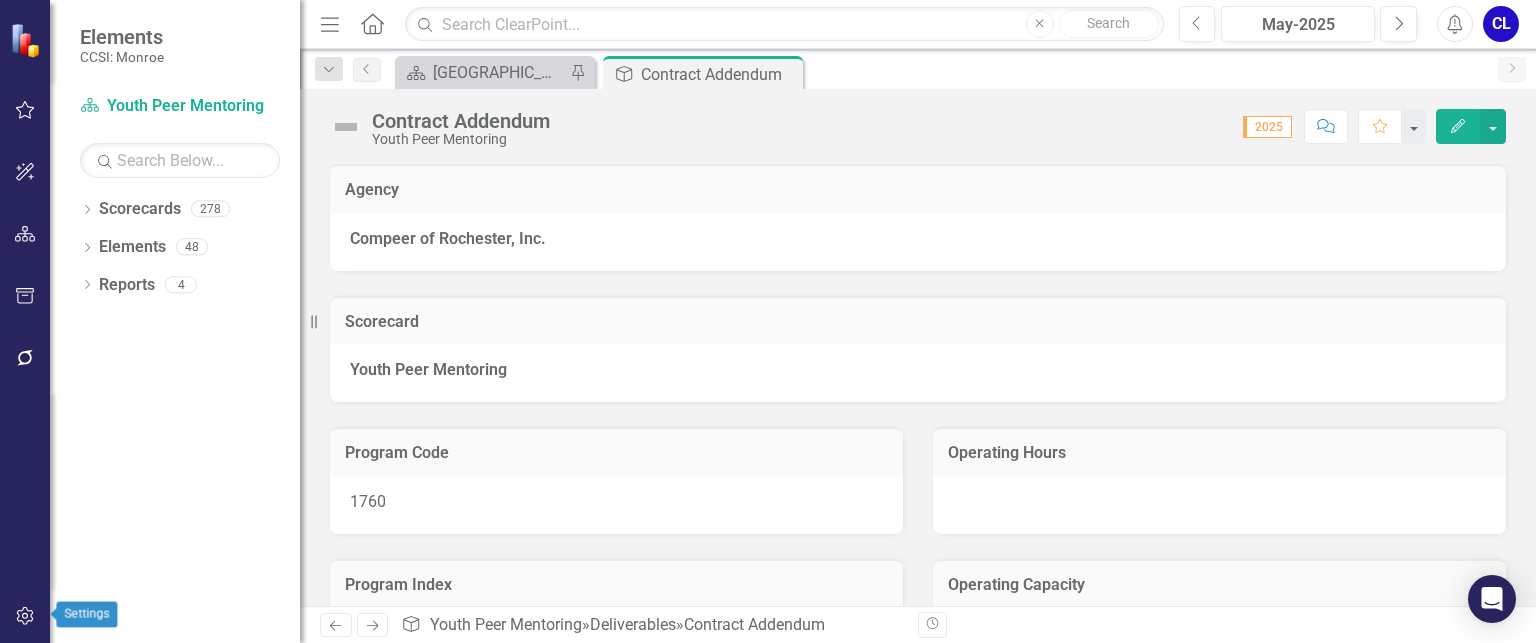 click 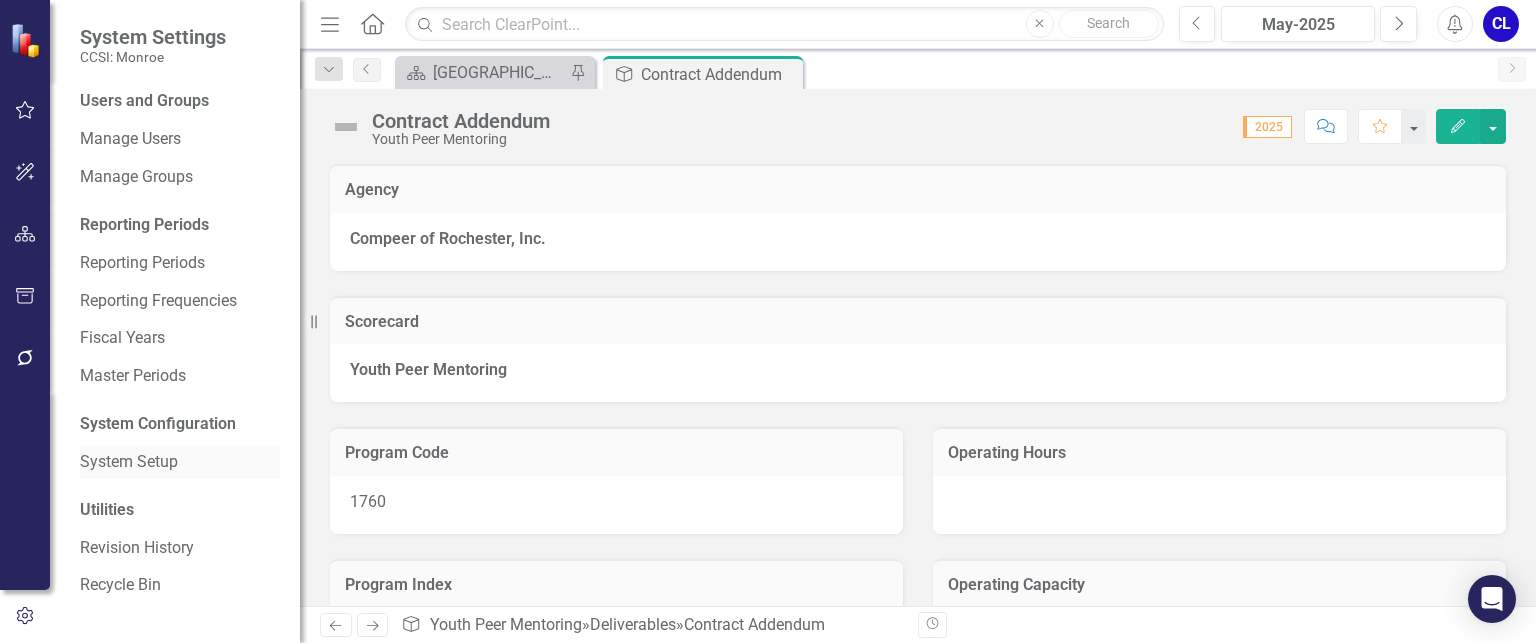 click on "System Setup" at bounding box center (180, 462) 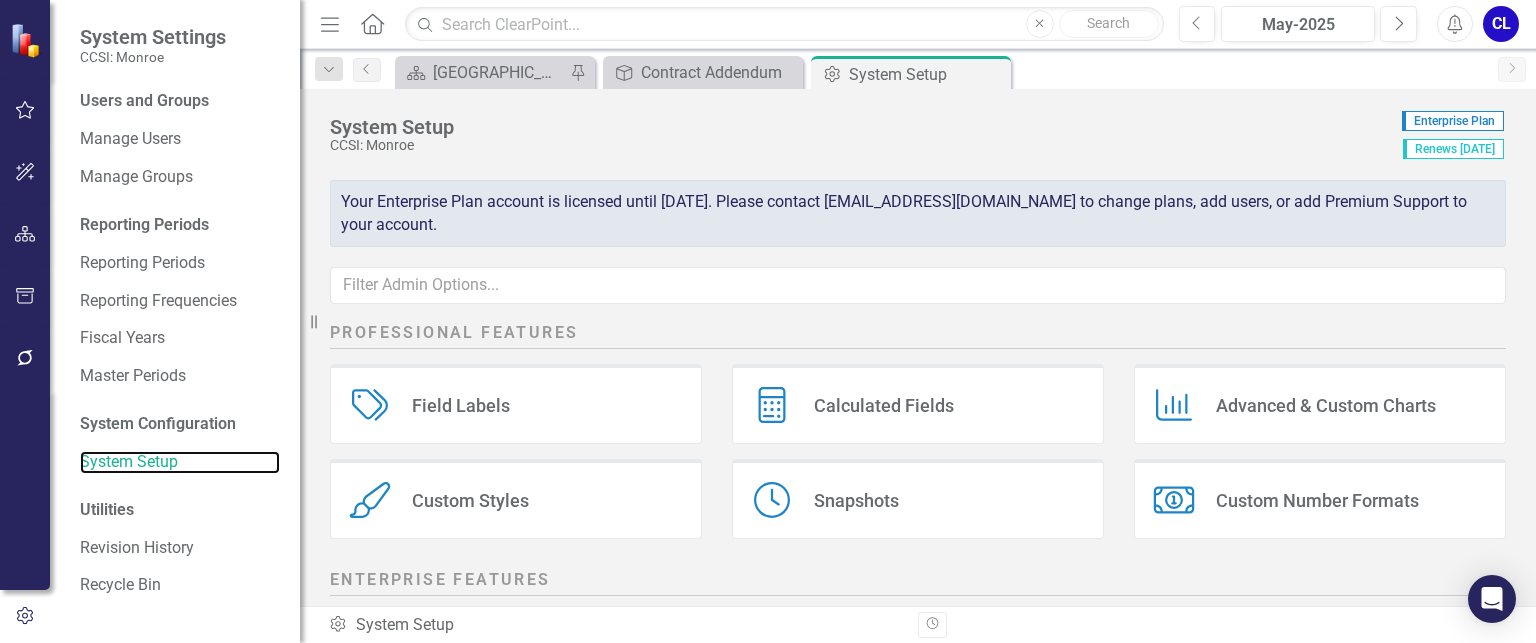 scroll, scrollTop: 400, scrollLeft: 0, axis: vertical 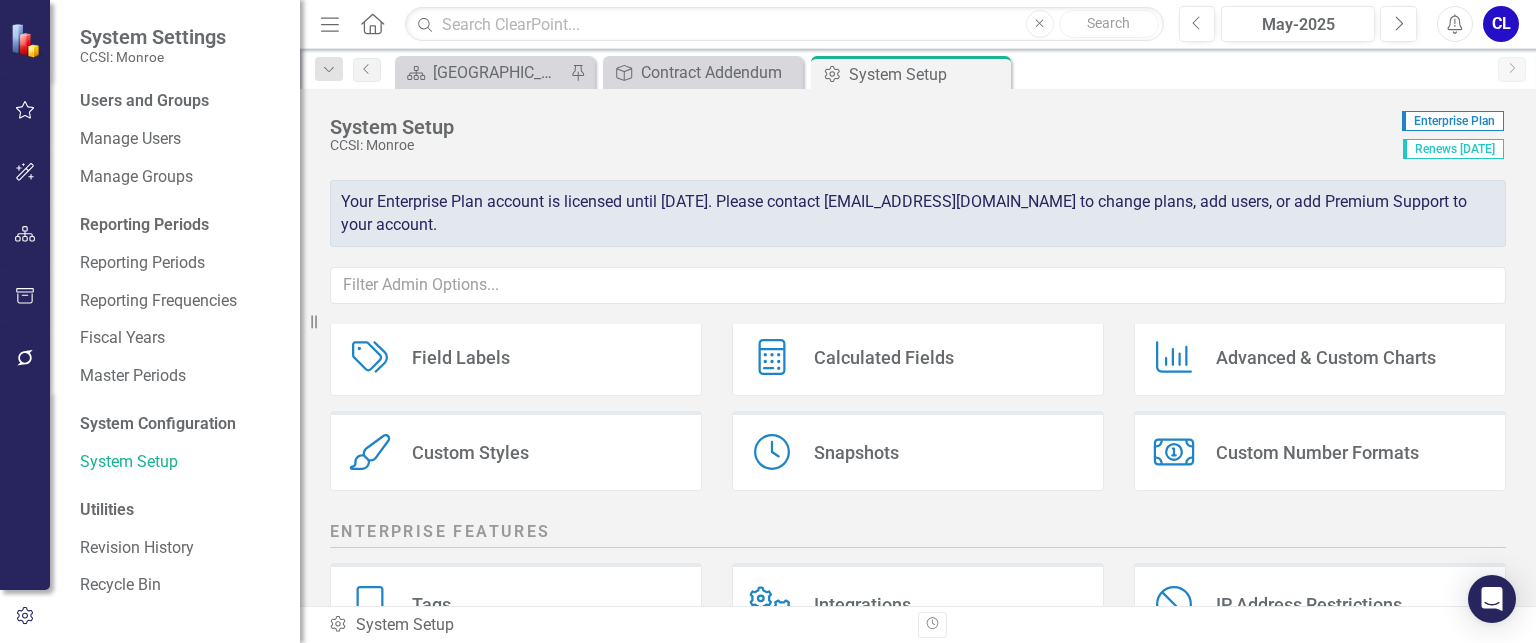 click on "Field Labels" at bounding box center (461, 357) 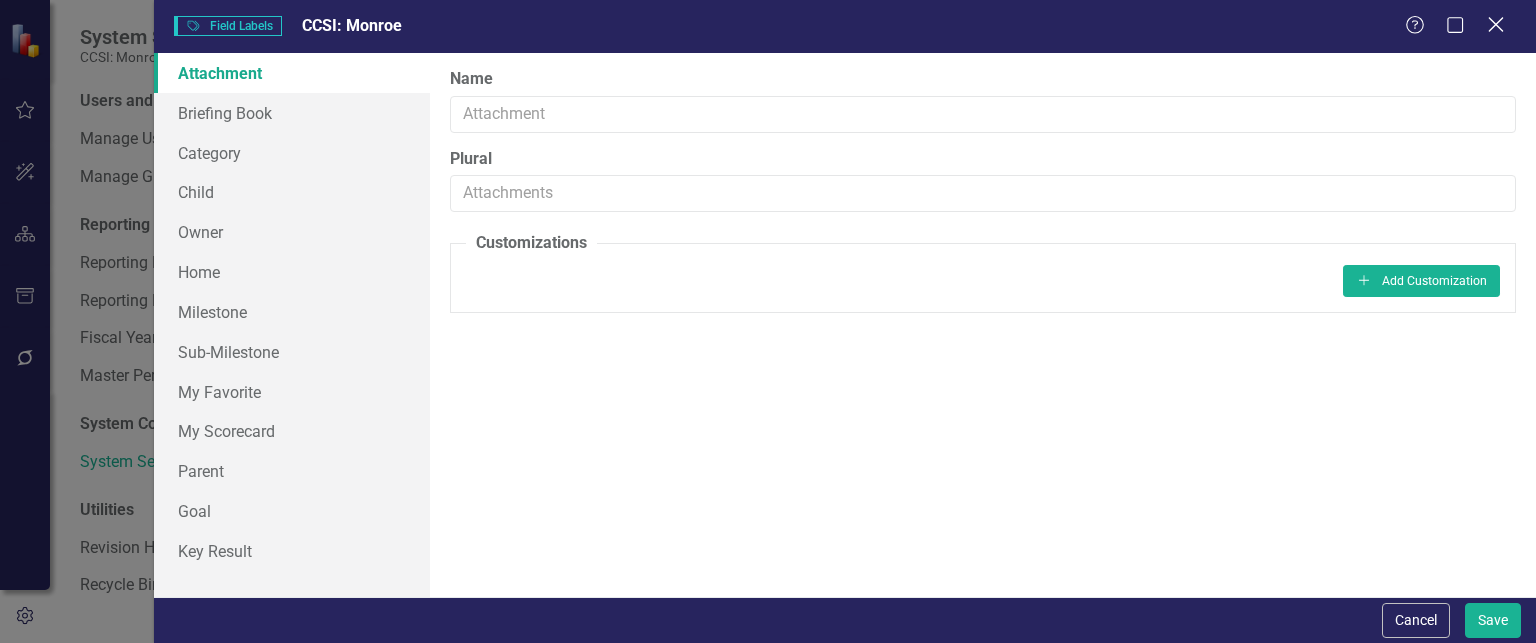 click on "Close" 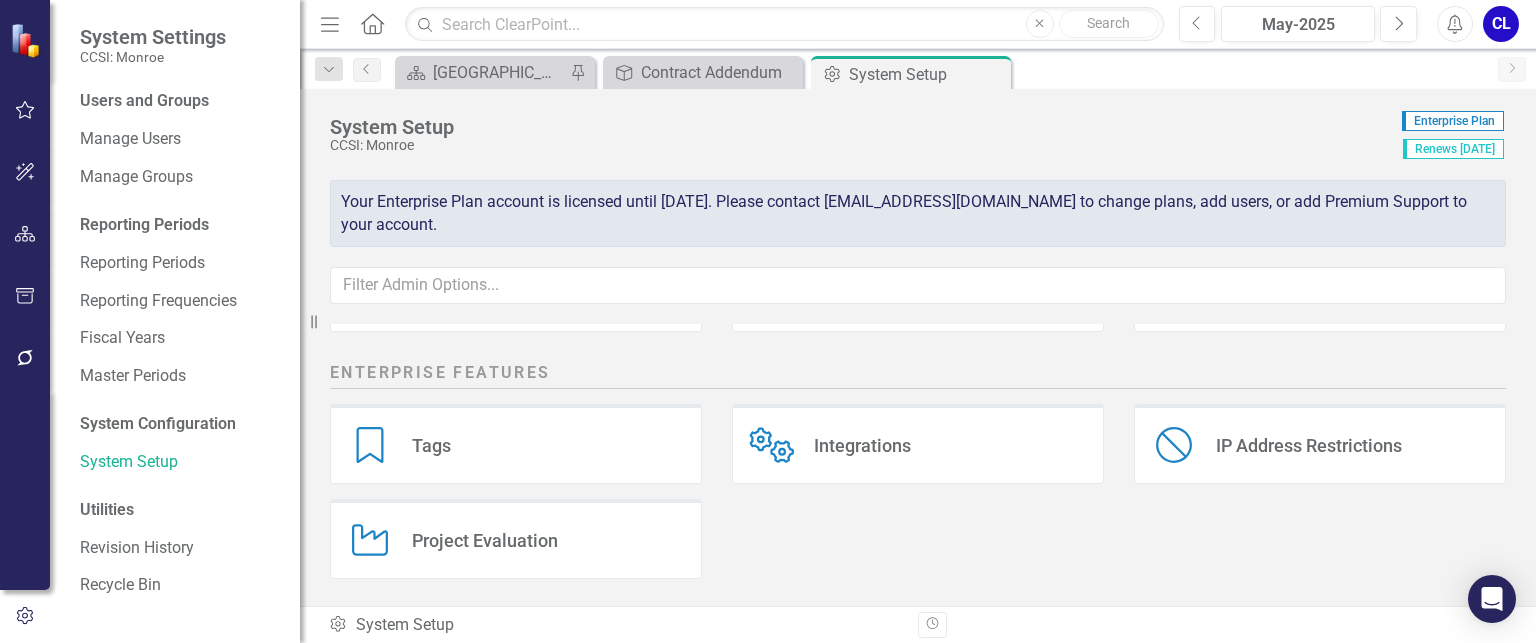 scroll, scrollTop: 560, scrollLeft: 0, axis: vertical 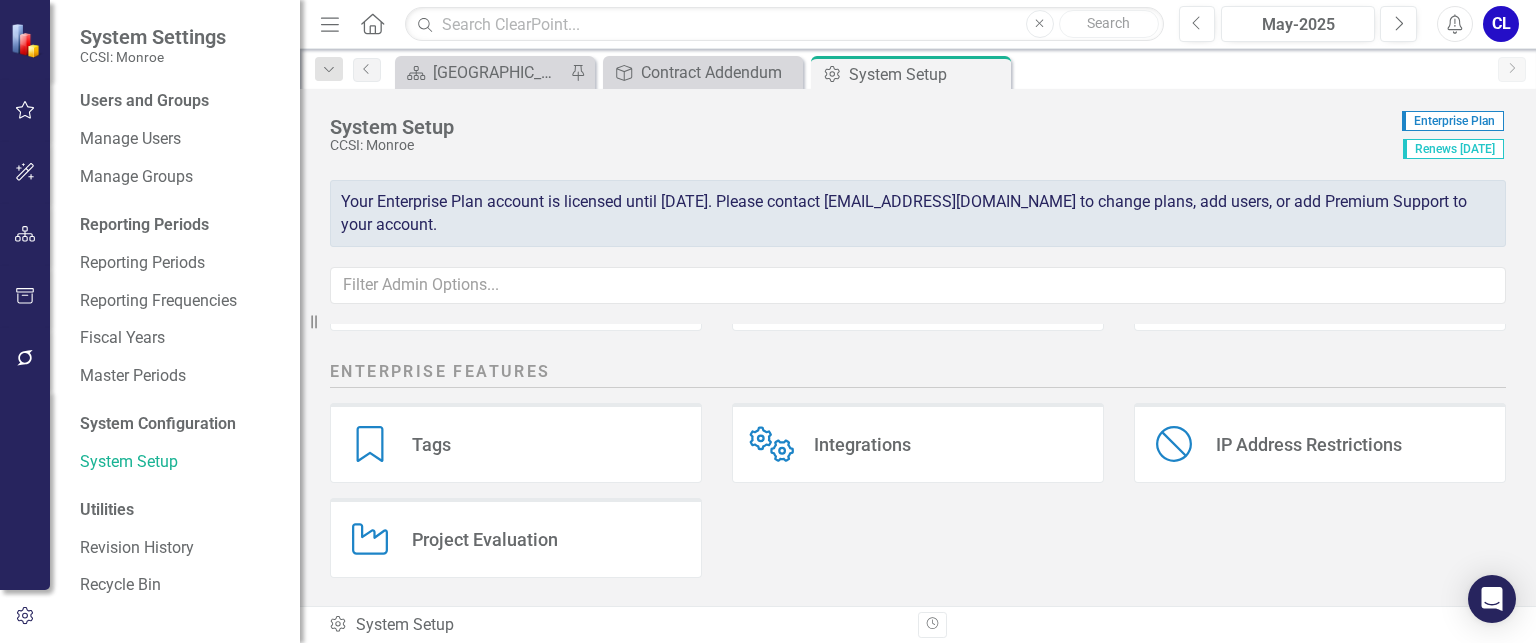 click on "Tags Tags" at bounding box center (516, 443) 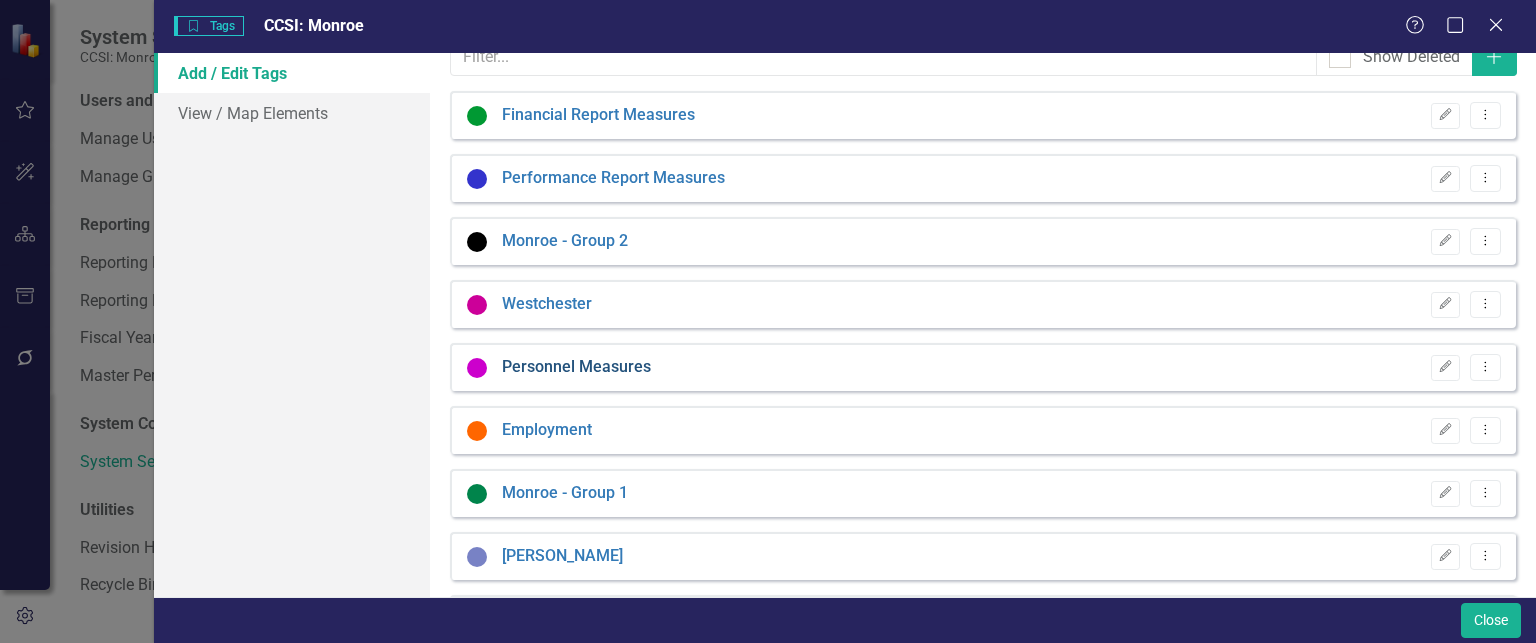 scroll, scrollTop: 0, scrollLeft: 0, axis: both 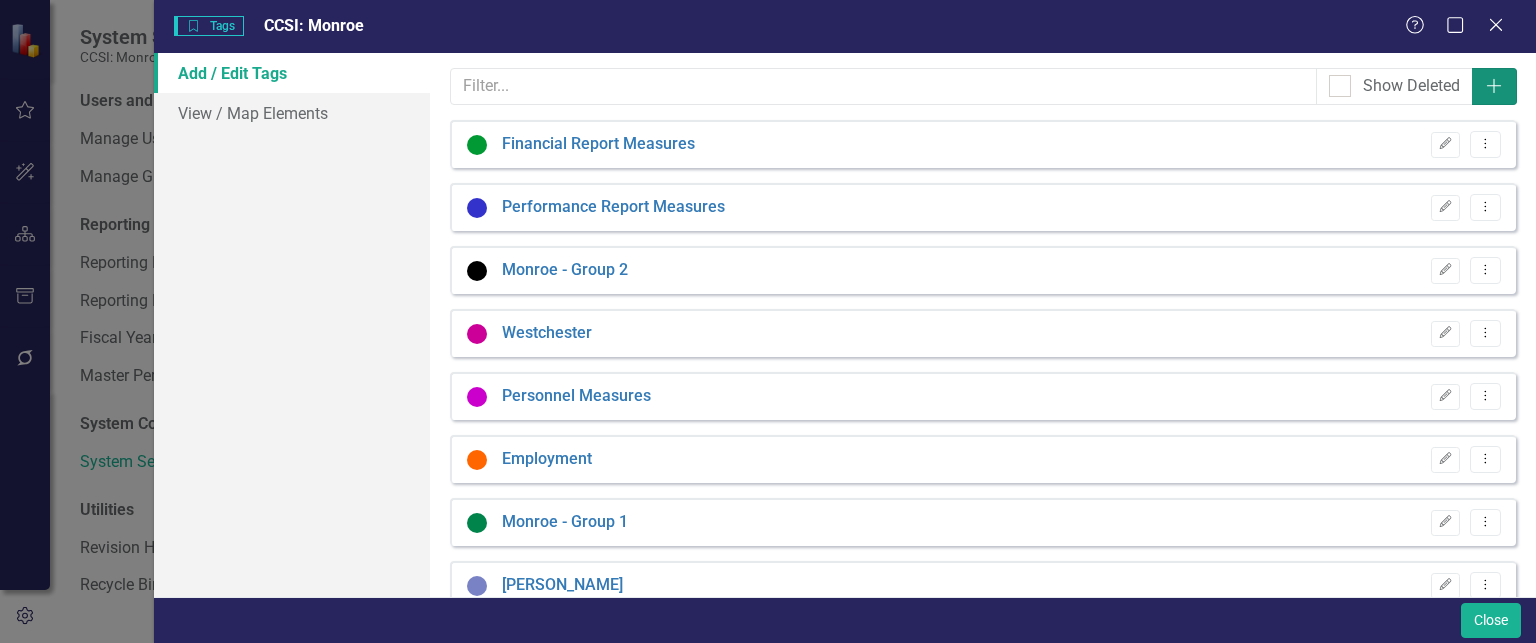click on "Add" 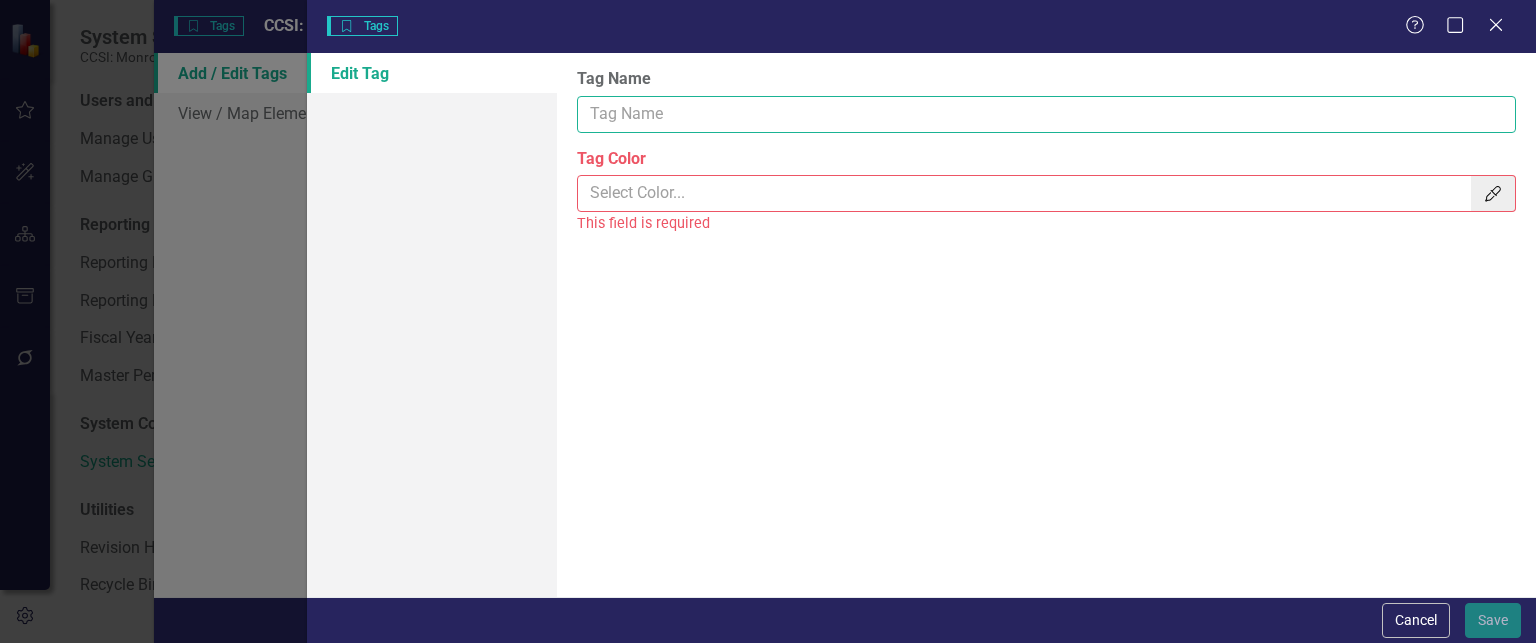 click on "Tag Name" at bounding box center (1046, 114) 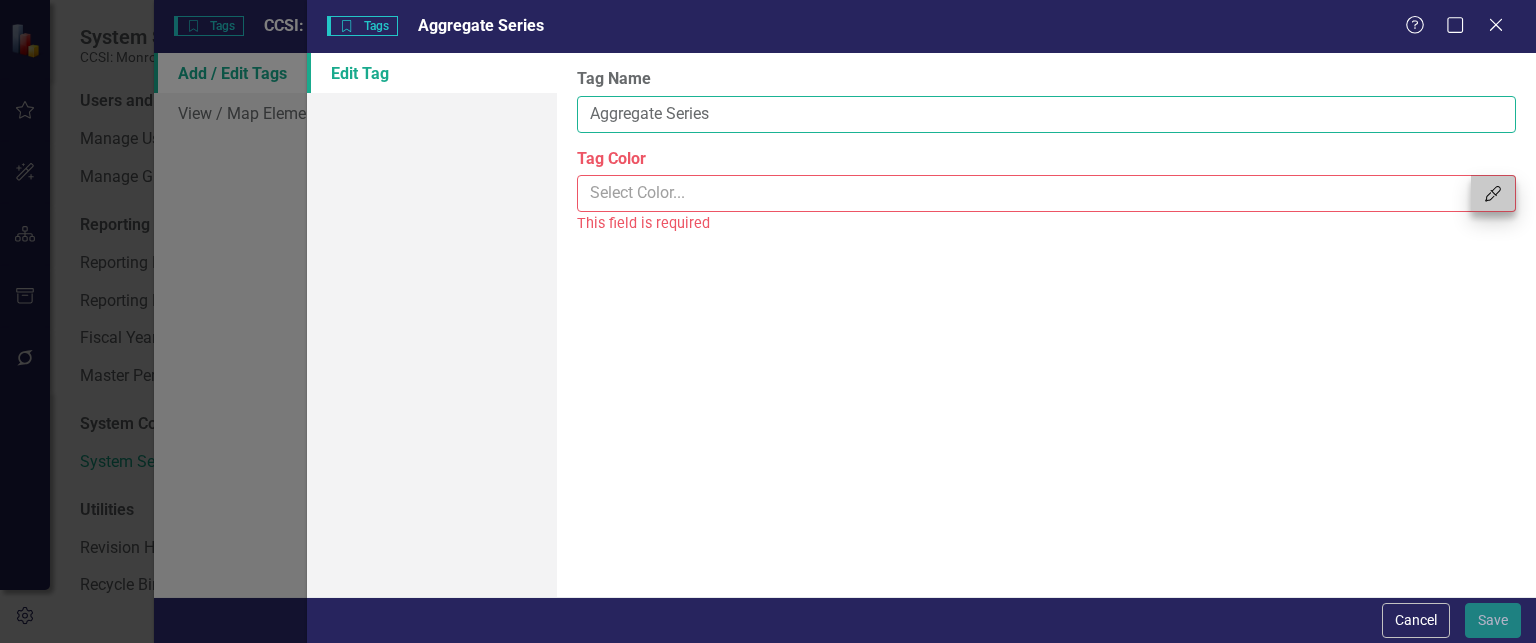 type on "Aggregate Series" 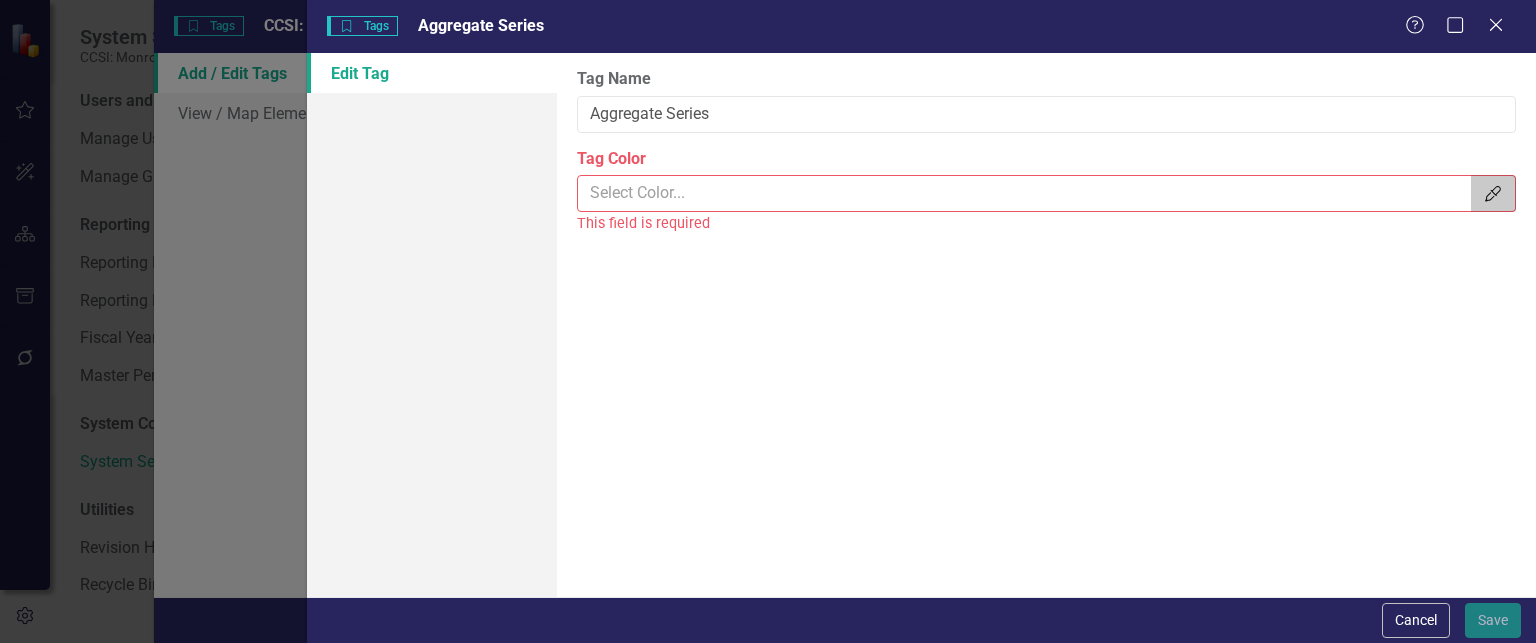 click on "Color Picker" at bounding box center (1493, 193) 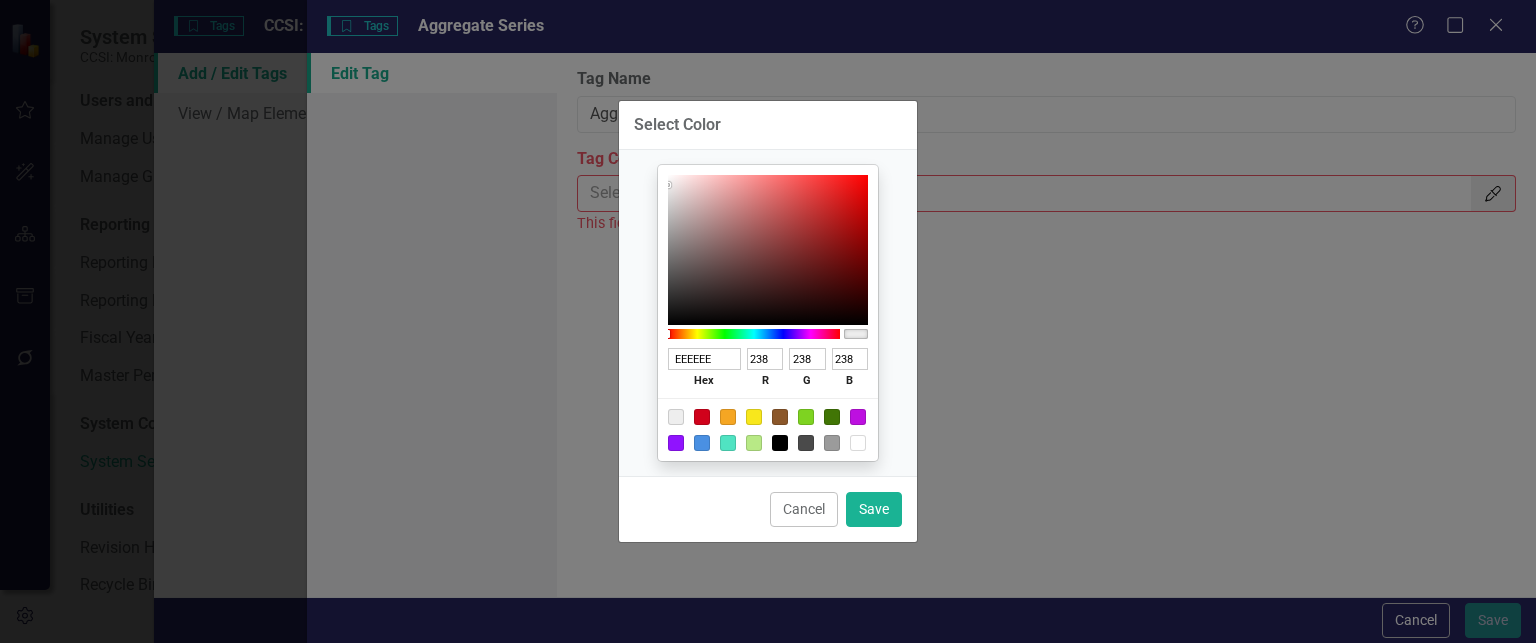click at bounding box center (754, 334) 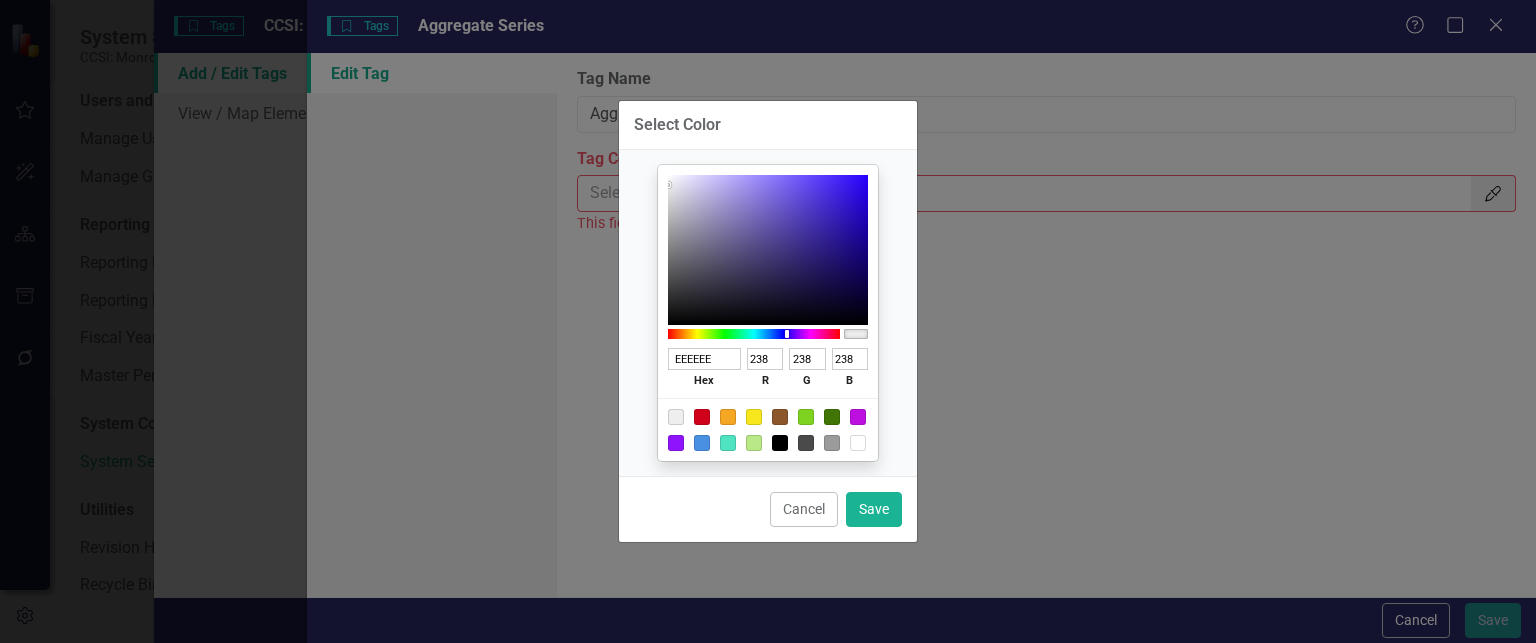 click at bounding box center (754, 334) 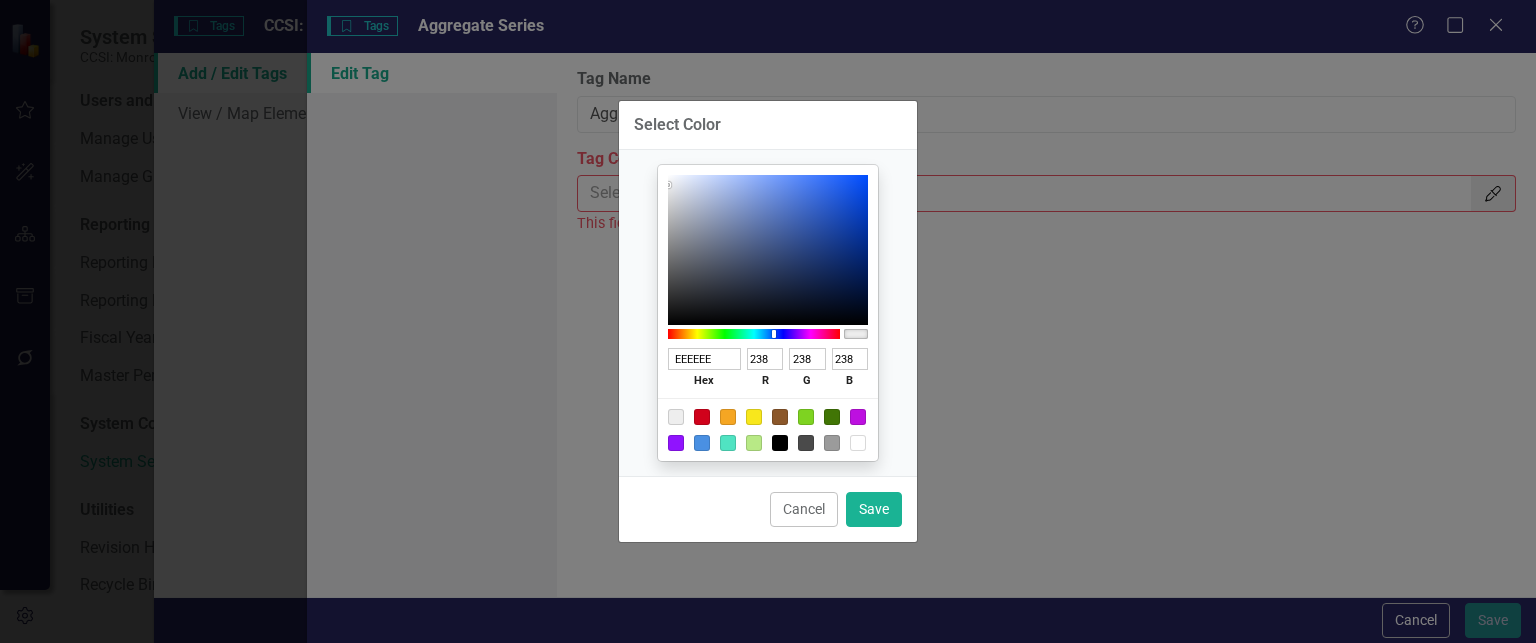 click at bounding box center (754, 334) 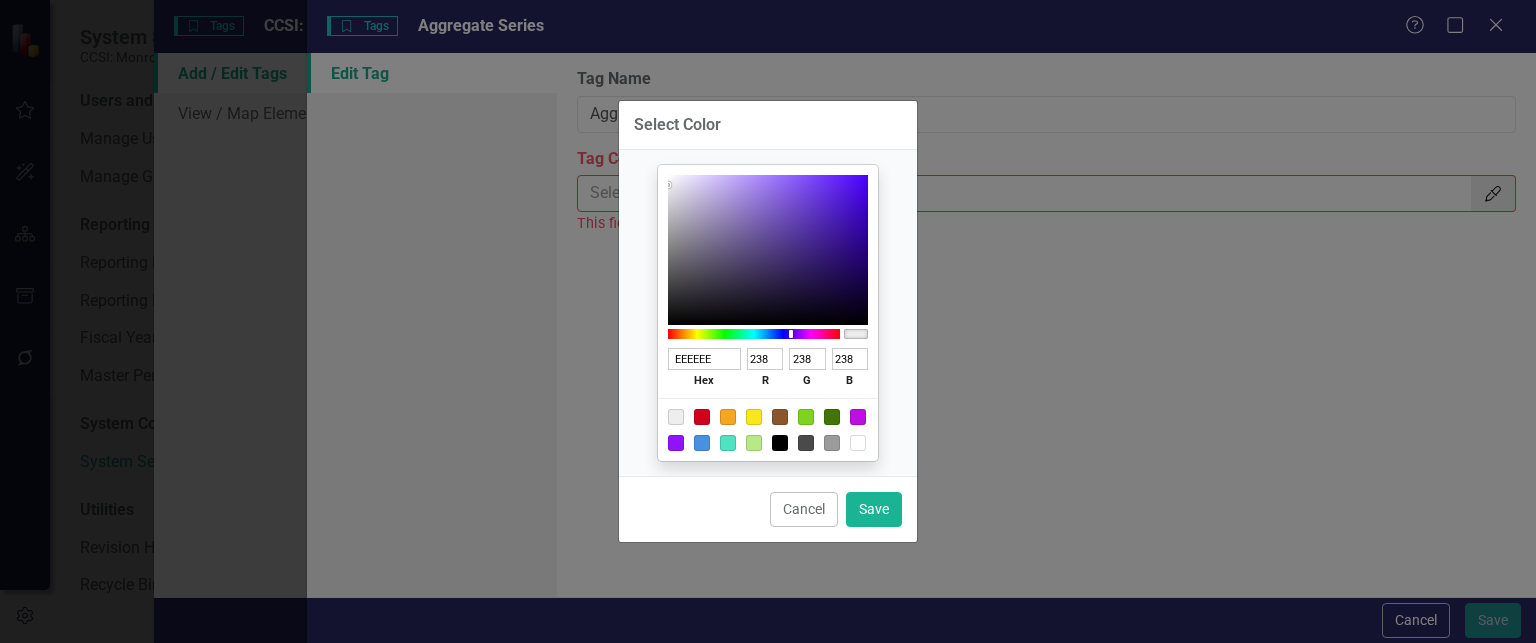 type on "6E3BEC" 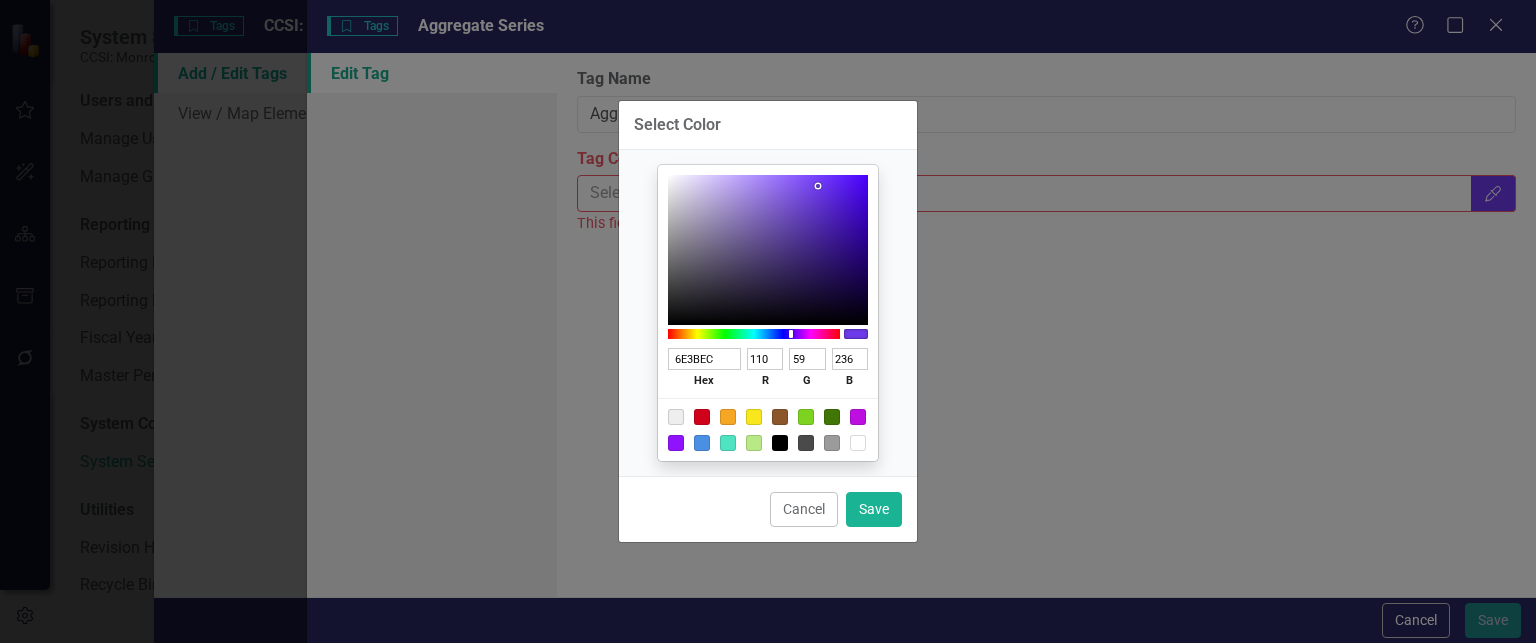 click at bounding box center [768, 250] 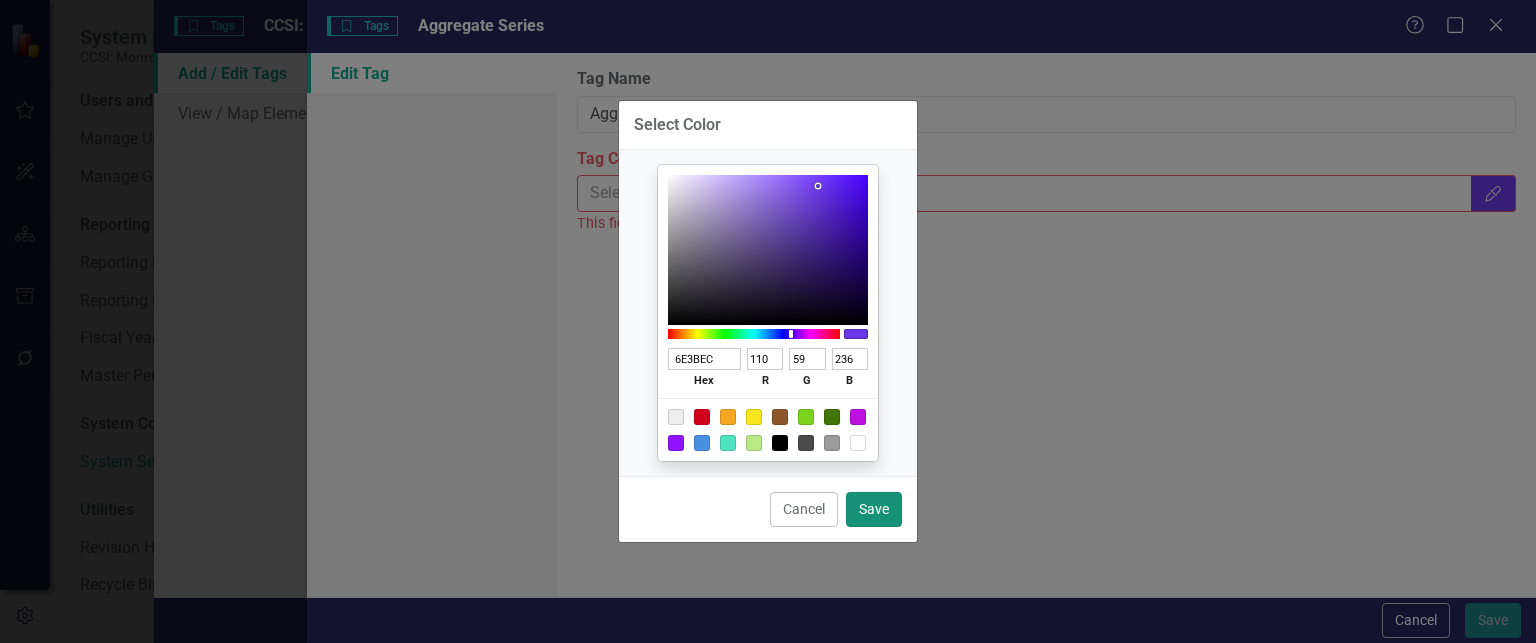 click on "Save" at bounding box center (874, 509) 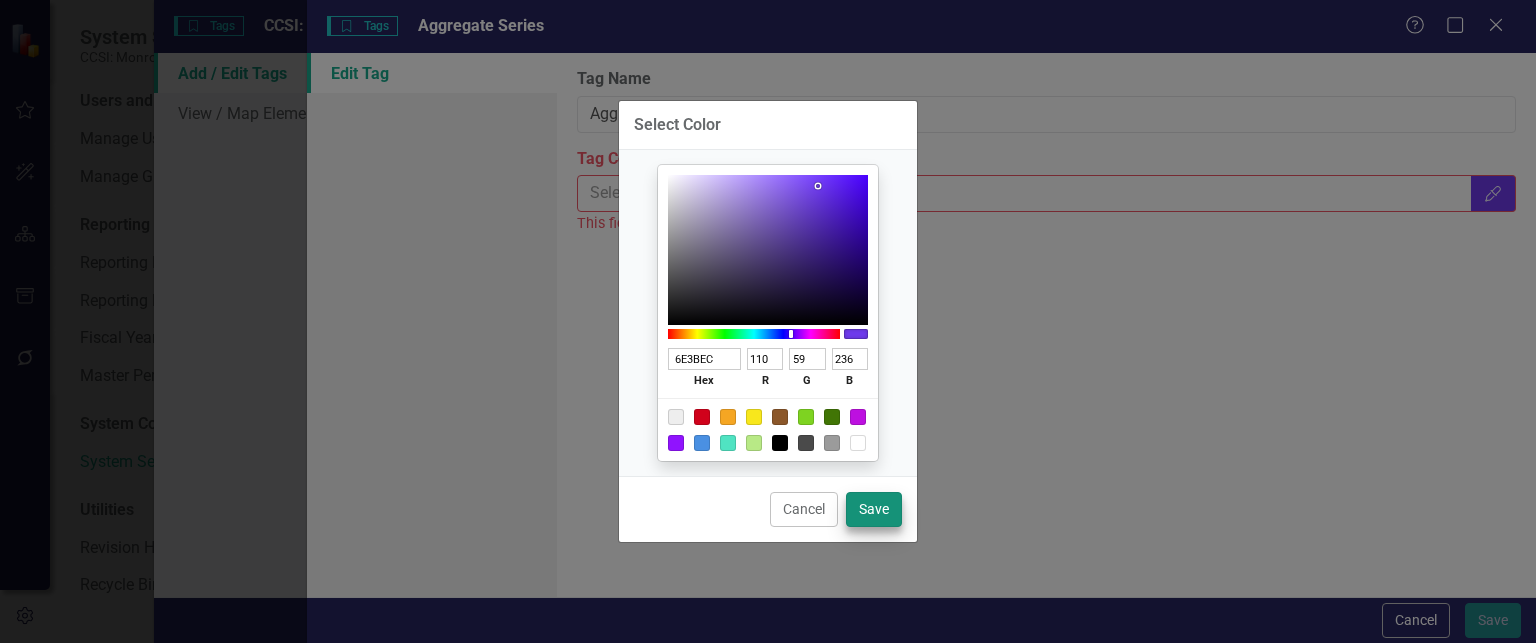 type on "#6e3bec" 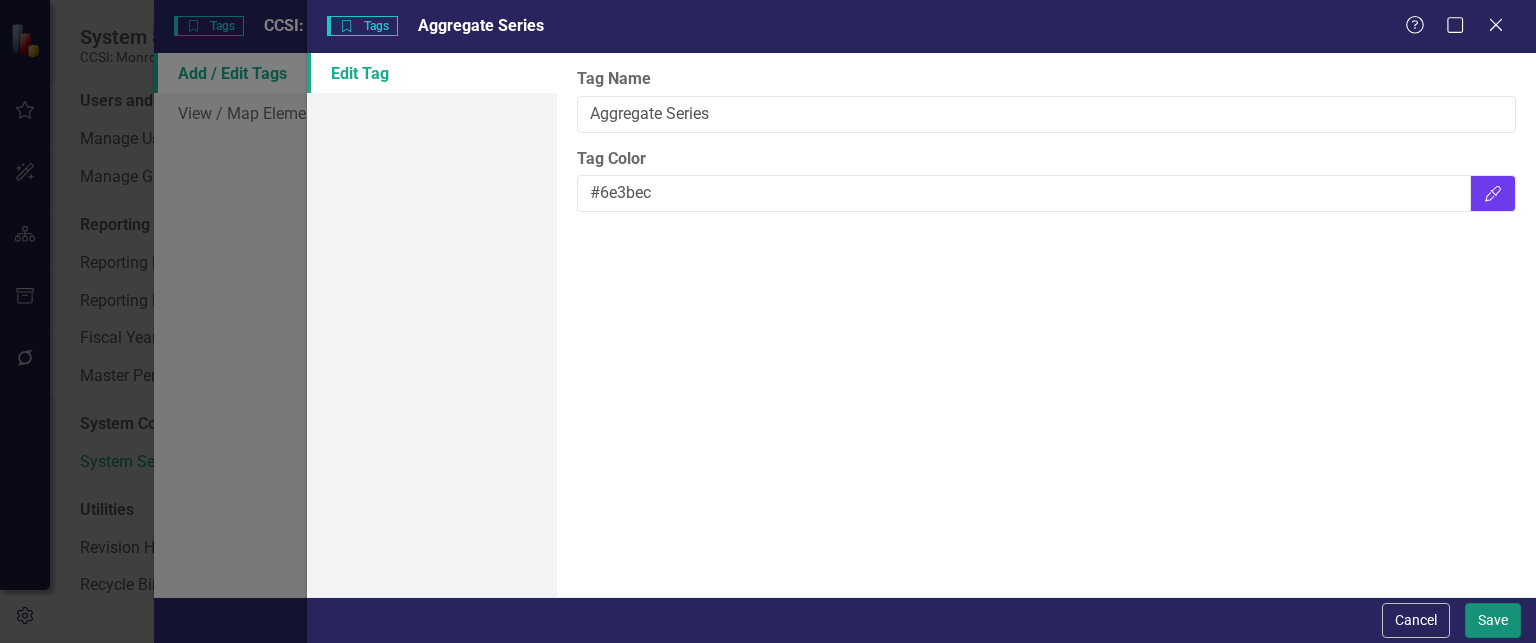 click on "Save" at bounding box center [1493, 620] 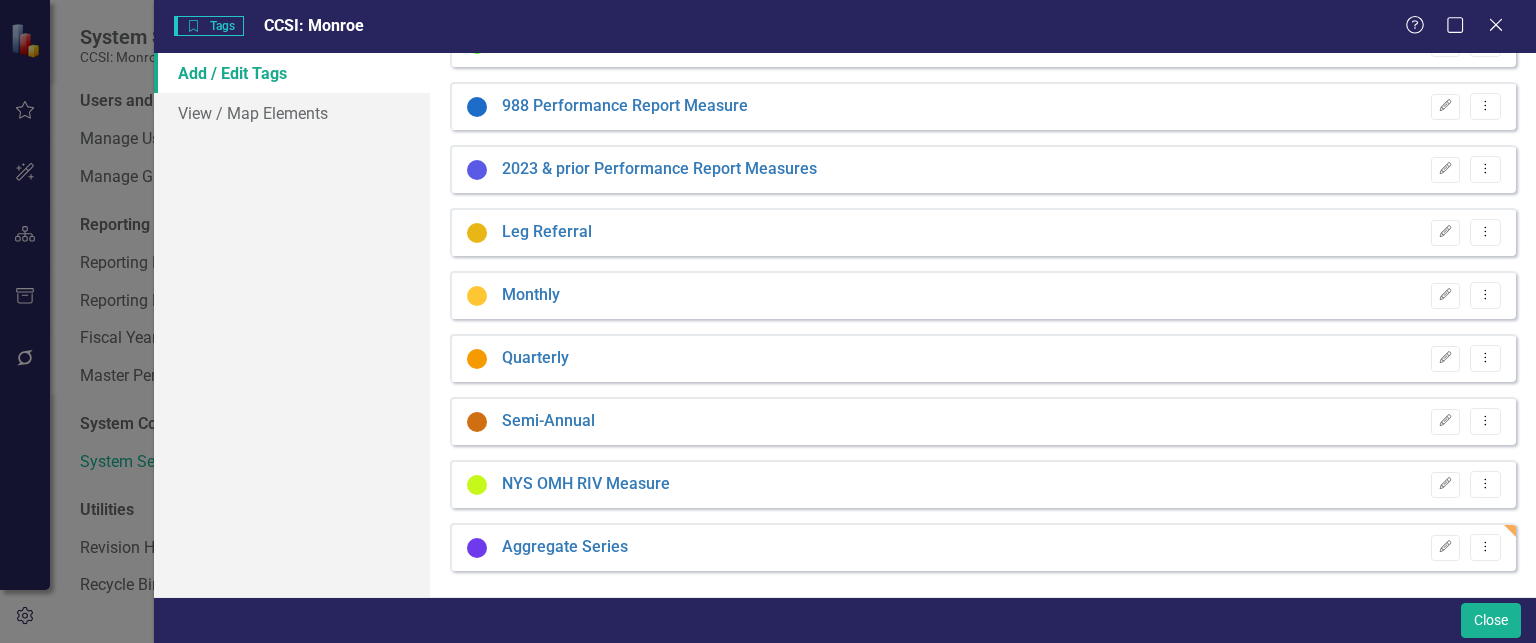 scroll, scrollTop: 1112, scrollLeft: 0, axis: vertical 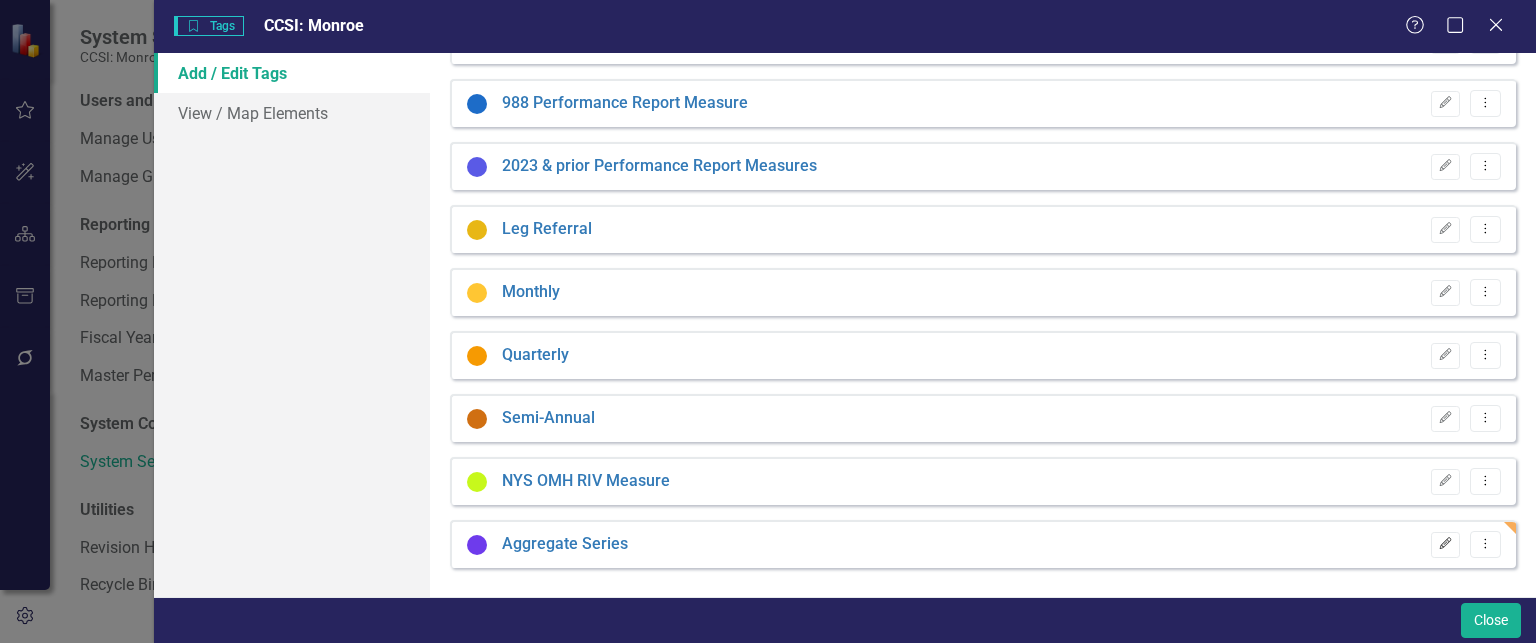 click on "Edit" 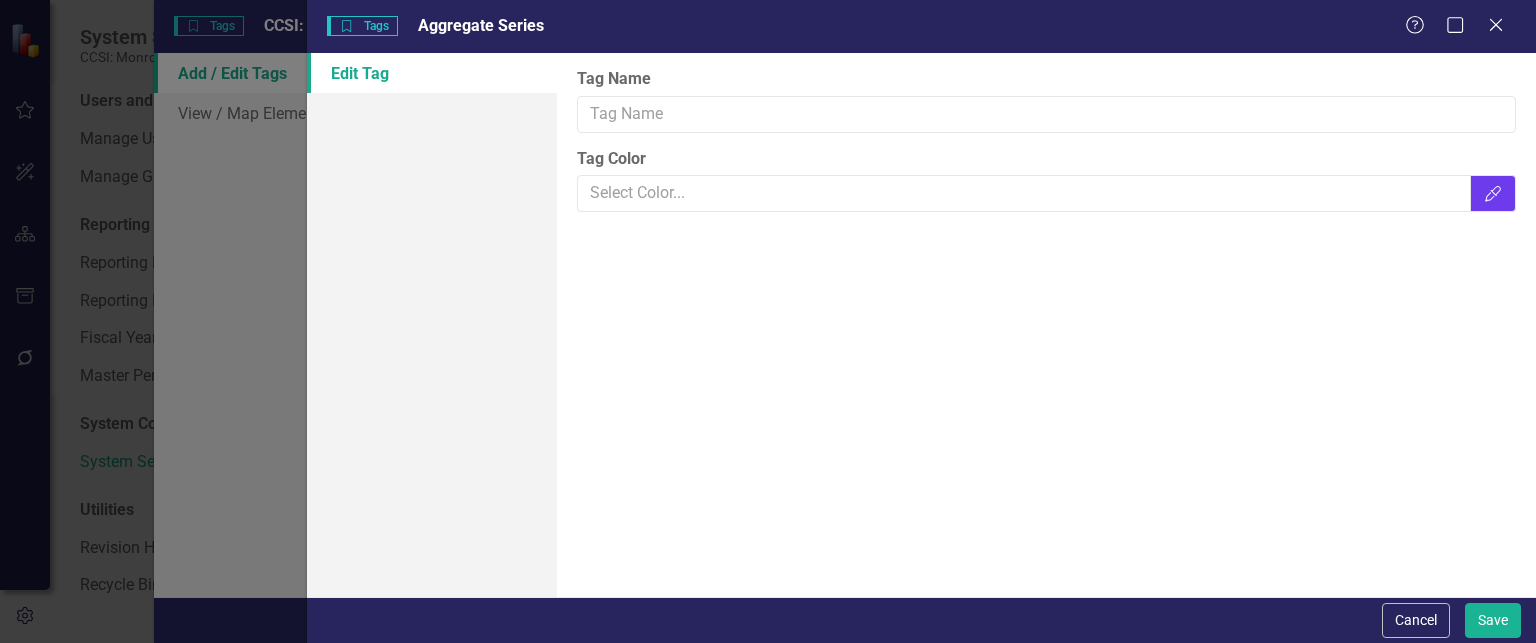 type on "Aggregate Series" 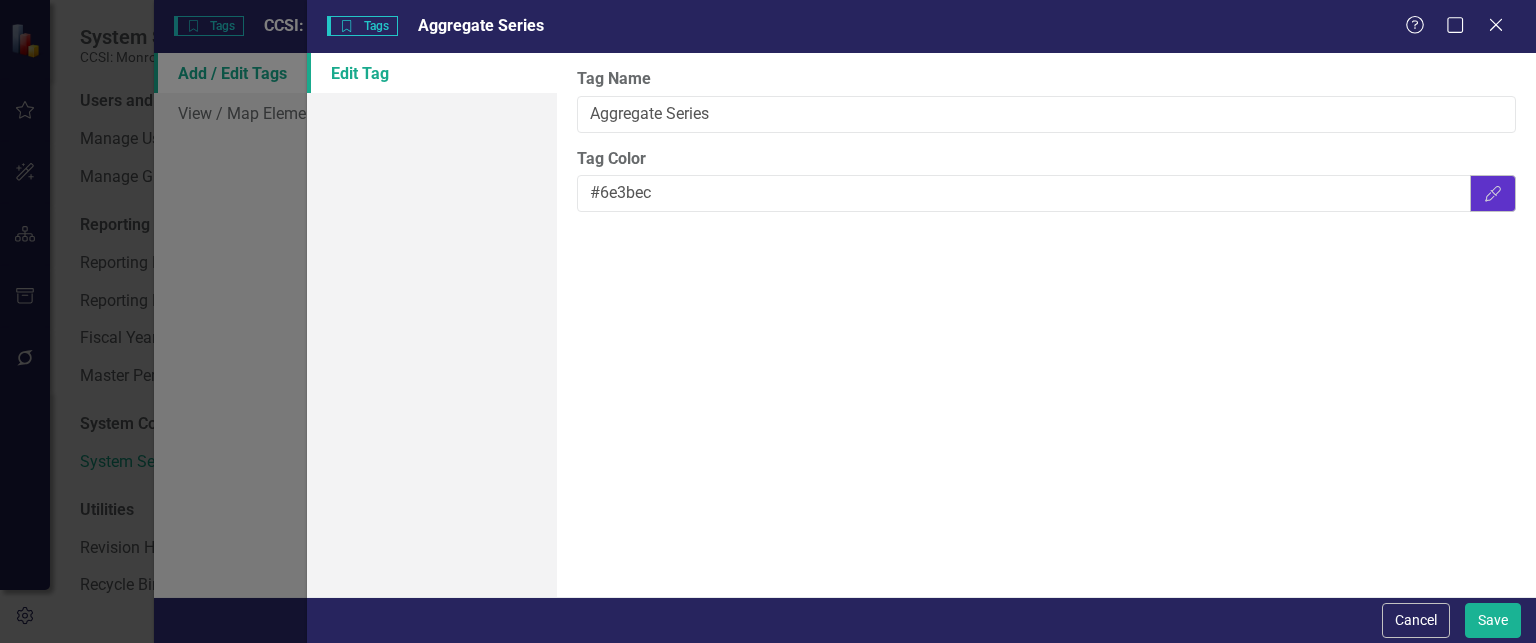 click on "Color Picker" at bounding box center [1493, 193] 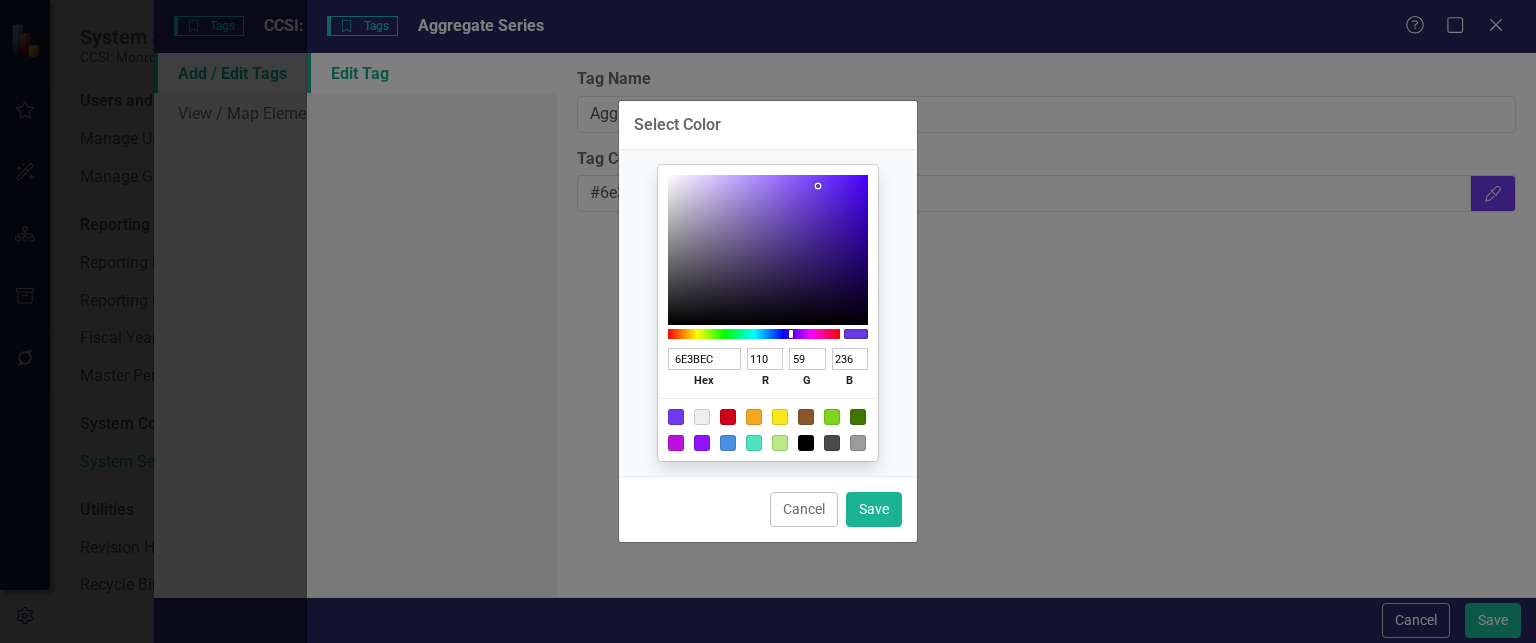 type on "EC3B66" 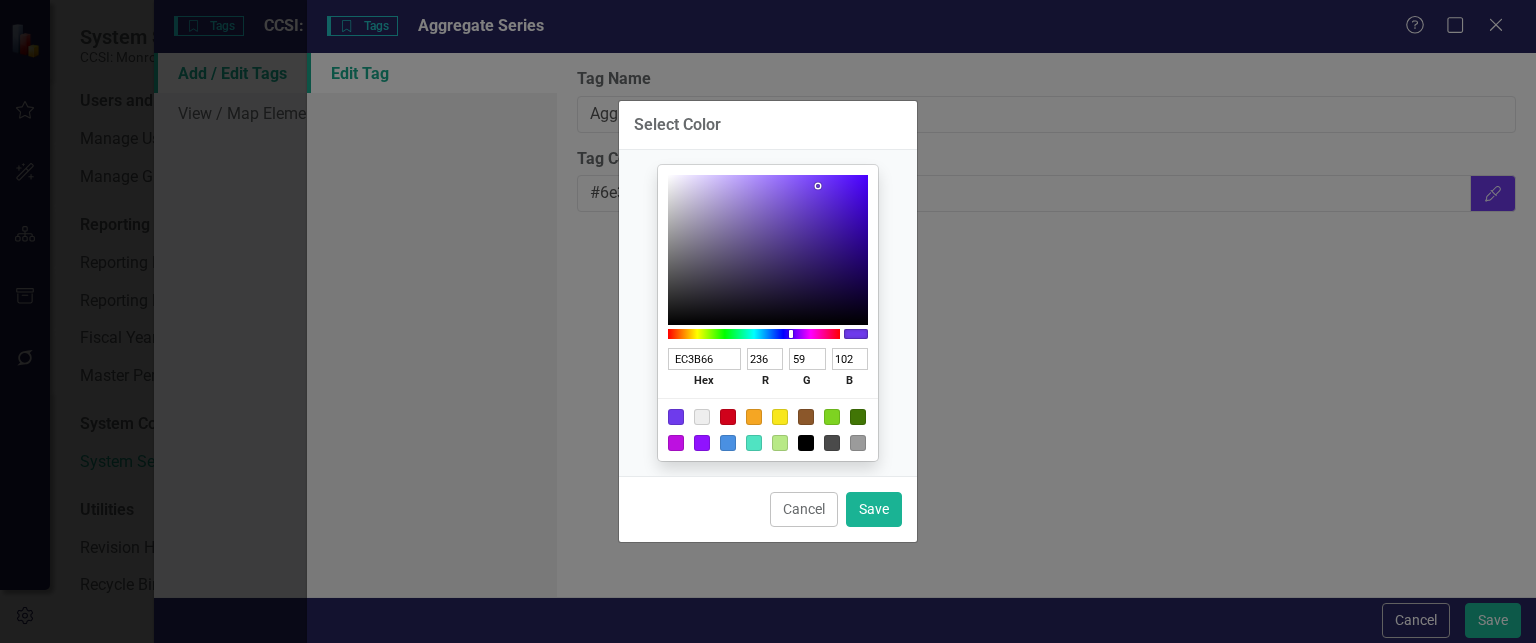 click at bounding box center (754, 334) 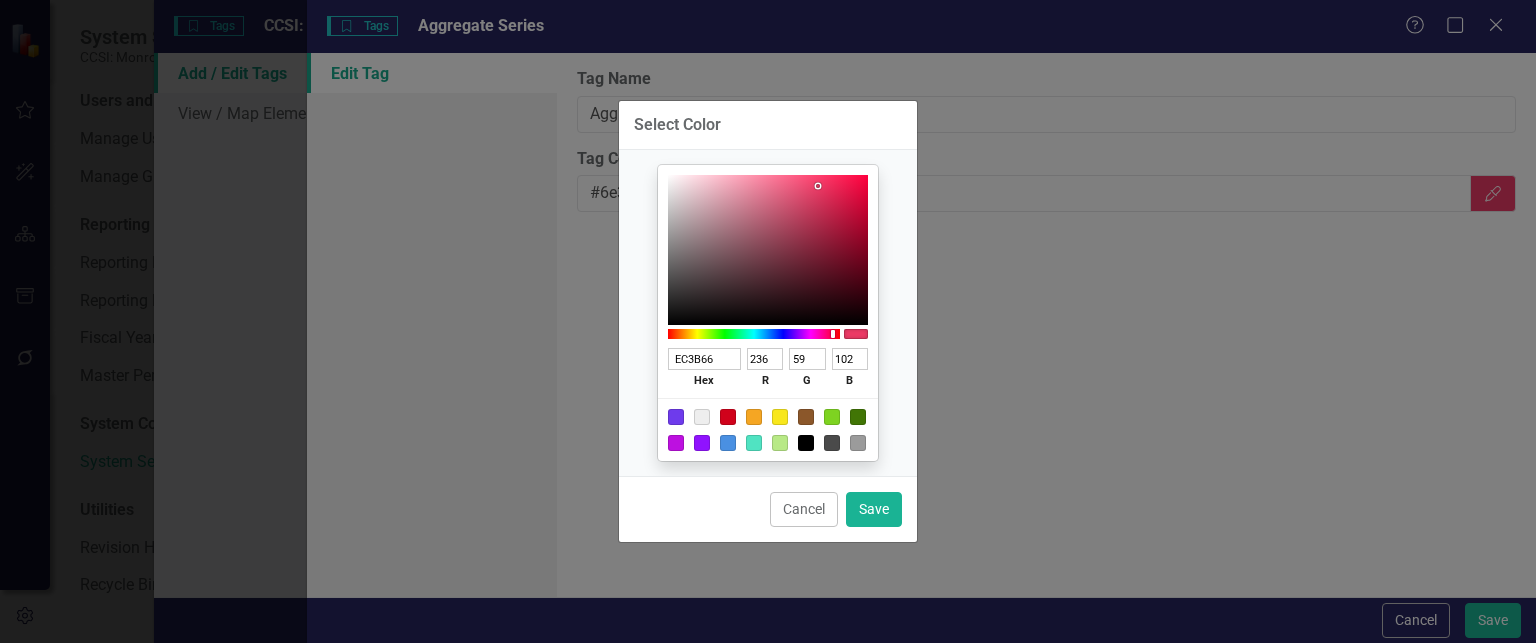 type on "EC3B54" 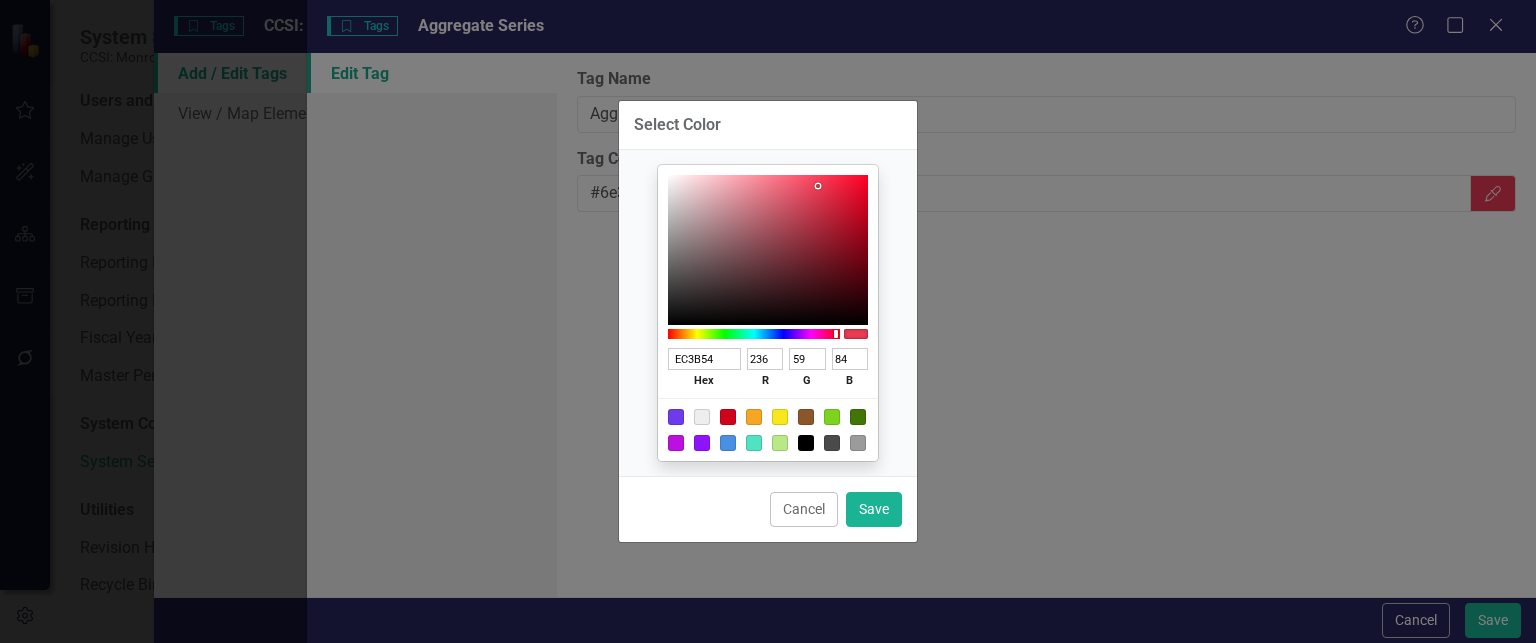 click at bounding box center (838, 333) 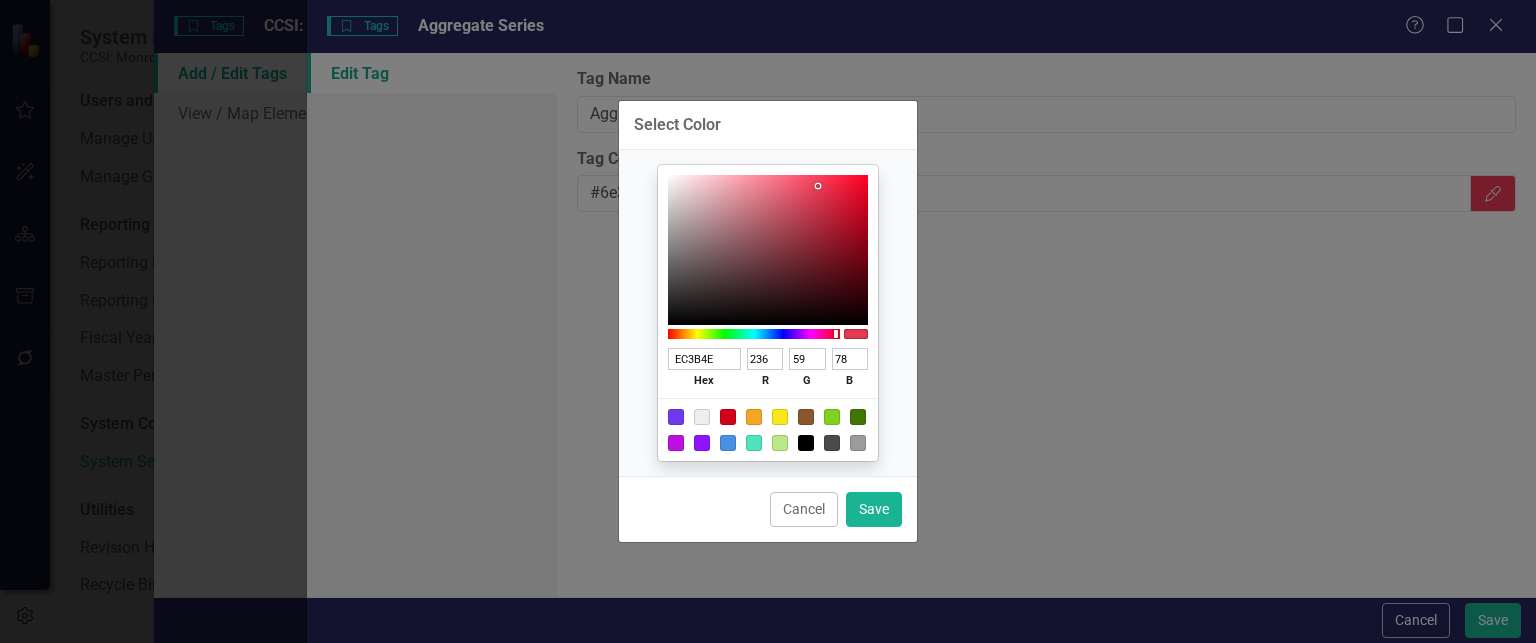 type on "EC3B3B" 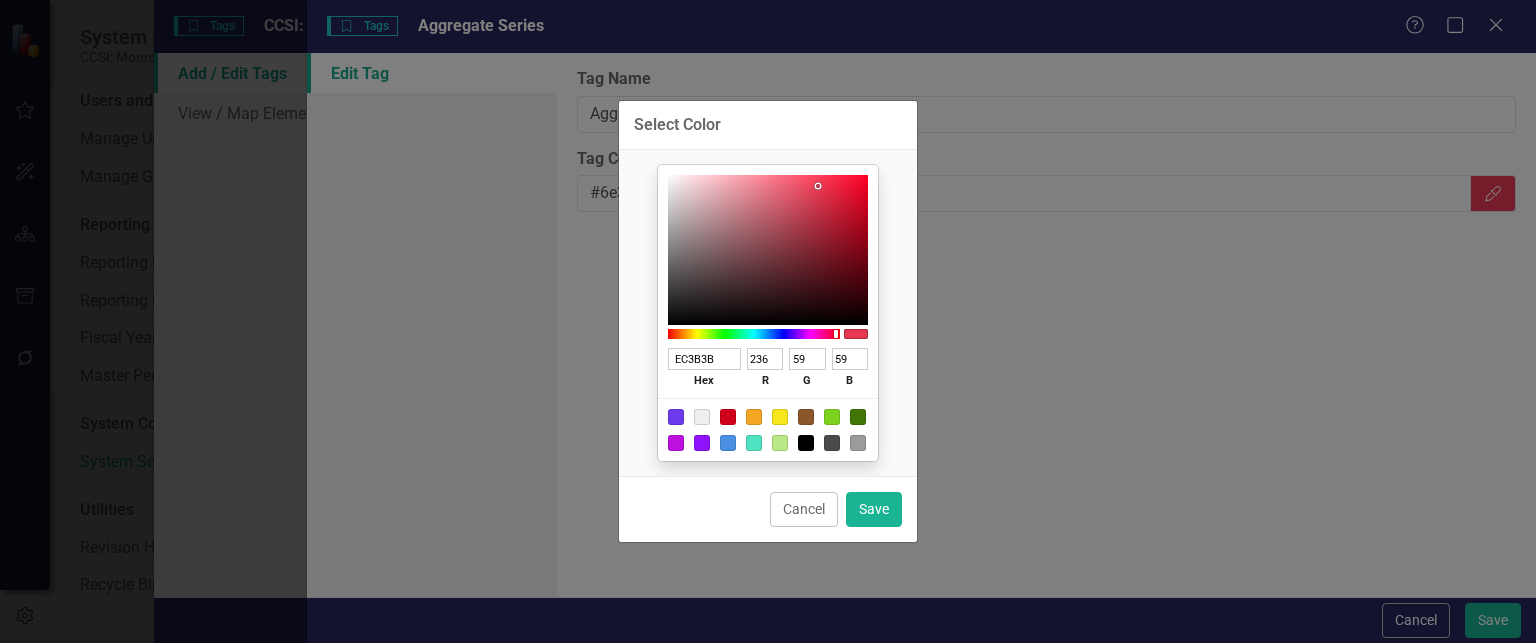 type on "EC3B3E" 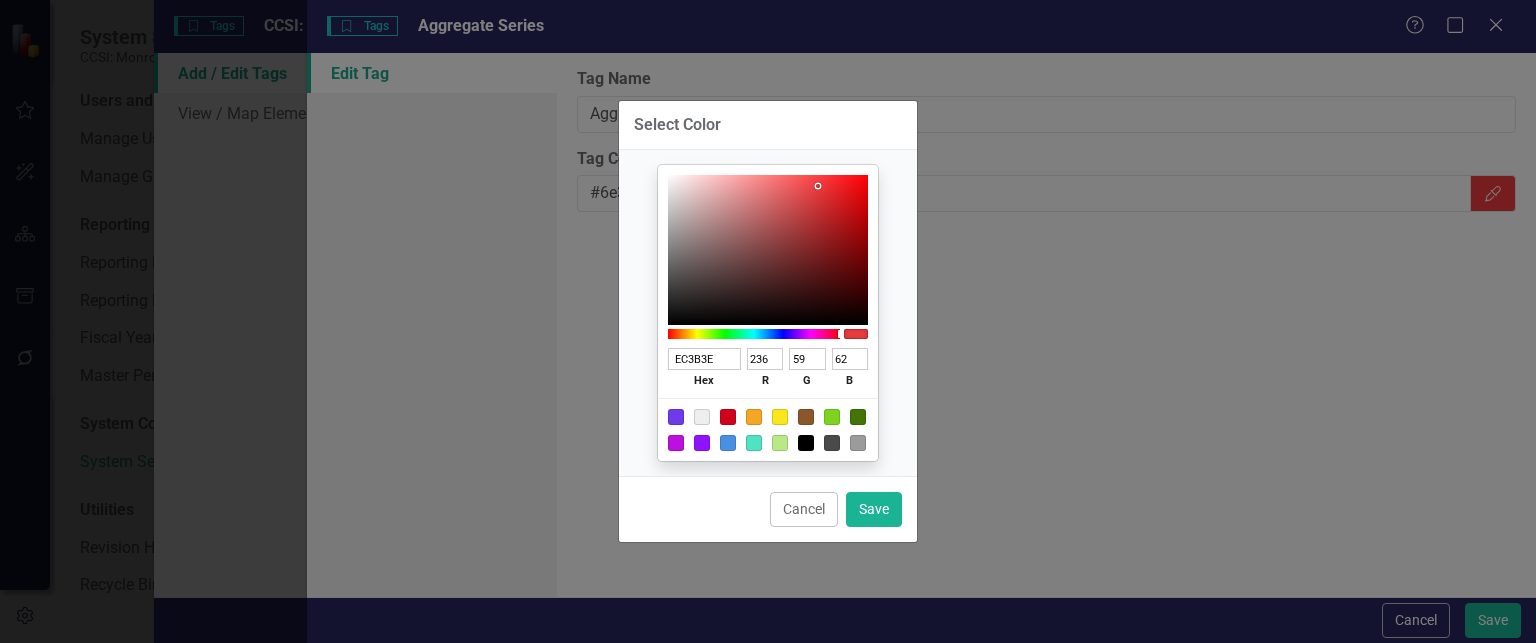 drag, startPoint x: 836, startPoint y: 334, endPoint x: 856, endPoint y: 330, distance: 20.396078 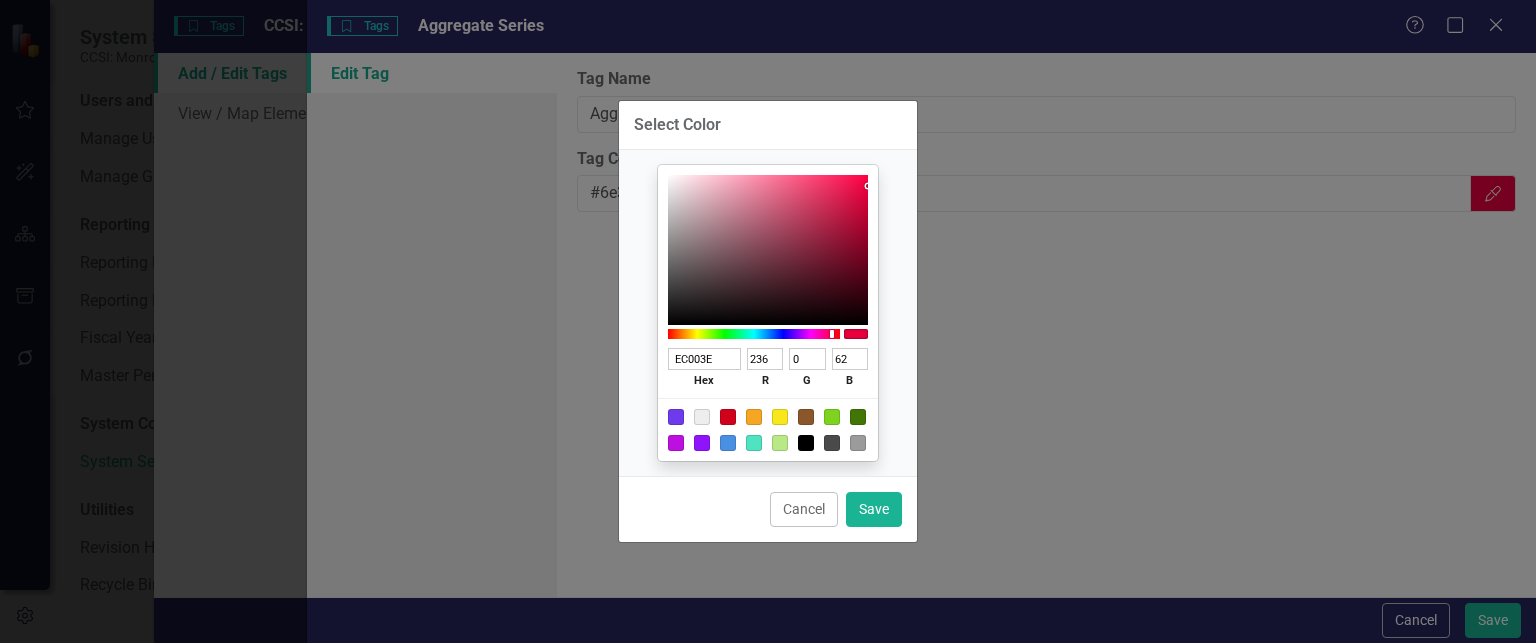 type on "0" 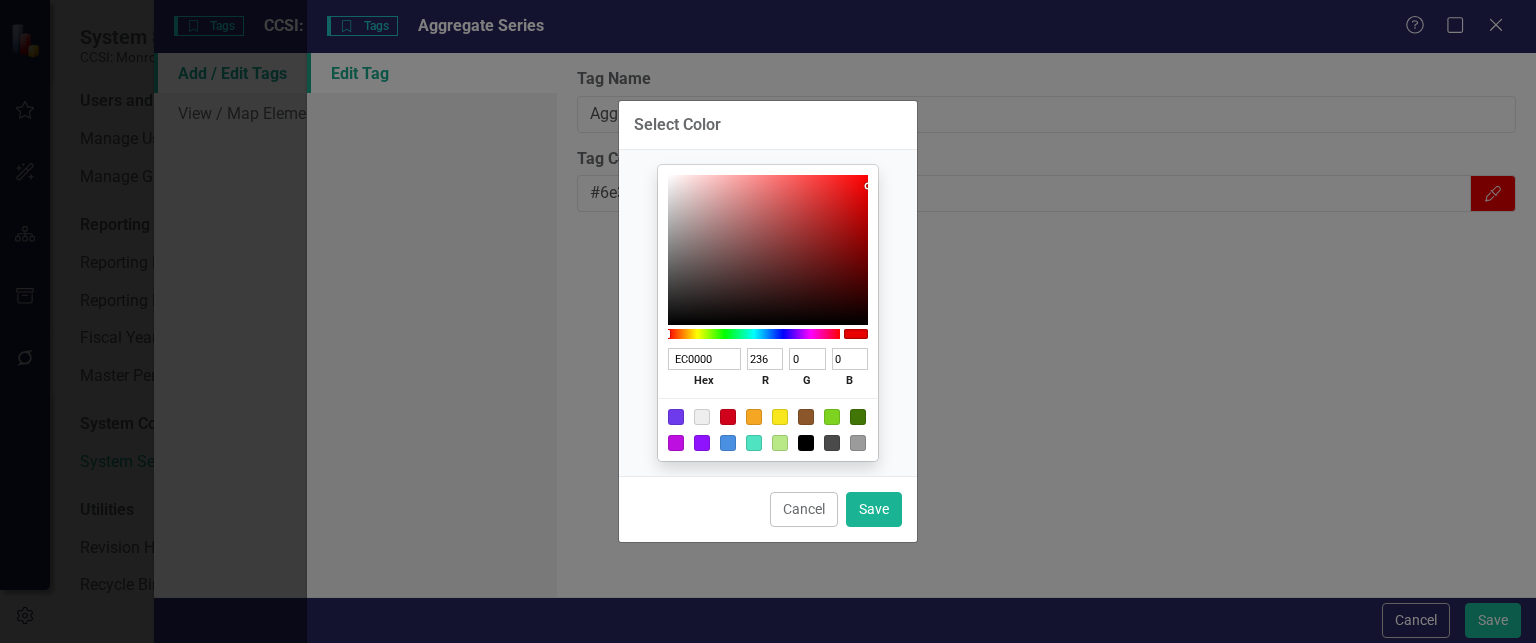 type on "0" 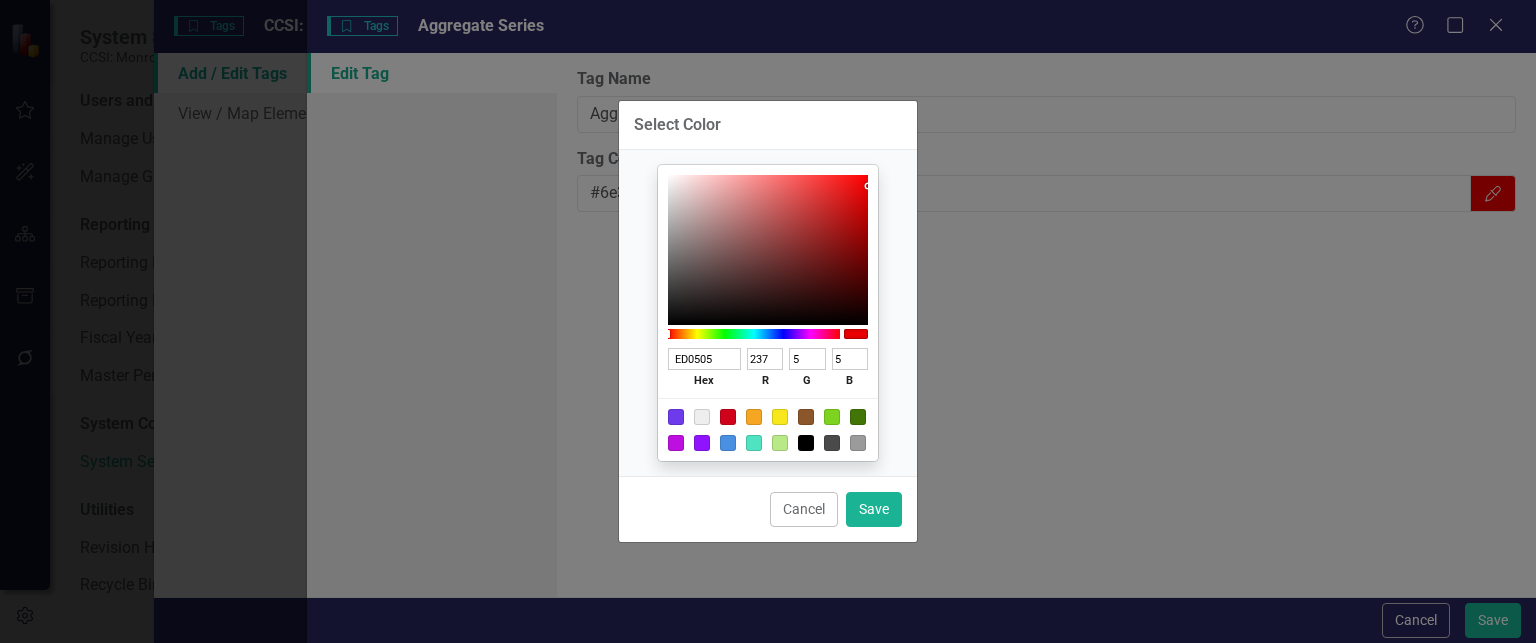 type on "EF0505" 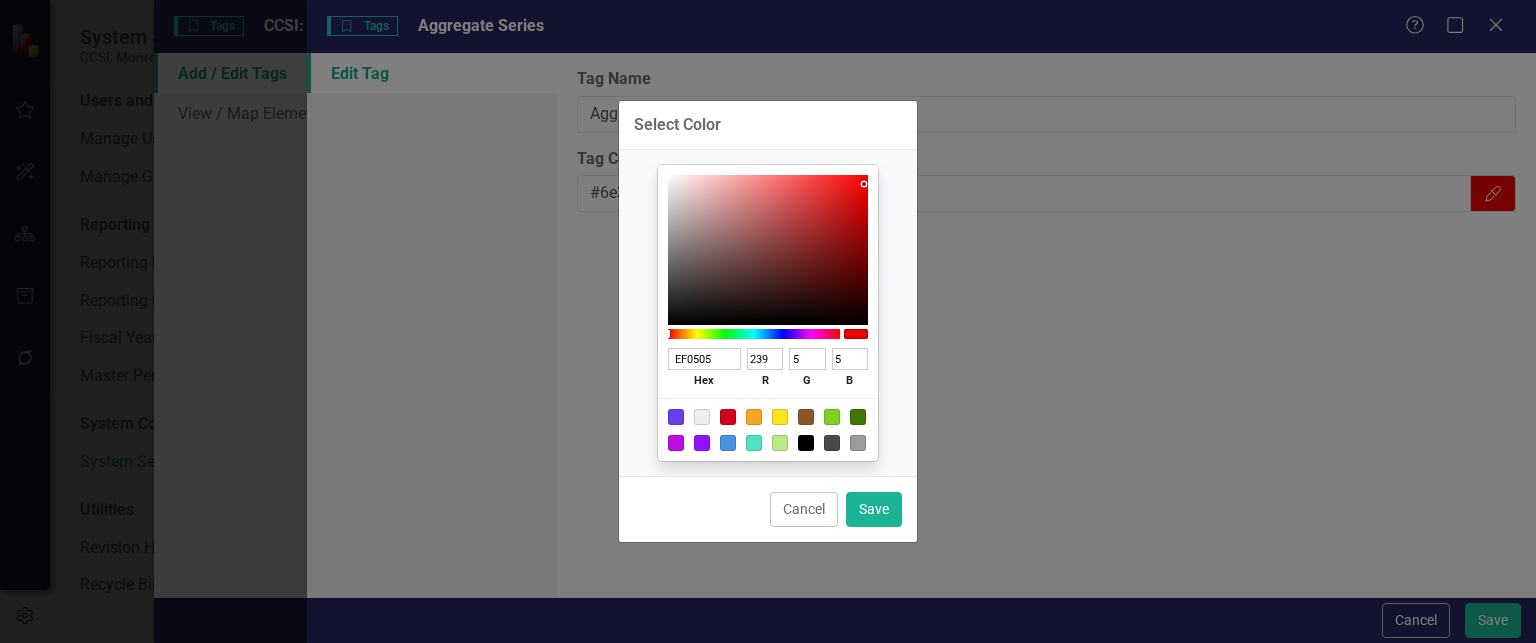 type on "F90505" 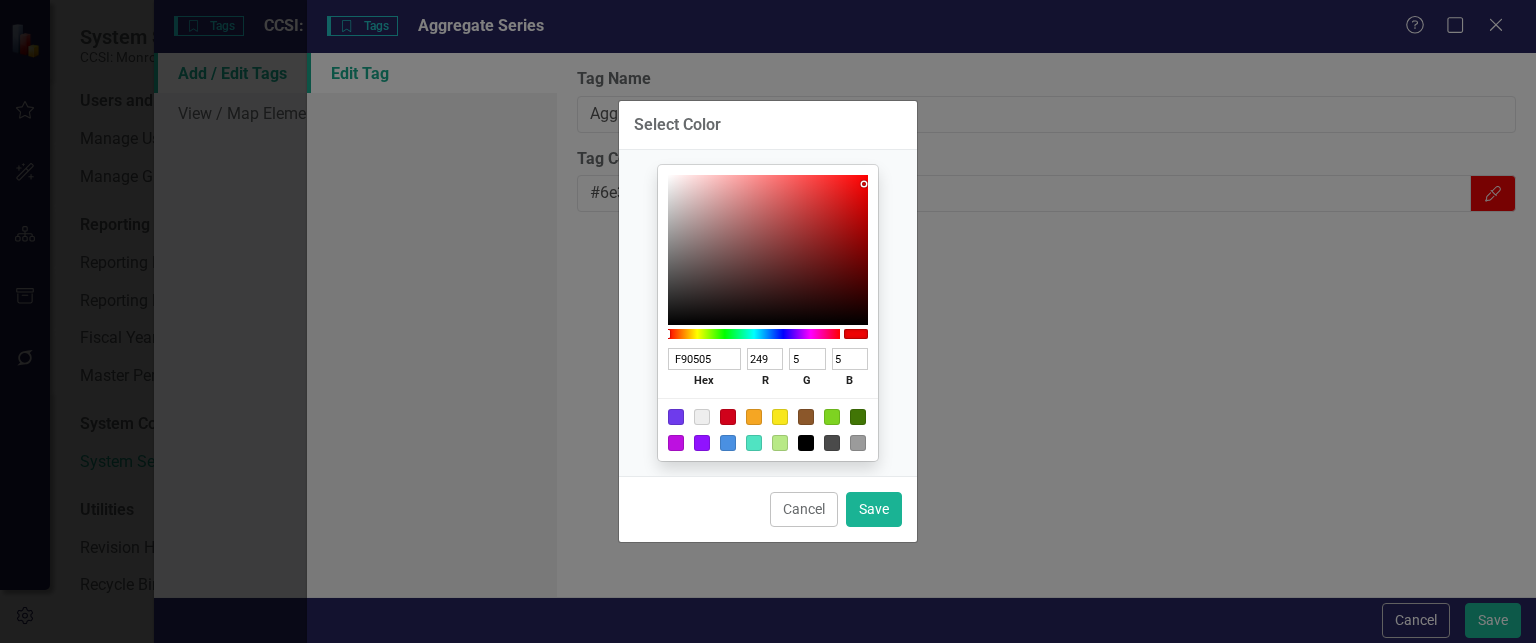 type on "FF0505" 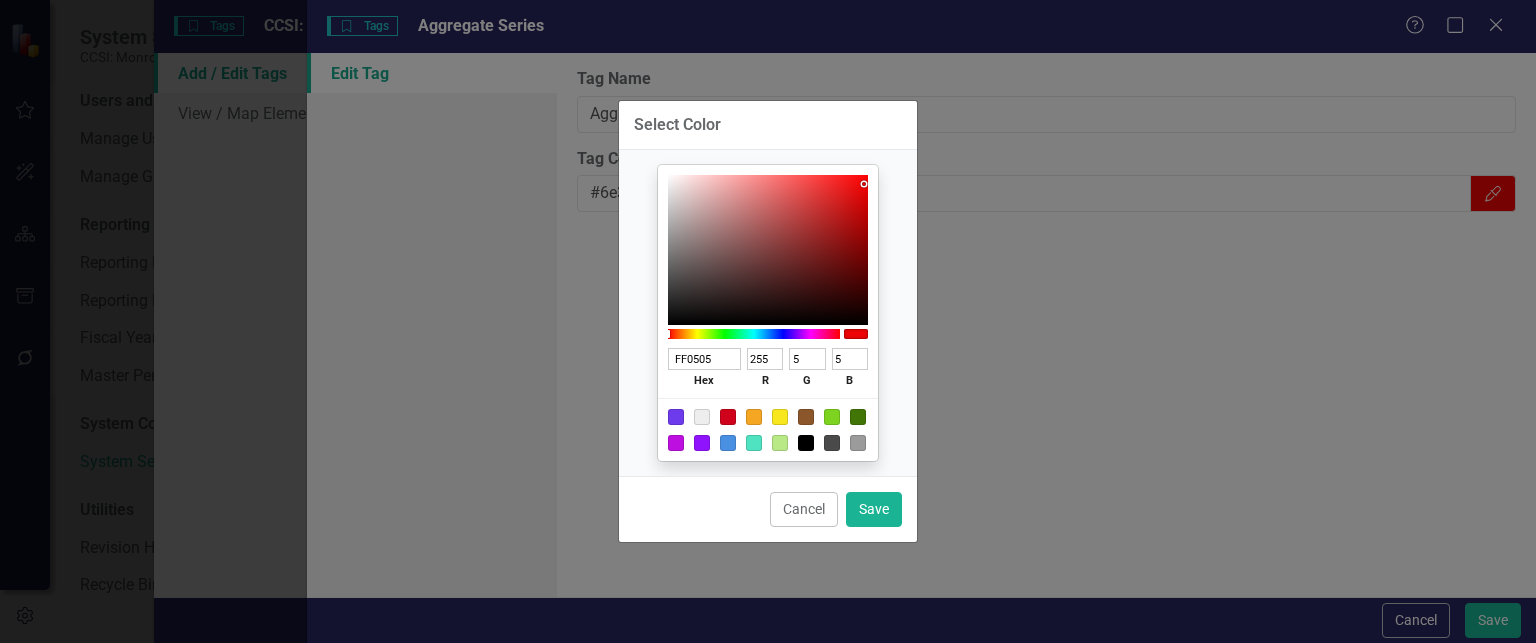 drag, startPoint x: 864, startPoint y: 185, endPoint x: 864, endPoint y: 171, distance: 14 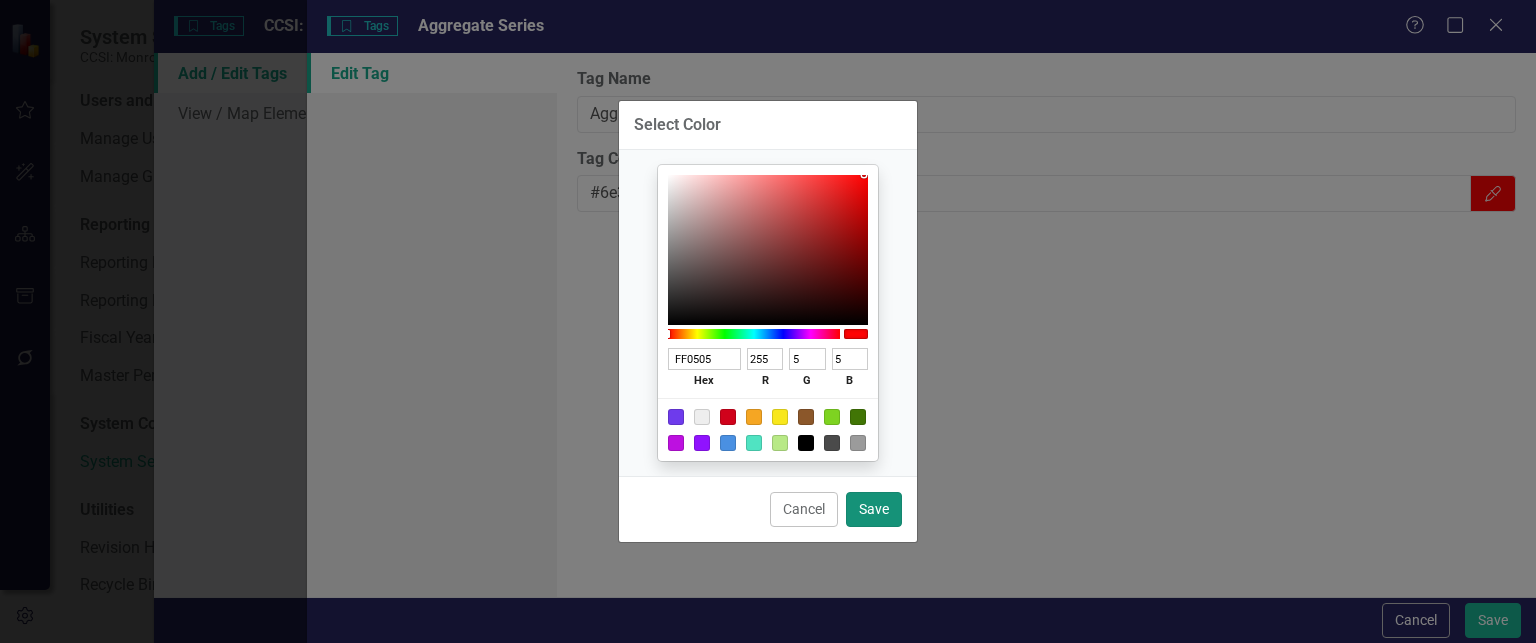 click on "Save" at bounding box center [874, 509] 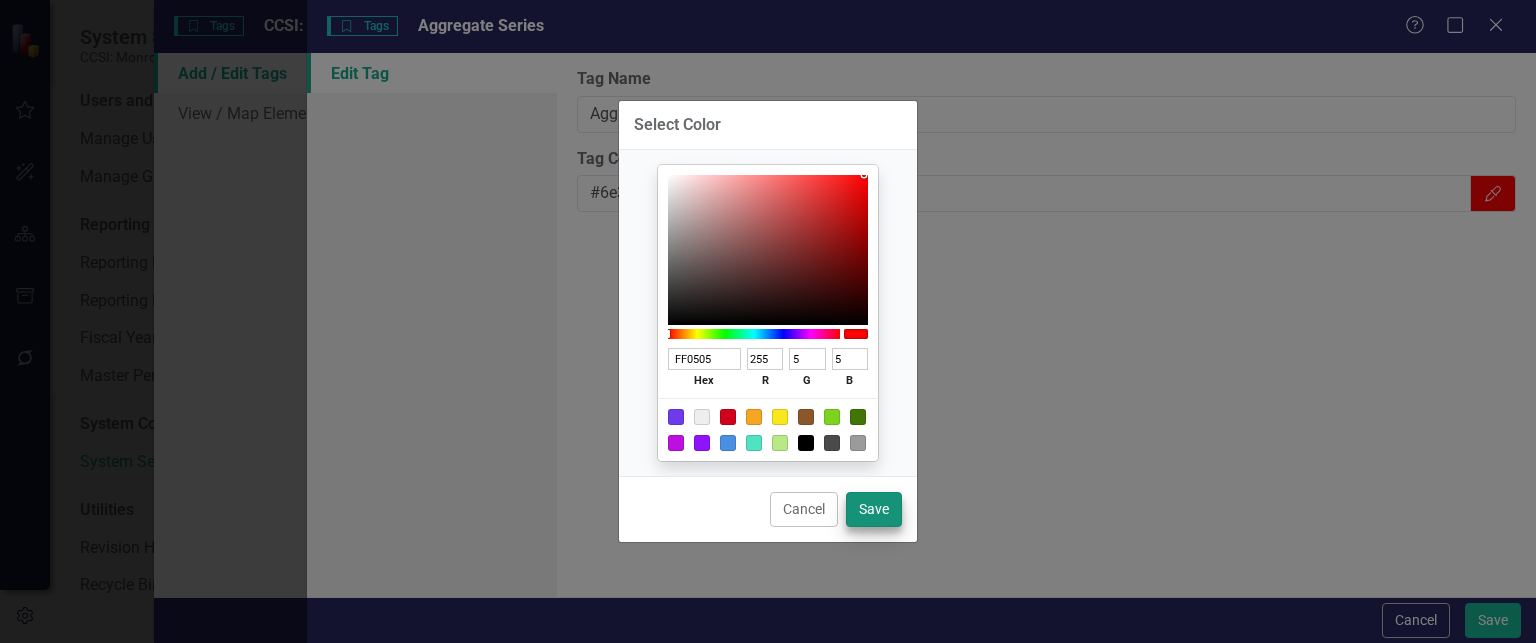 type on "#ff0505" 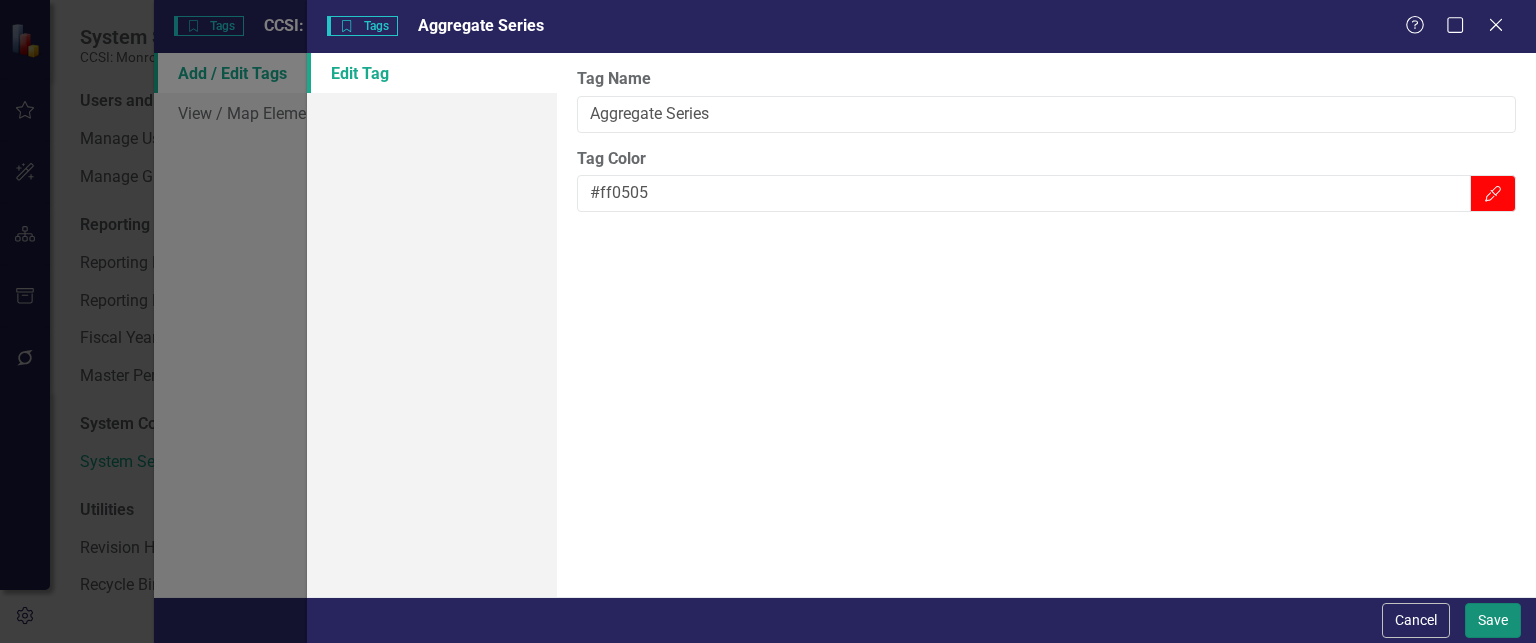 click on "Save" at bounding box center (1493, 620) 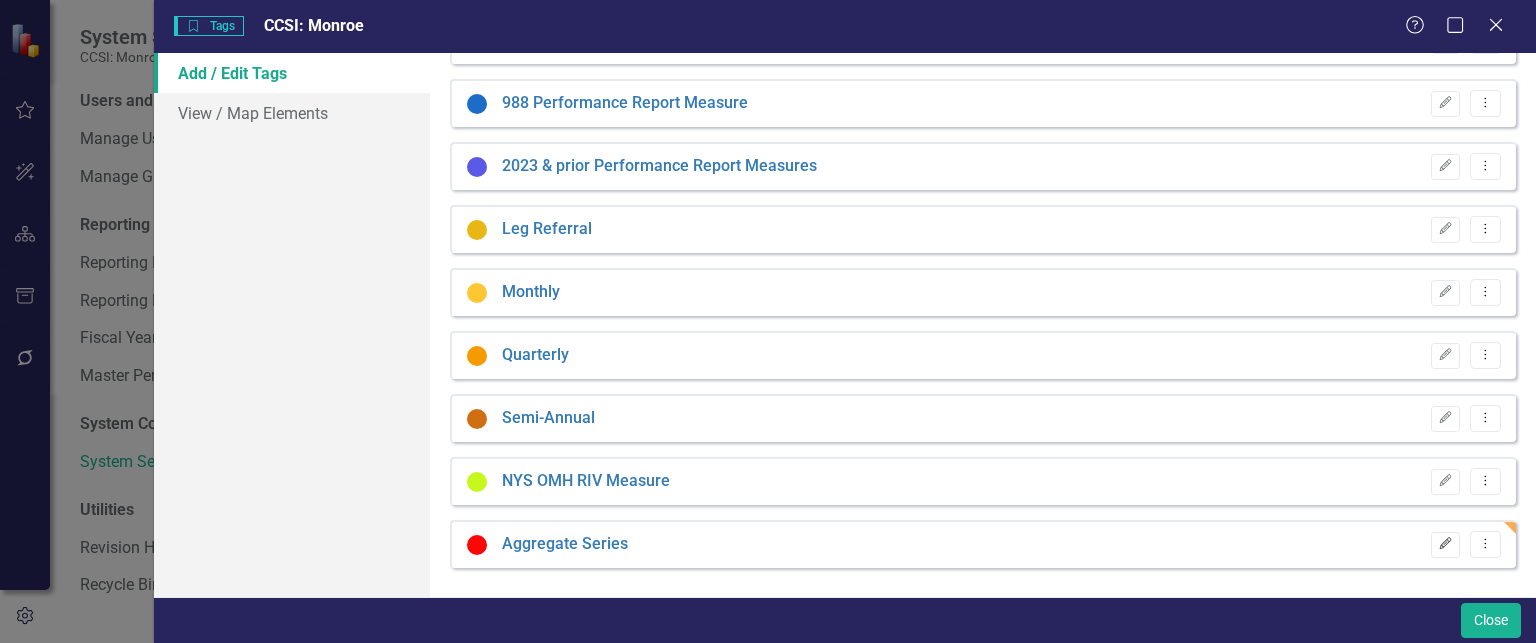 click on "Edit" 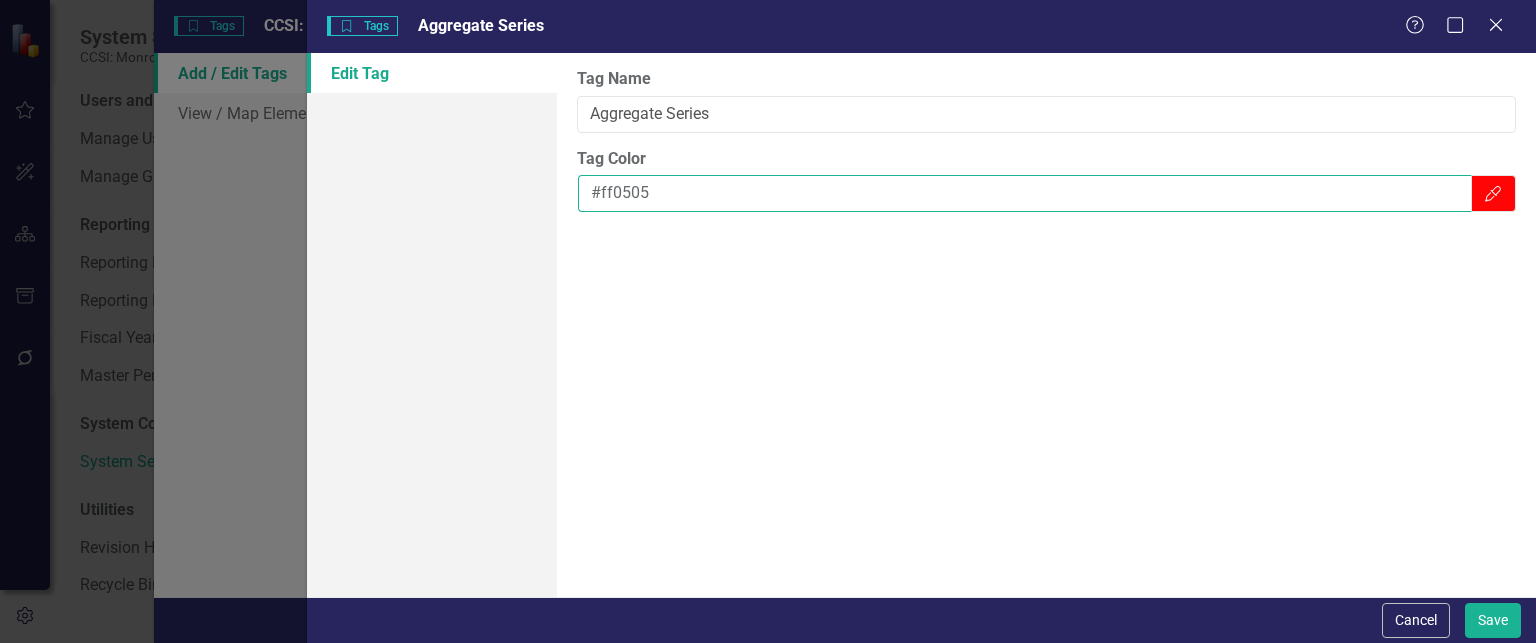 drag, startPoint x: 756, startPoint y: 190, endPoint x: 541, endPoint y: 185, distance: 215.05814 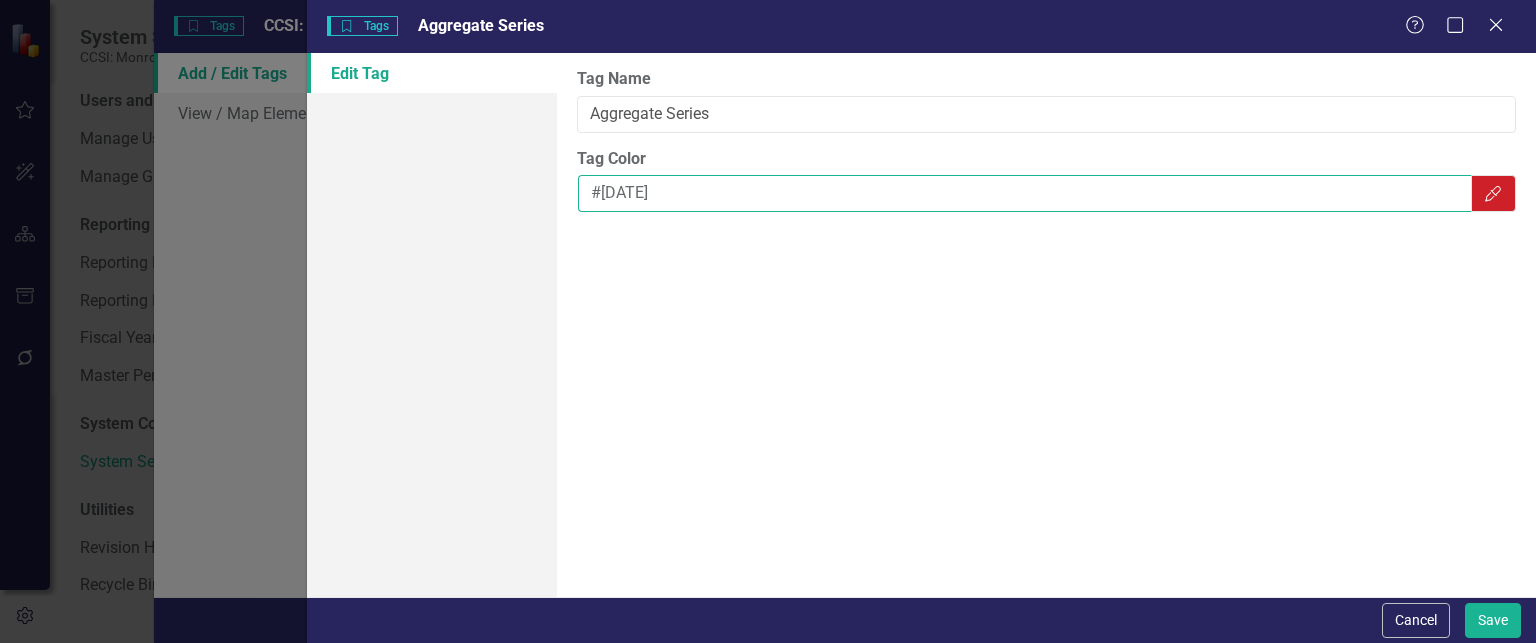 type on "#[DATE]" 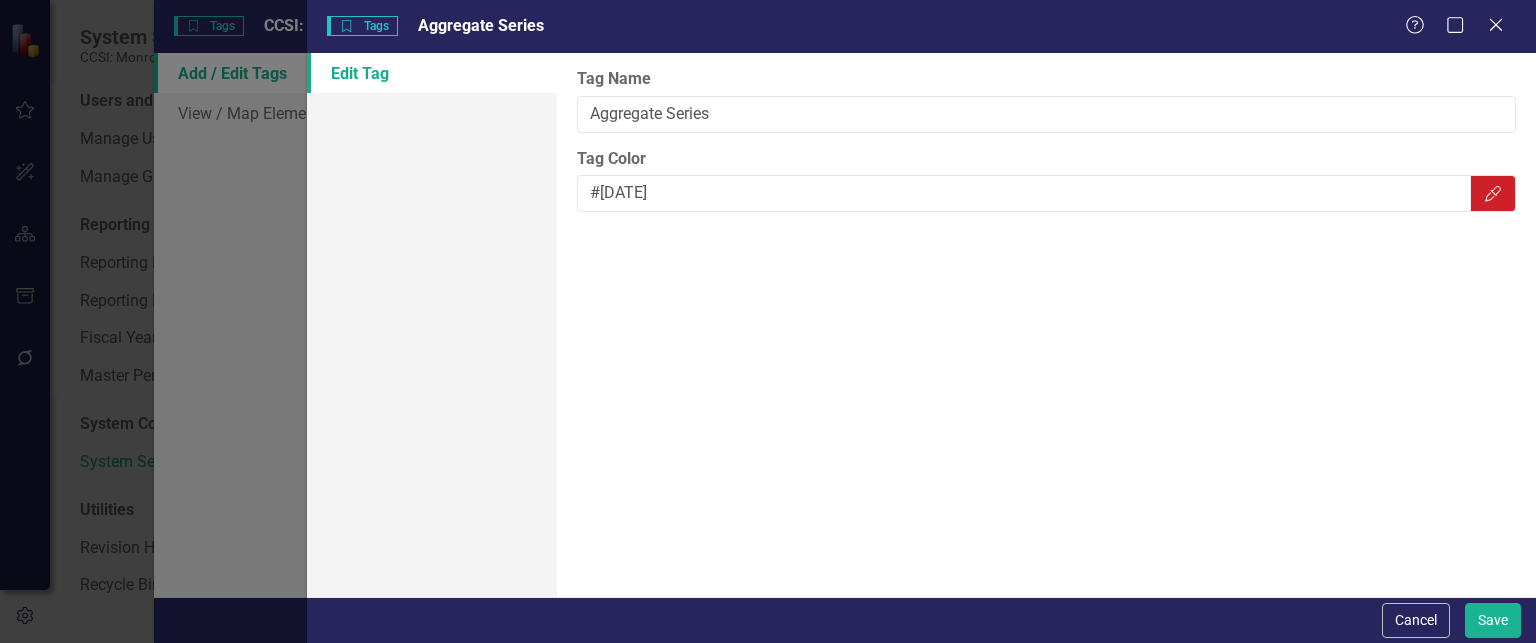 click on "Tag Name Aggregate Series Tag Color #[DATE] Color Picker" at bounding box center (1046, 325) 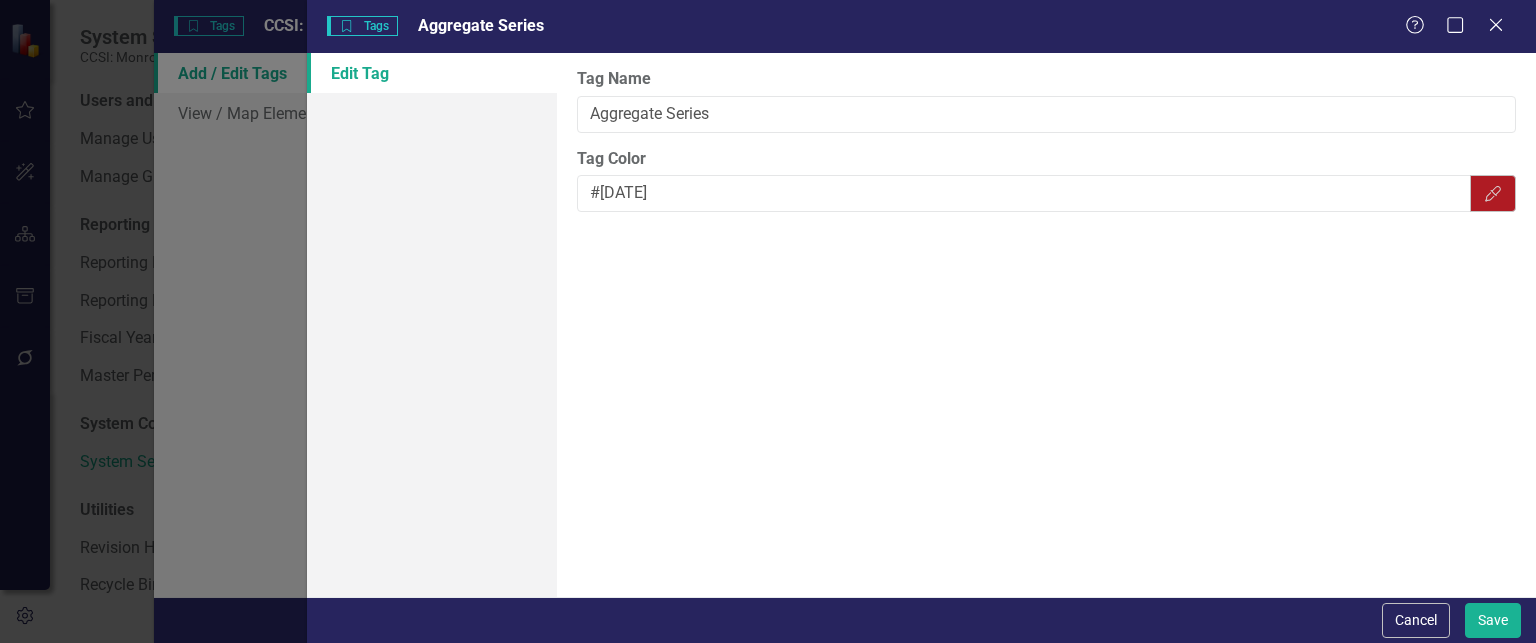click on "Color Picker" at bounding box center (1493, 193) 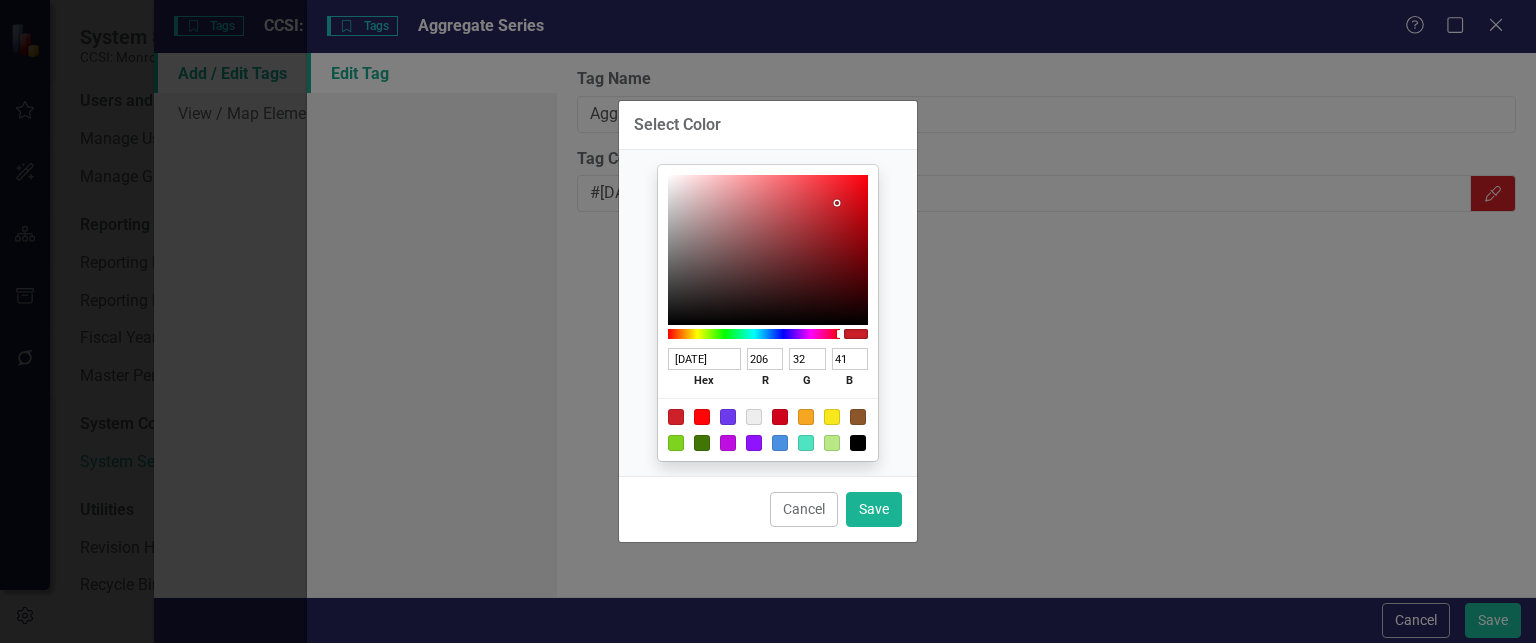 type on "F62732" 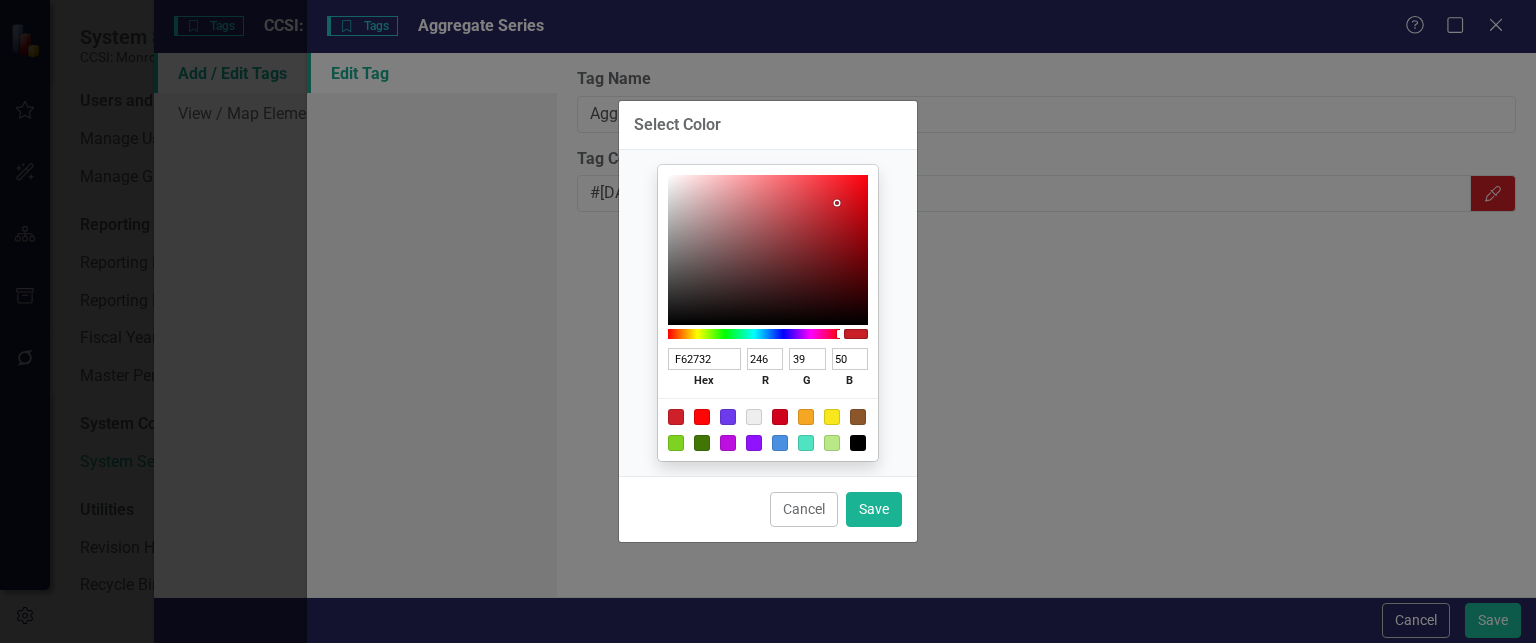 click at bounding box center [768, 250] 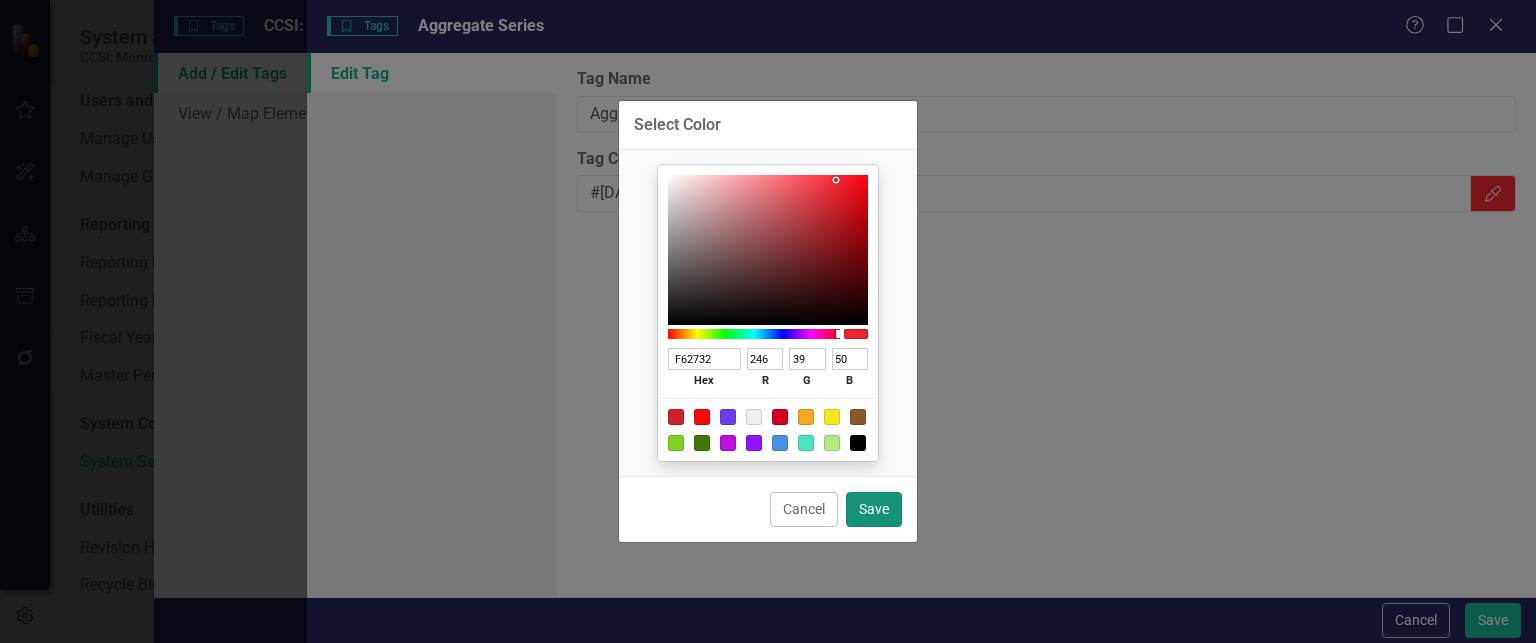 click on "Save" at bounding box center [874, 509] 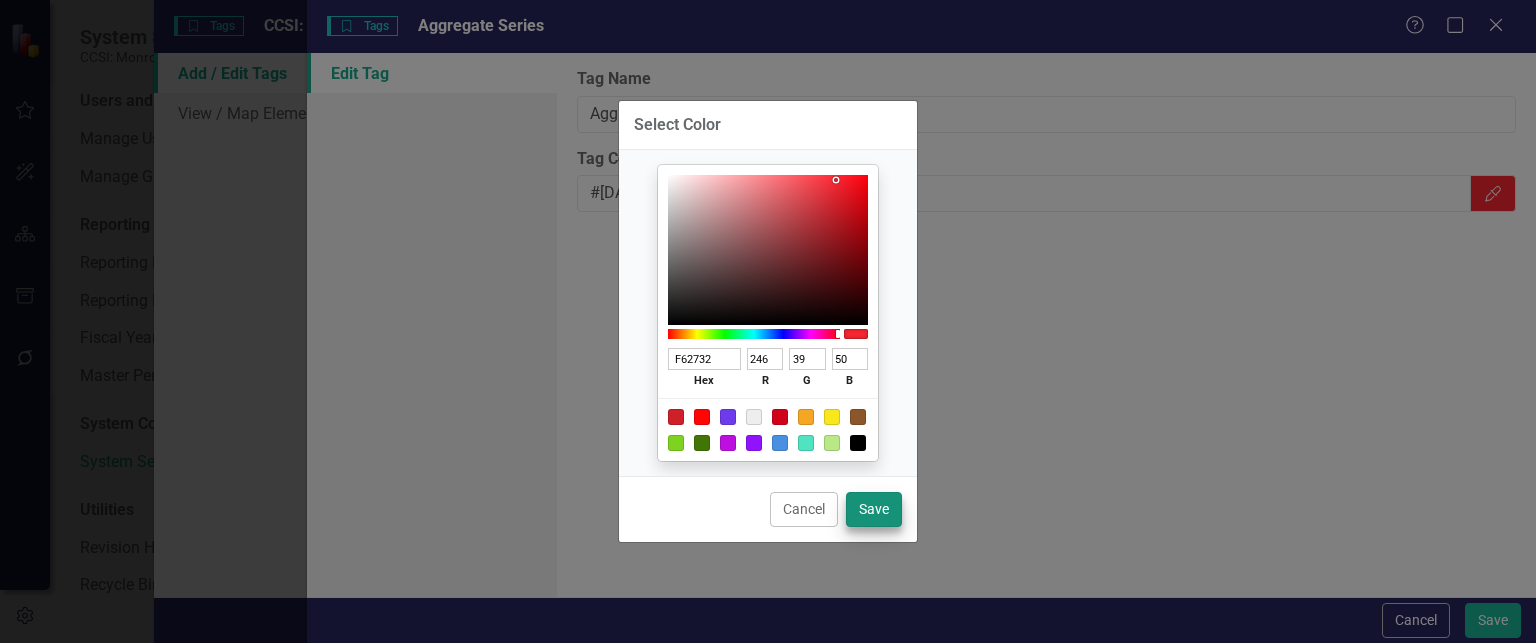 type on "#f62732" 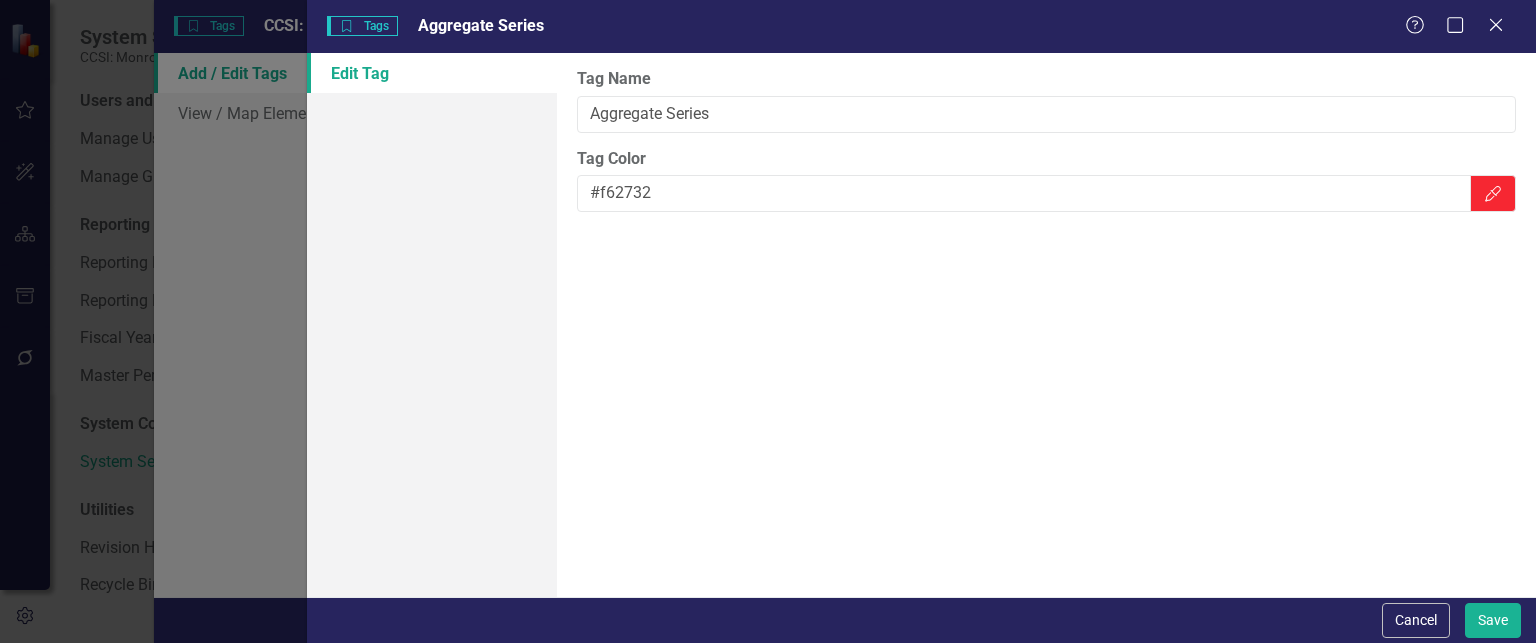 click on "Tag Name Aggregate Series Tag Color #f62732 Color Picker" at bounding box center [1046, 325] 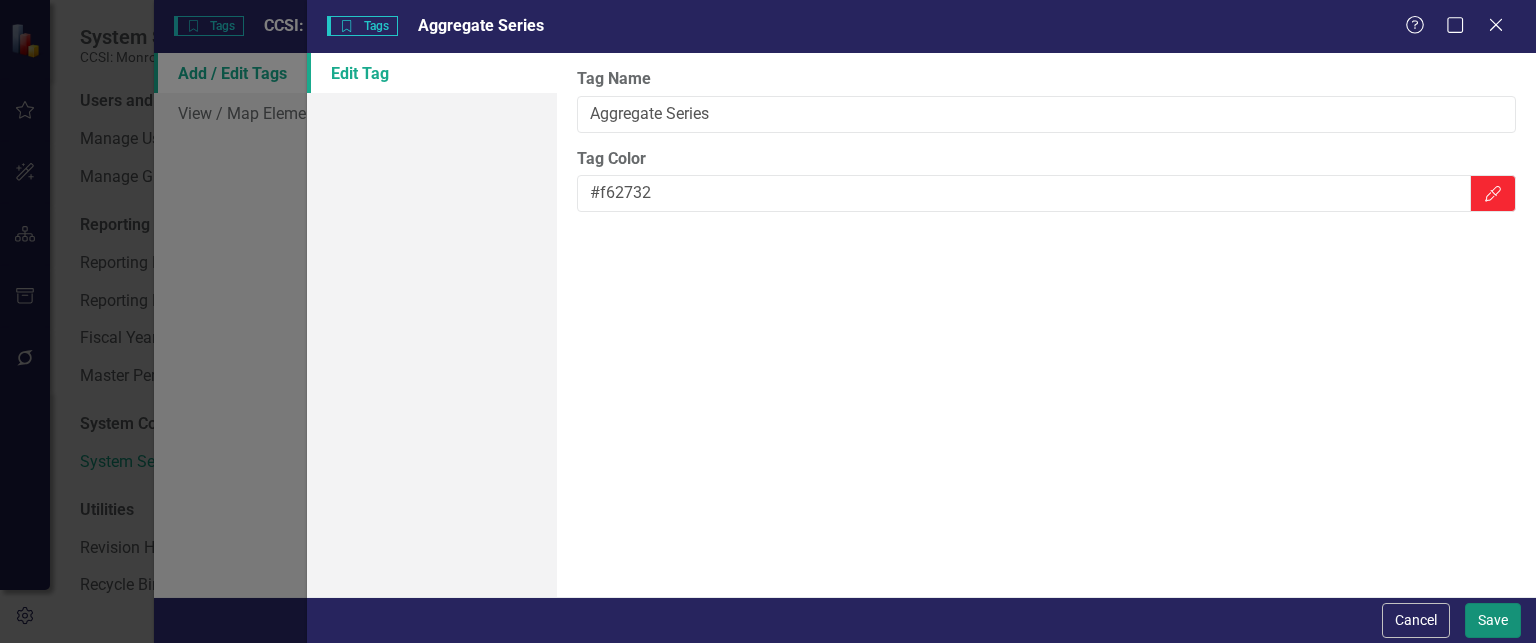 click on "Save" at bounding box center (1493, 620) 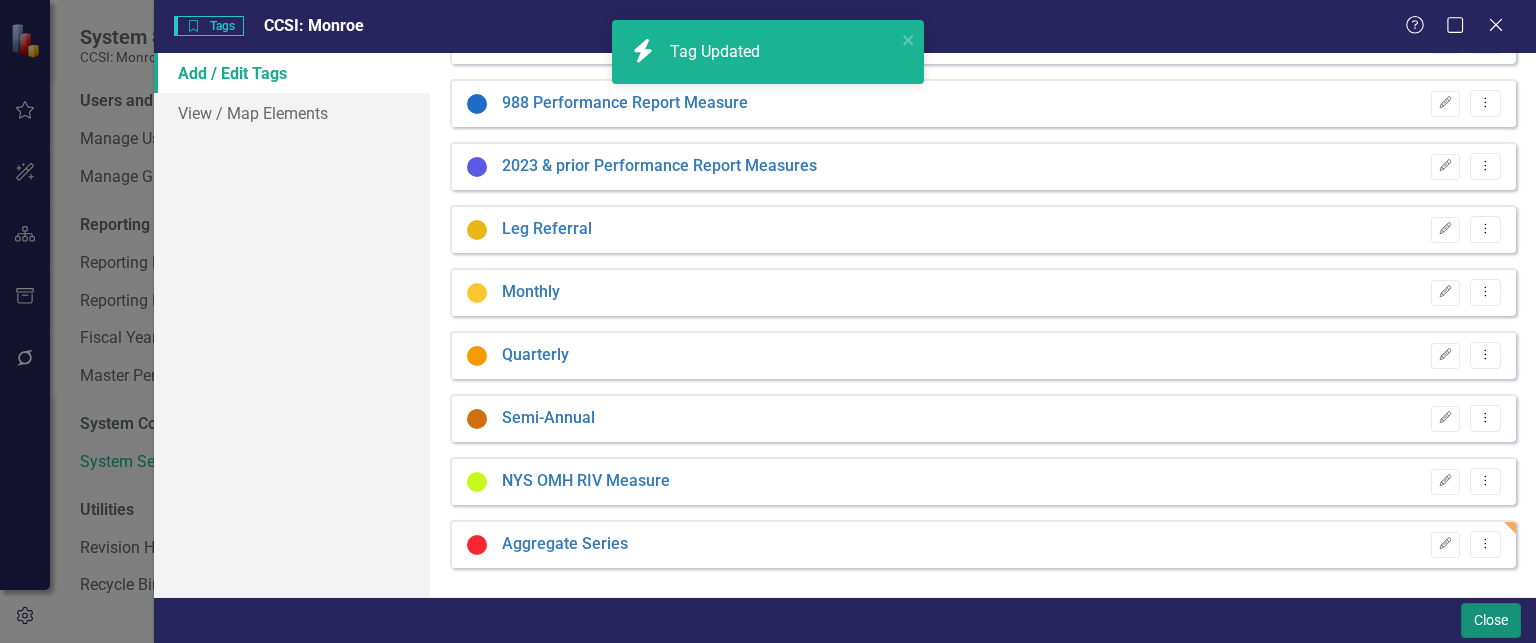 click on "Close" at bounding box center [1491, 620] 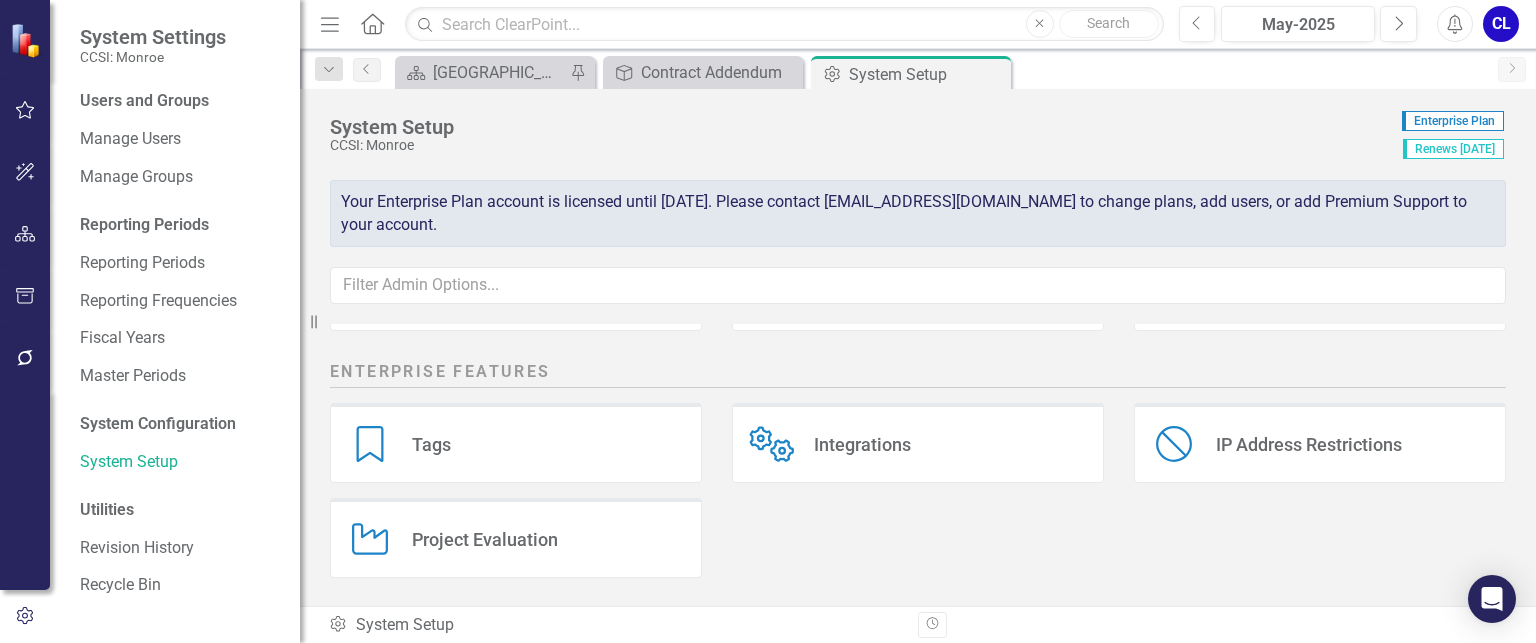 click on "Tags Tags" at bounding box center [516, 443] 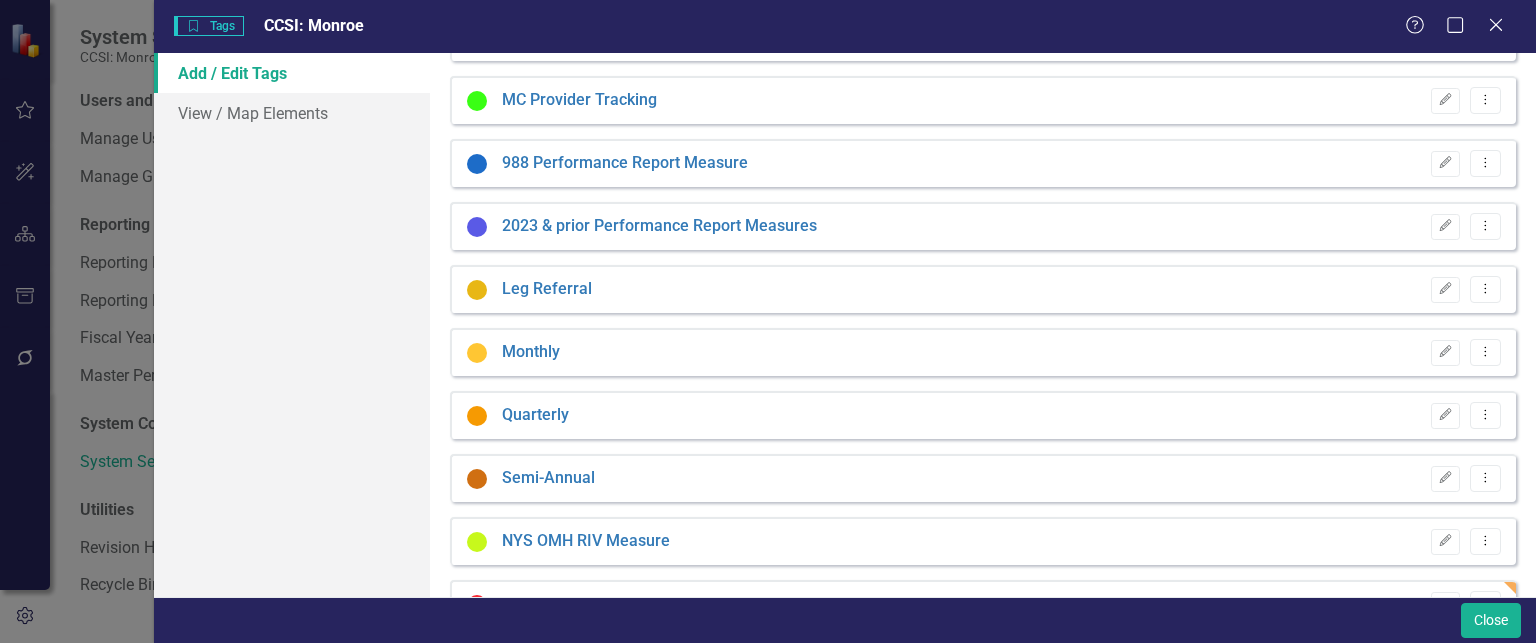 scroll, scrollTop: 1112, scrollLeft: 0, axis: vertical 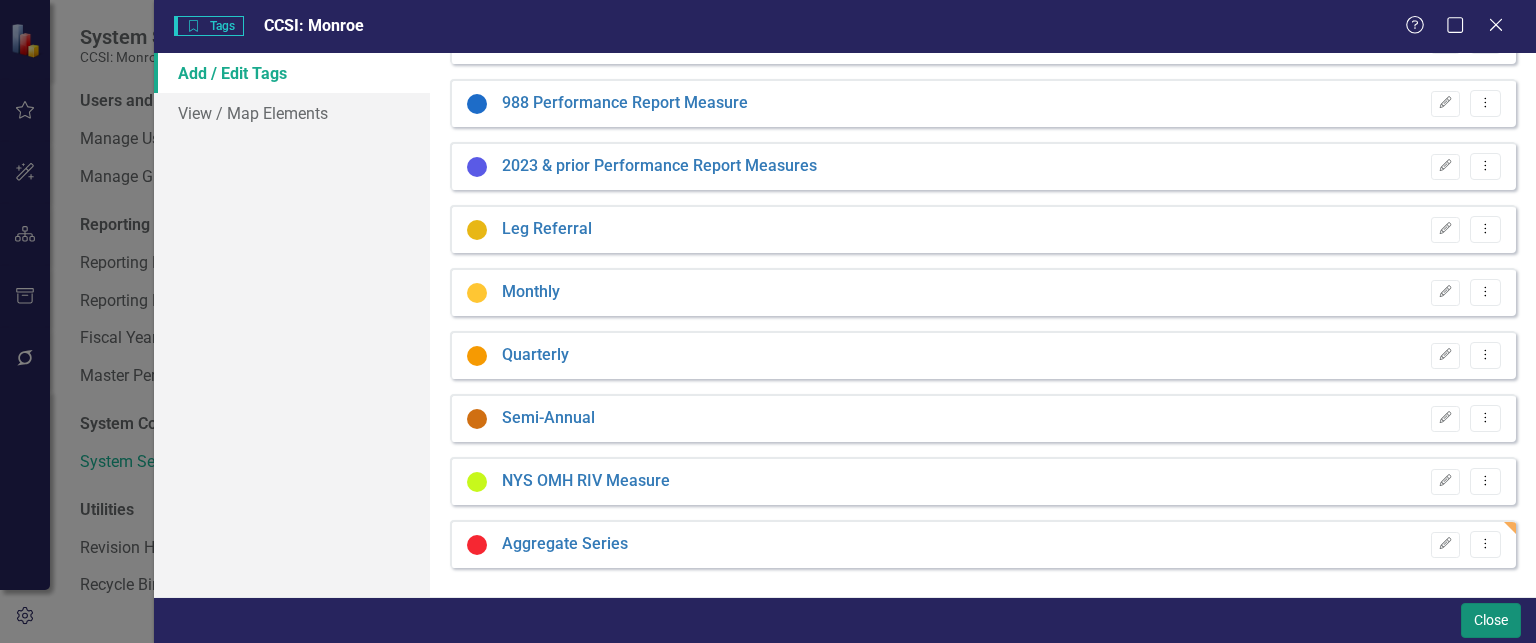 click on "Close" at bounding box center [1491, 620] 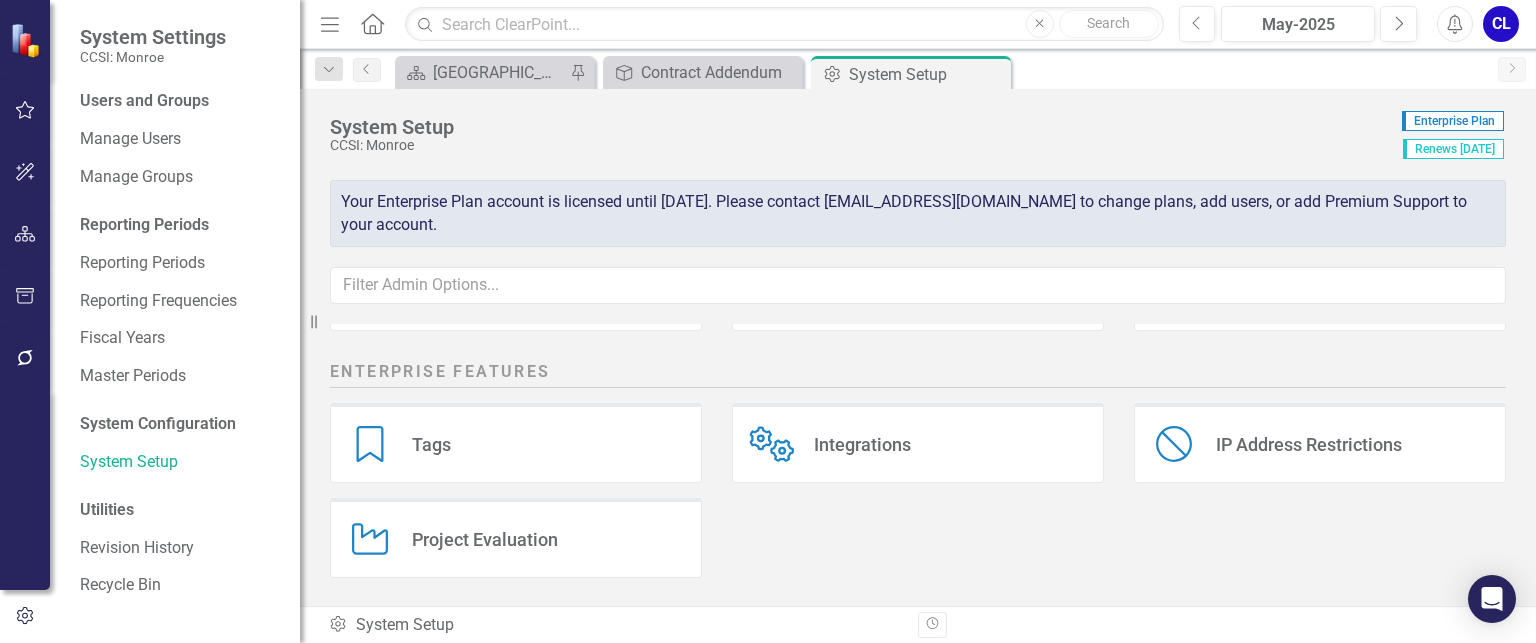 click on "Tags" at bounding box center [374, 444] 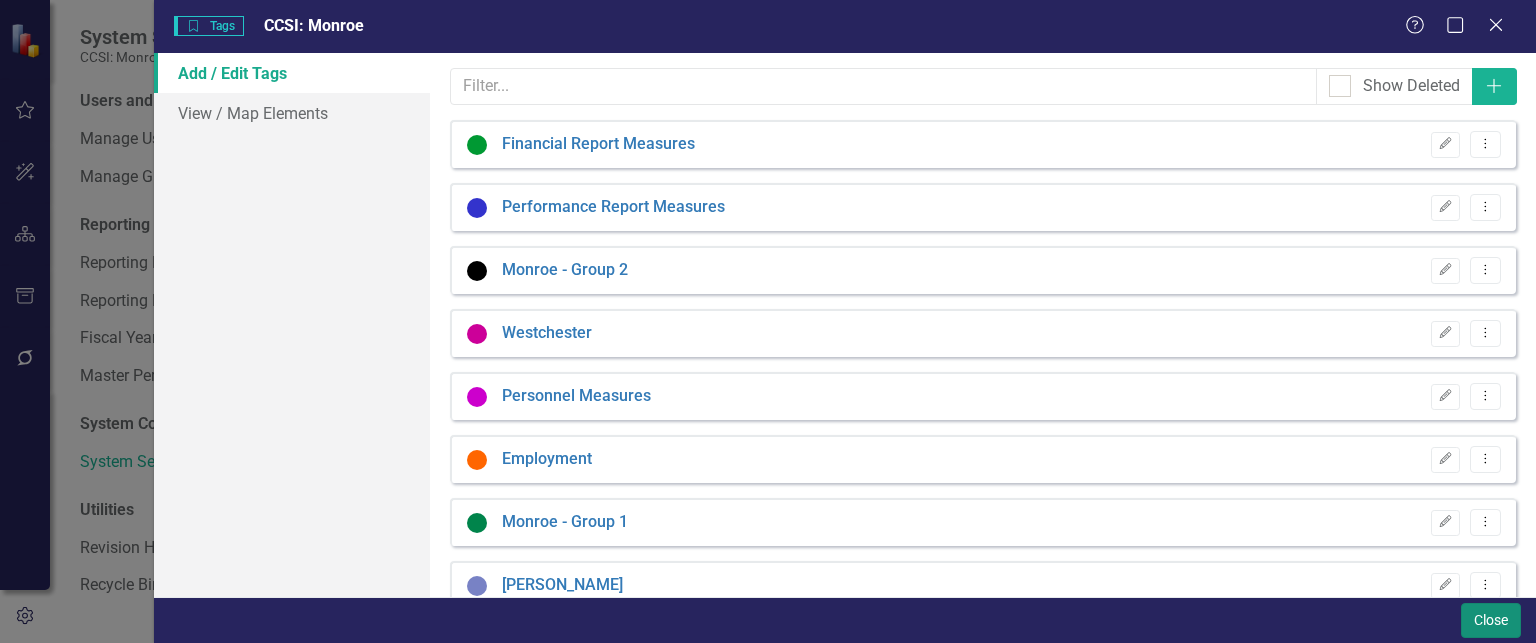 click on "Close" at bounding box center (1491, 620) 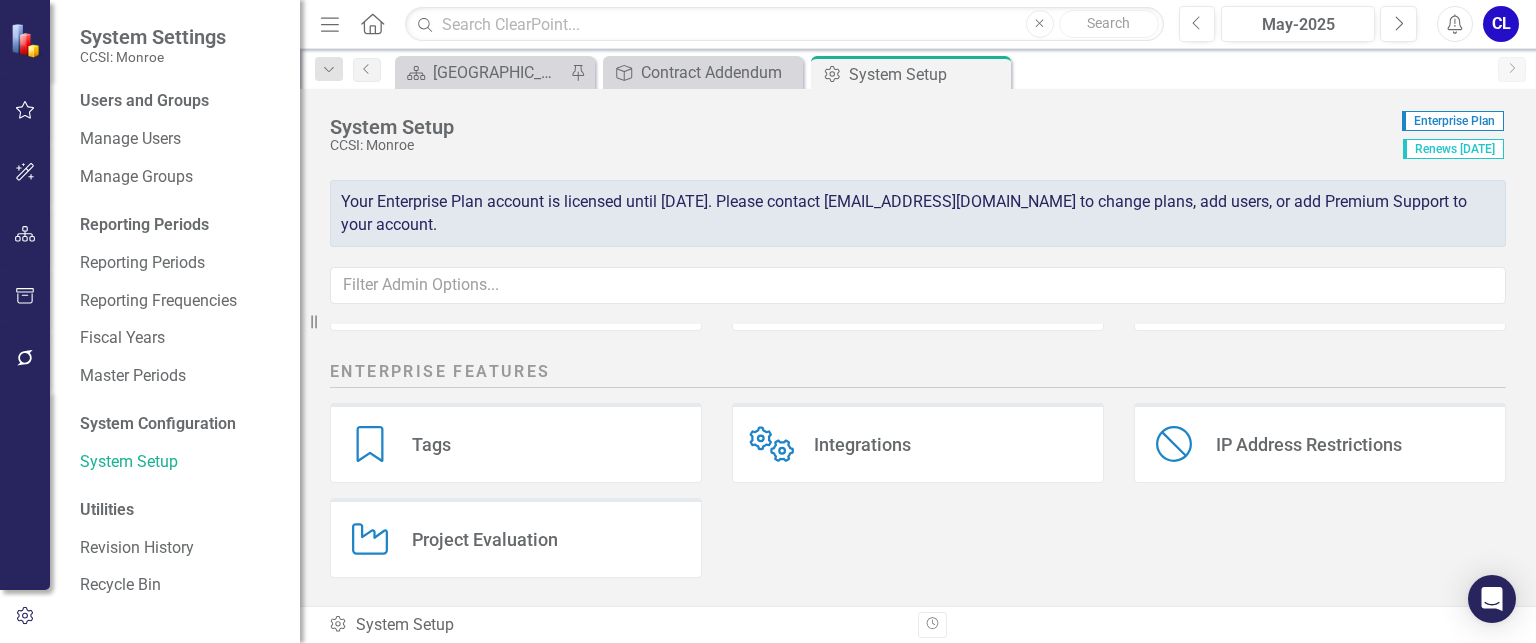 click on "Tags" at bounding box center (431, 444) 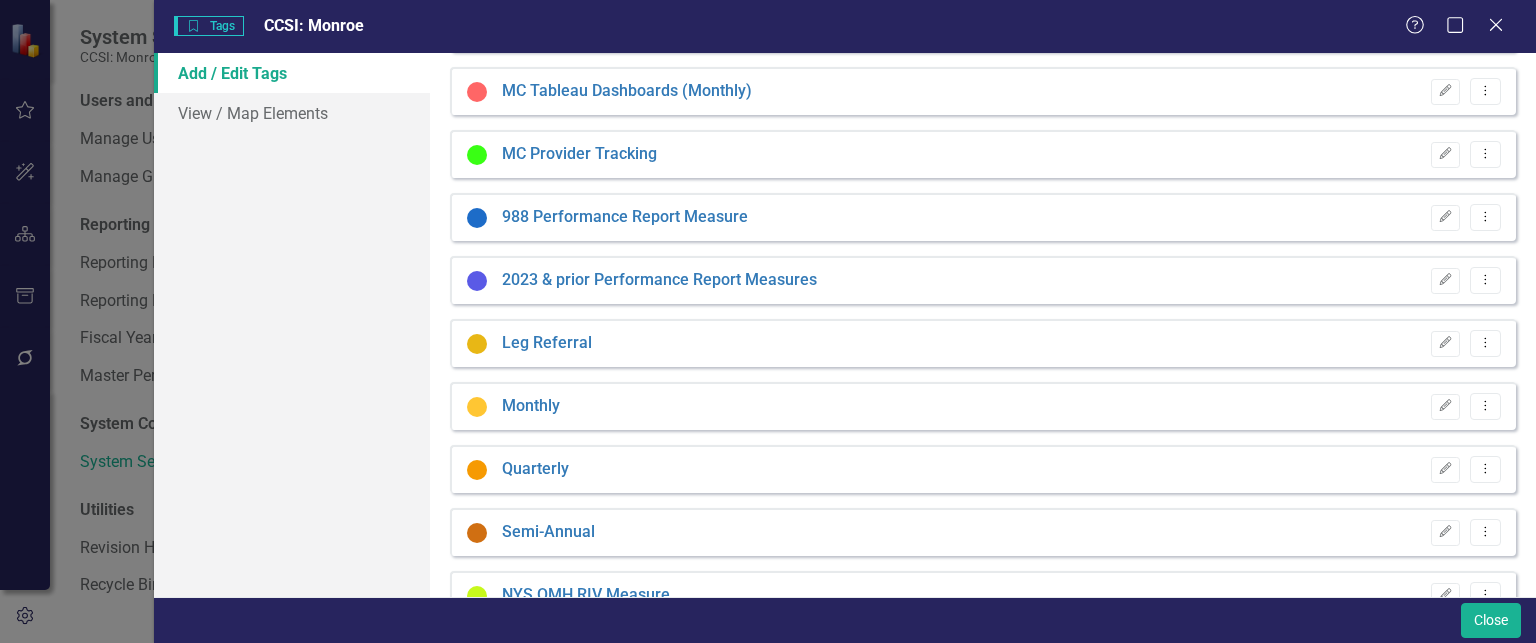 scroll, scrollTop: 1112, scrollLeft: 0, axis: vertical 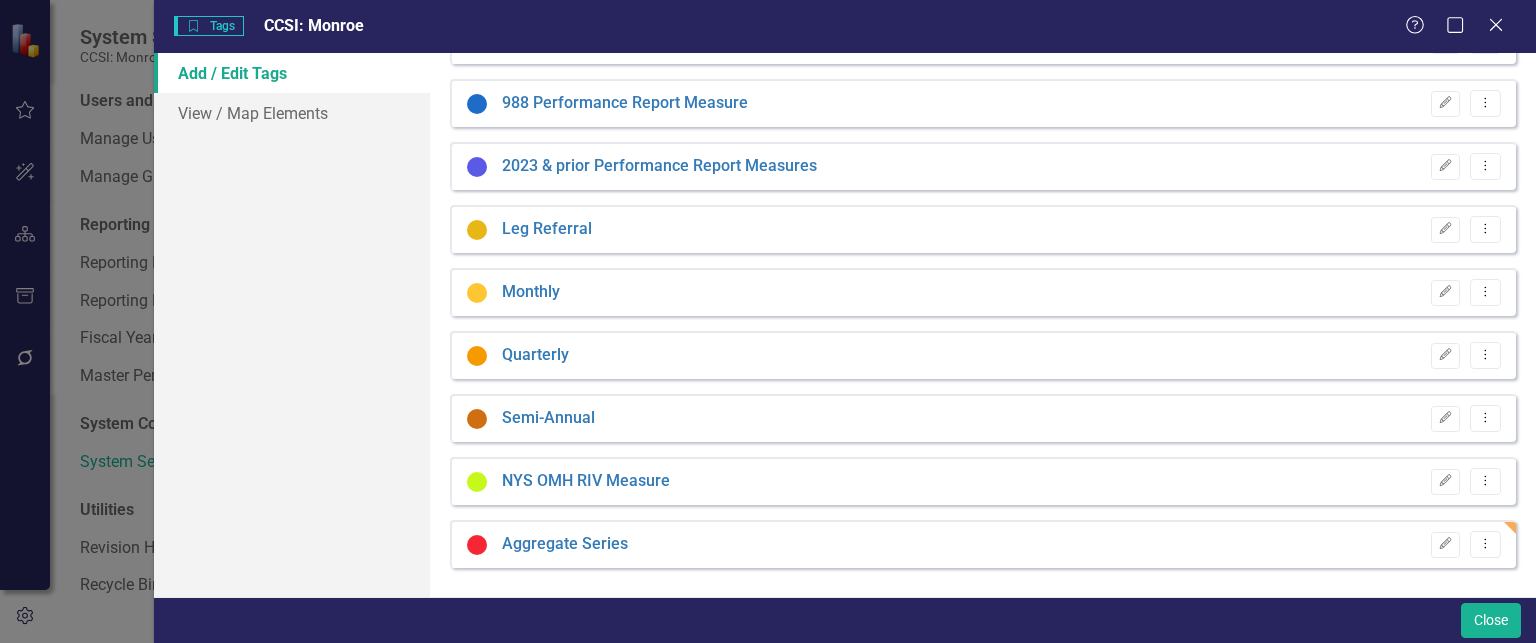 click on "Tags Tags CCSI: Monroe Help Maximize Close" at bounding box center [845, 26] 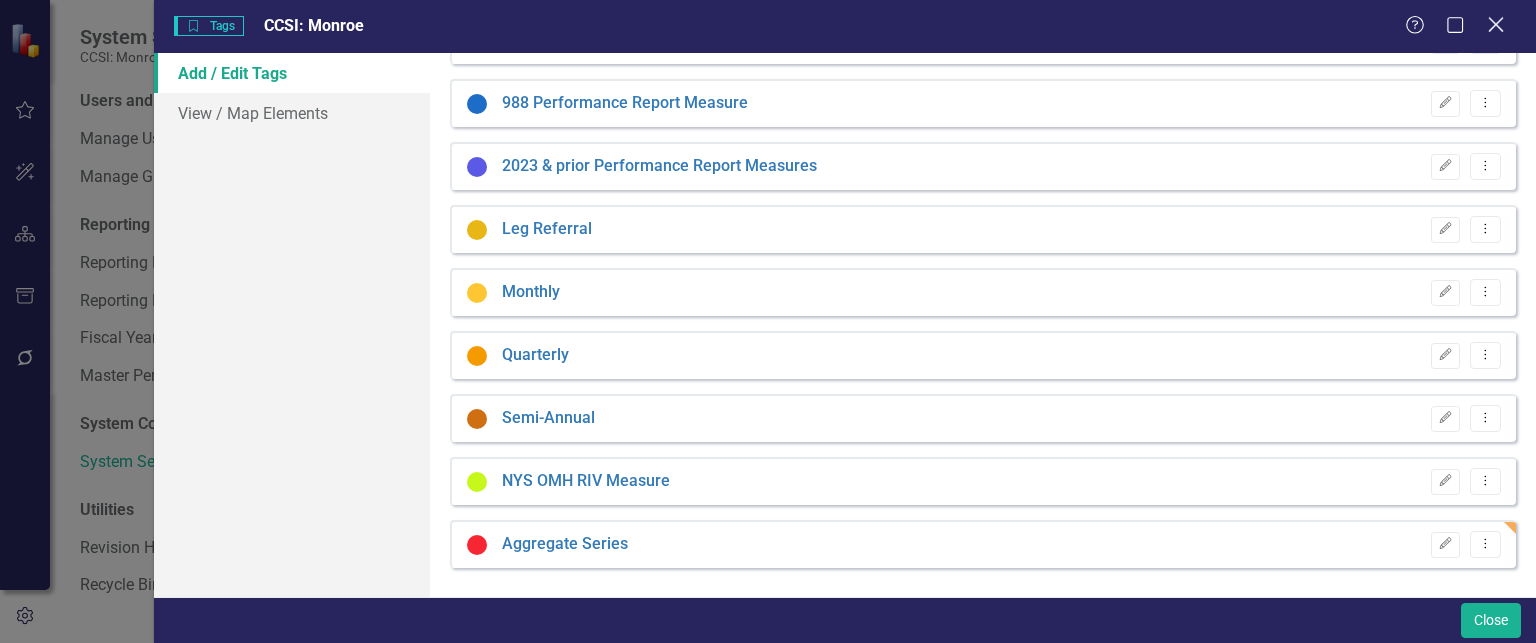 click on "Close" 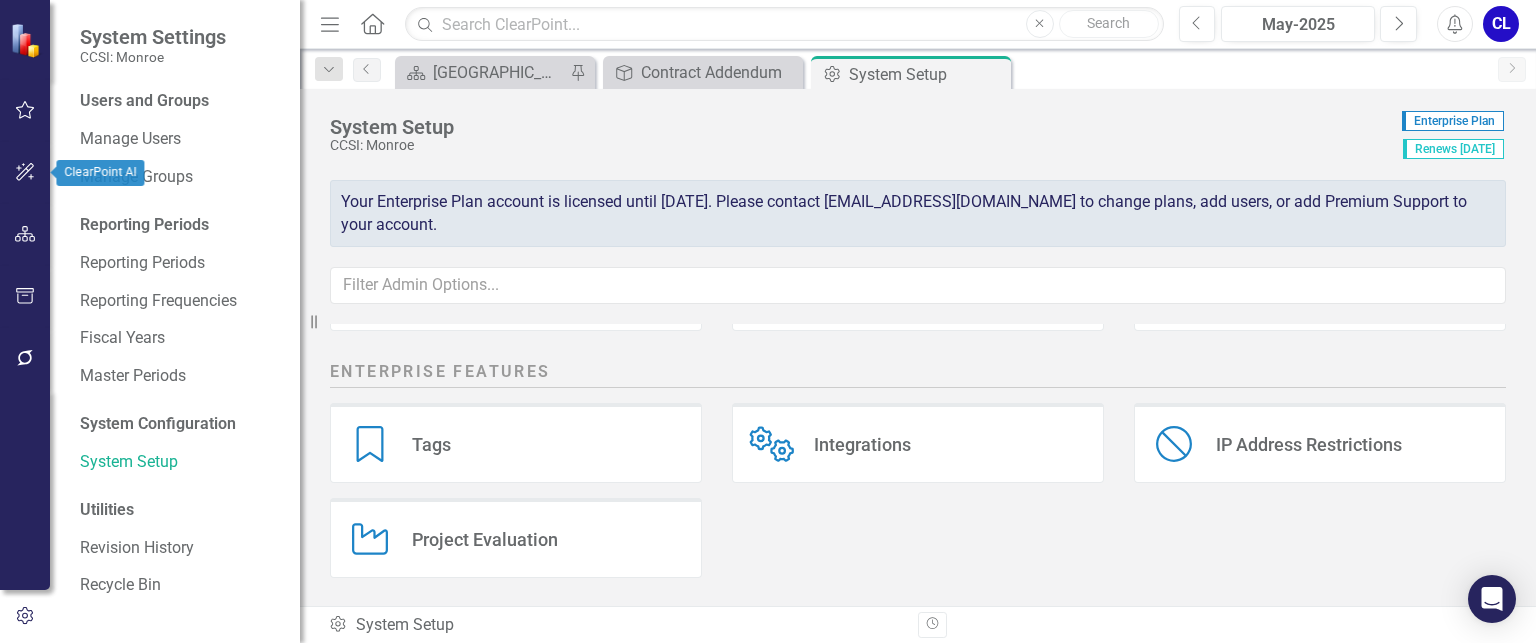click 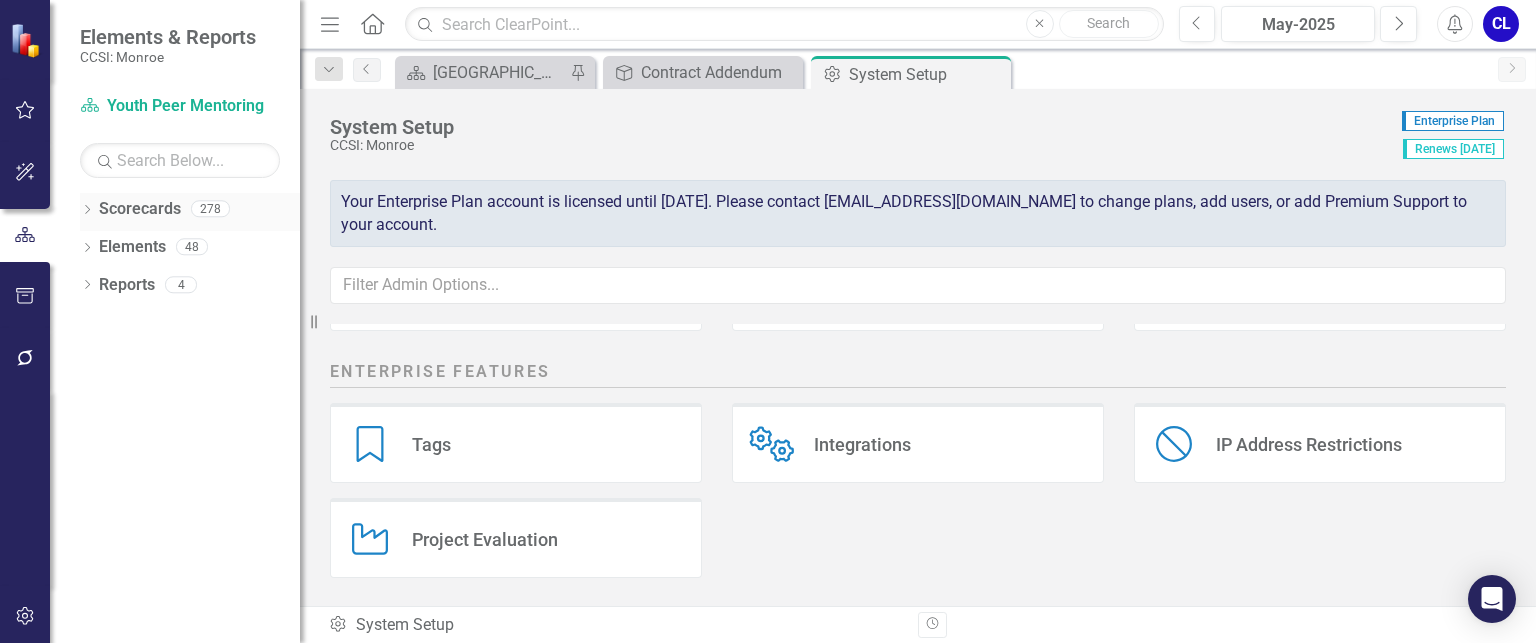 click on "Dropdown" 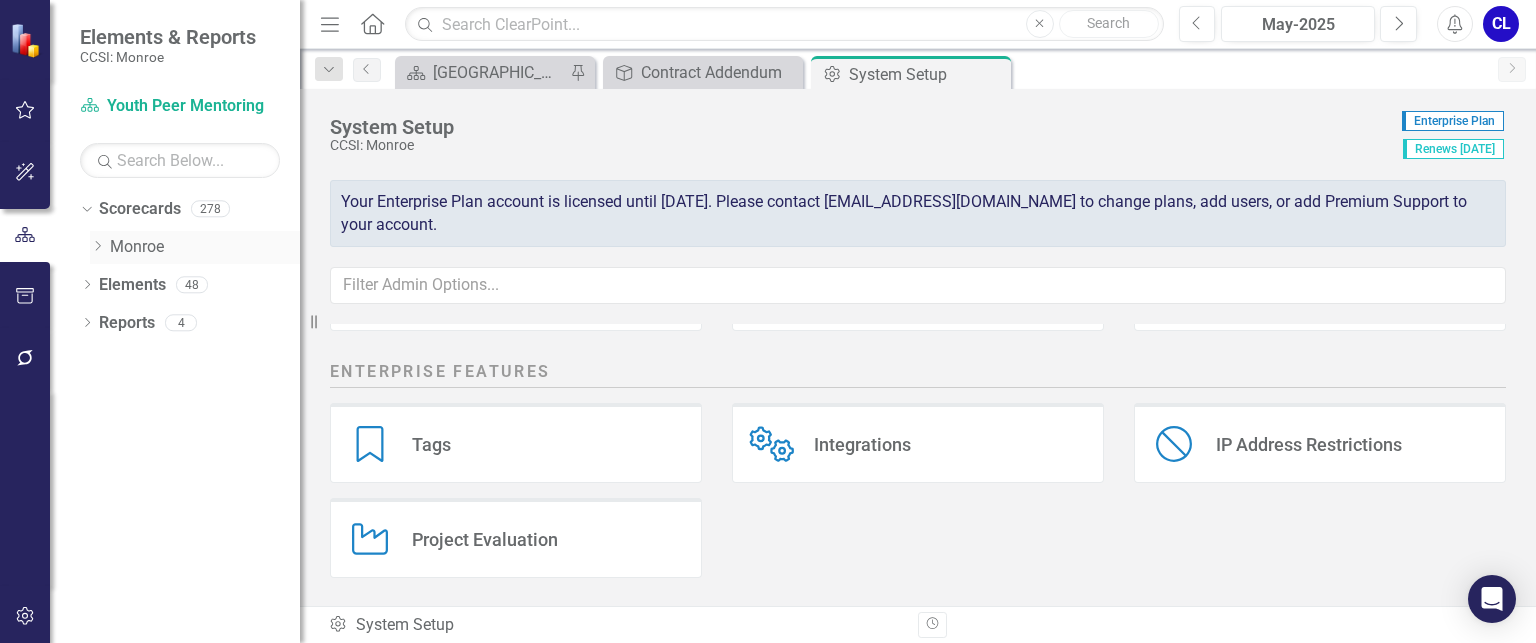 click on "Dropdown" 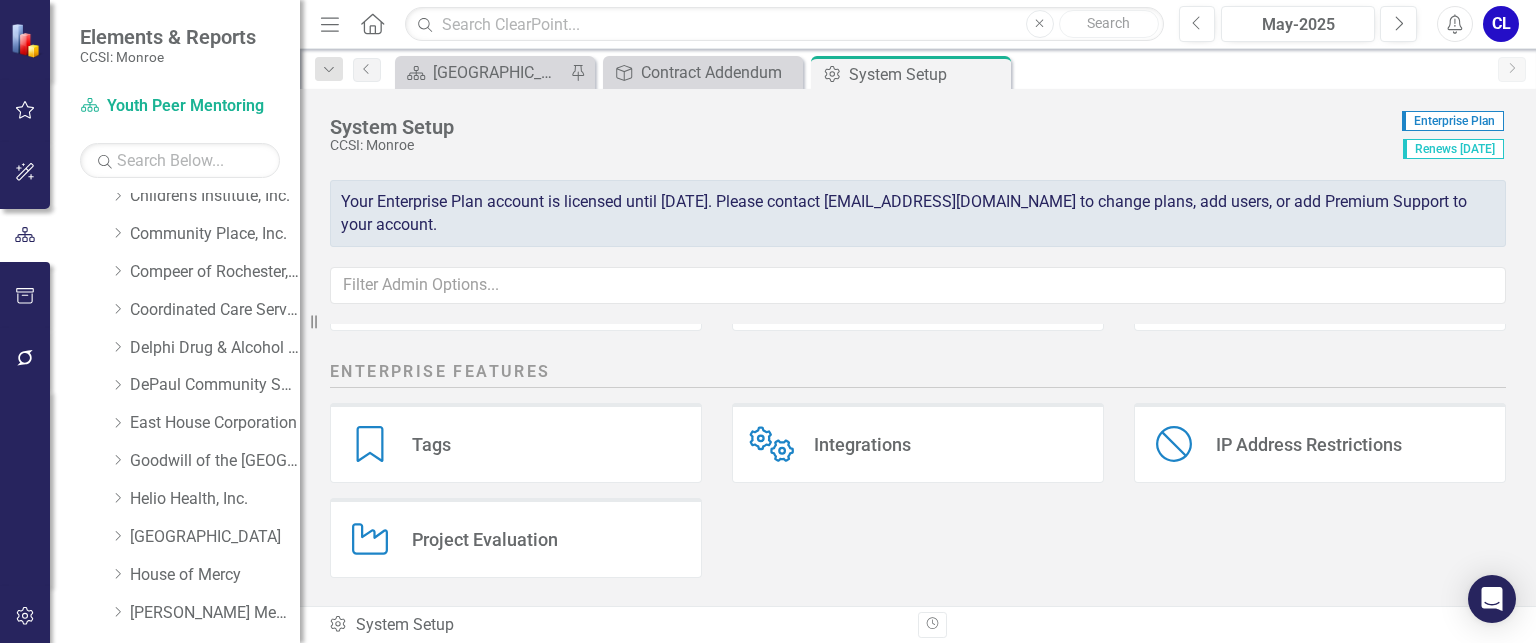 scroll, scrollTop: 300, scrollLeft: 0, axis: vertical 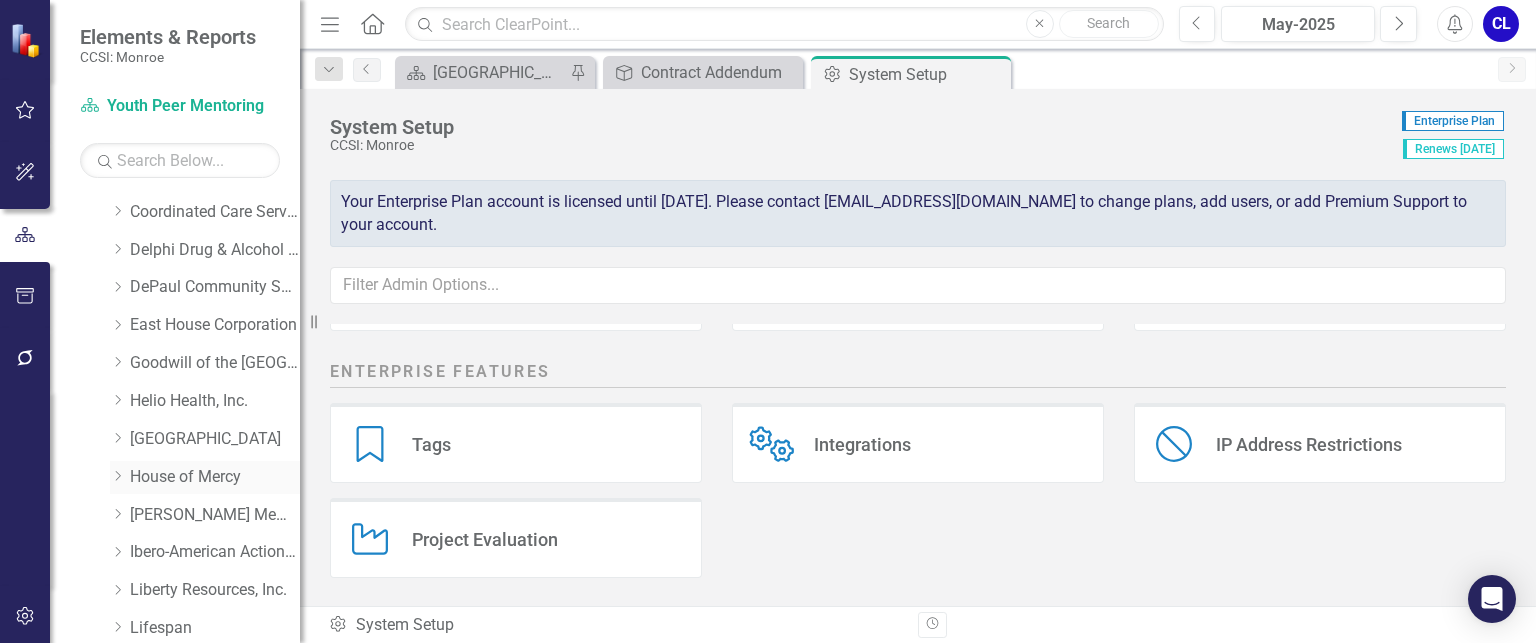 click on "Dropdown" 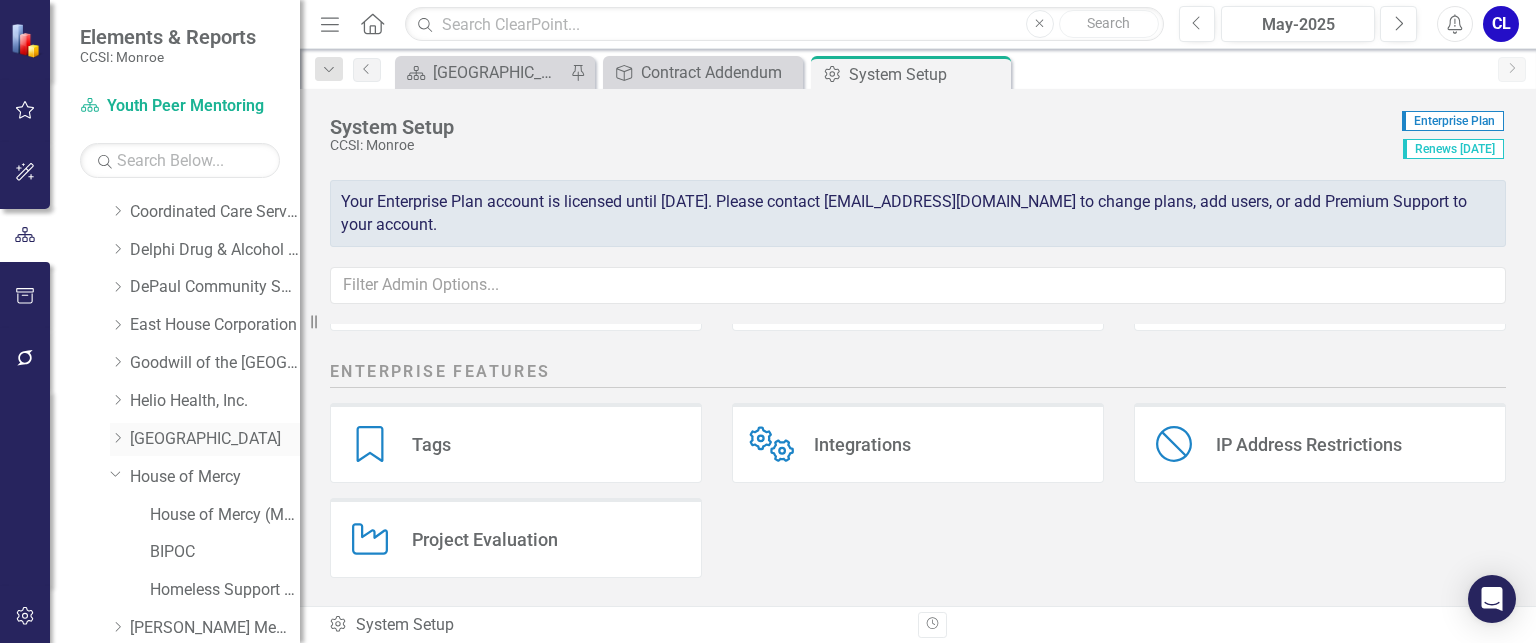scroll, scrollTop: 400, scrollLeft: 0, axis: vertical 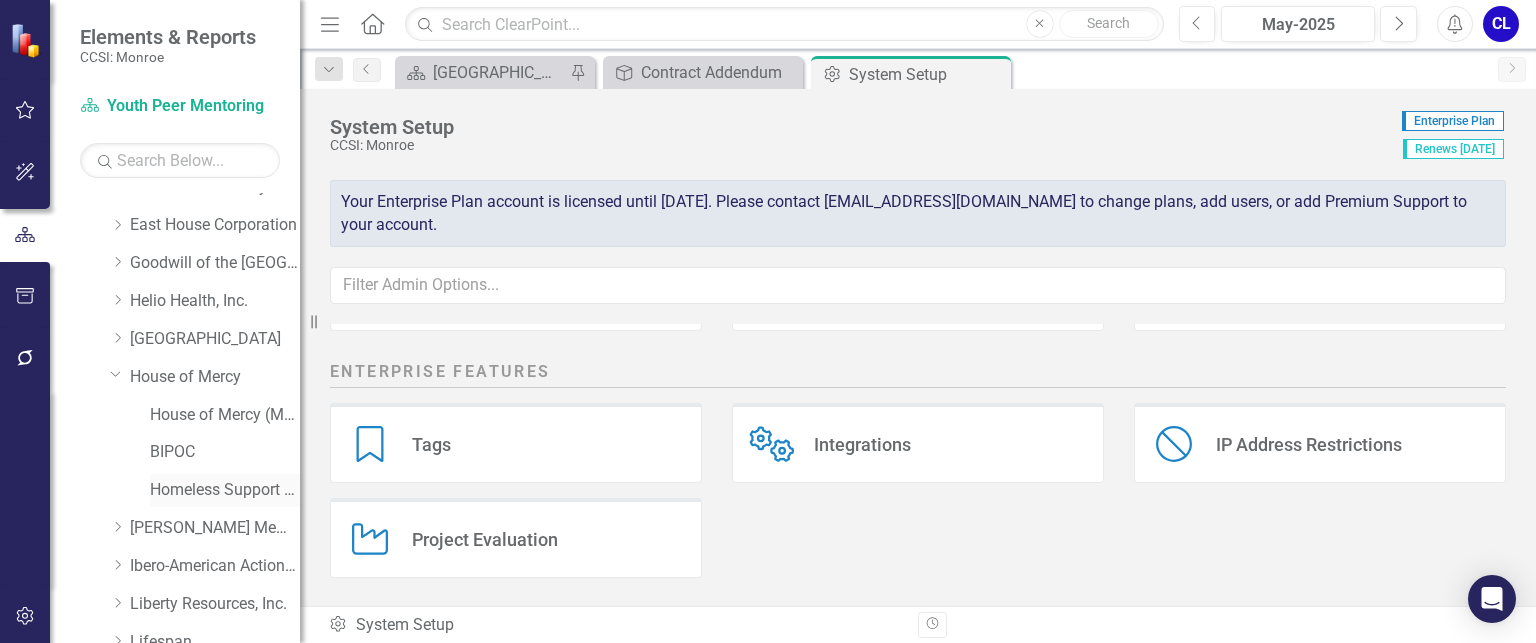 click on "Homeless Support Services" at bounding box center [225, 490] 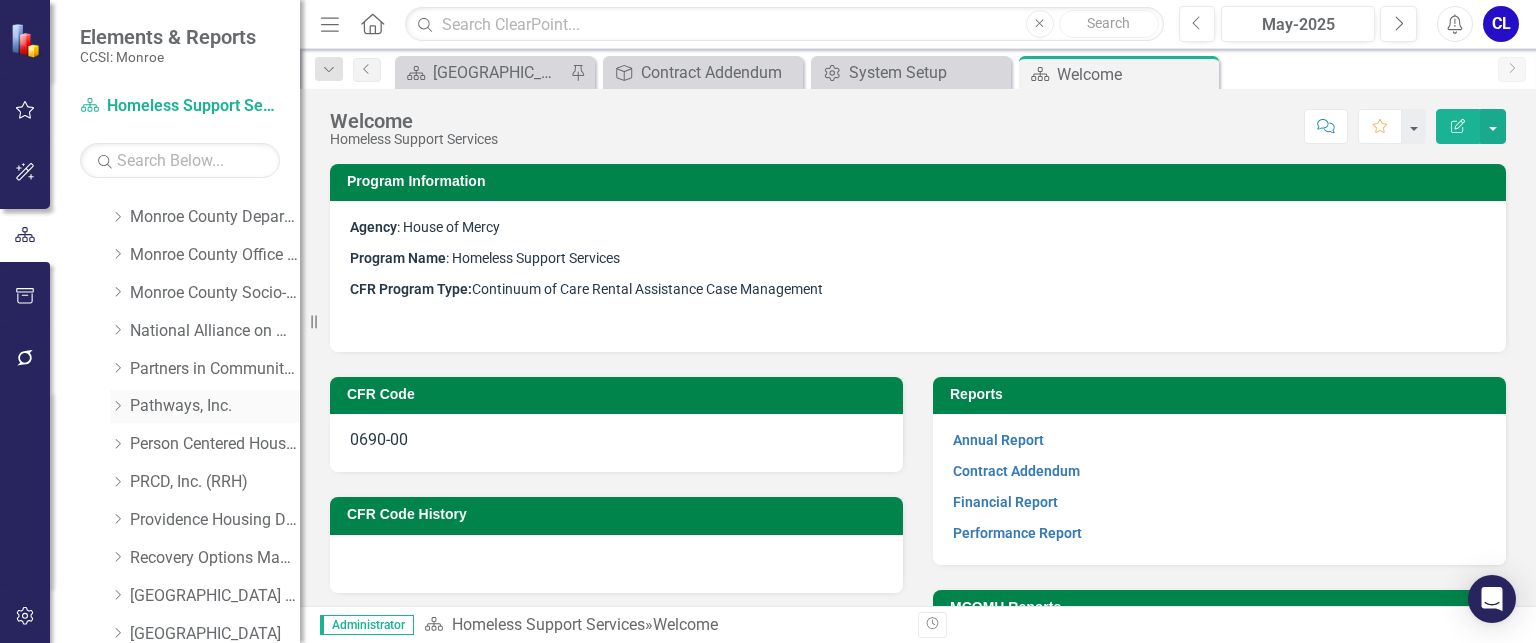 scroll, scrollTop: 1480, scrollLeft: 0, axis: vertical 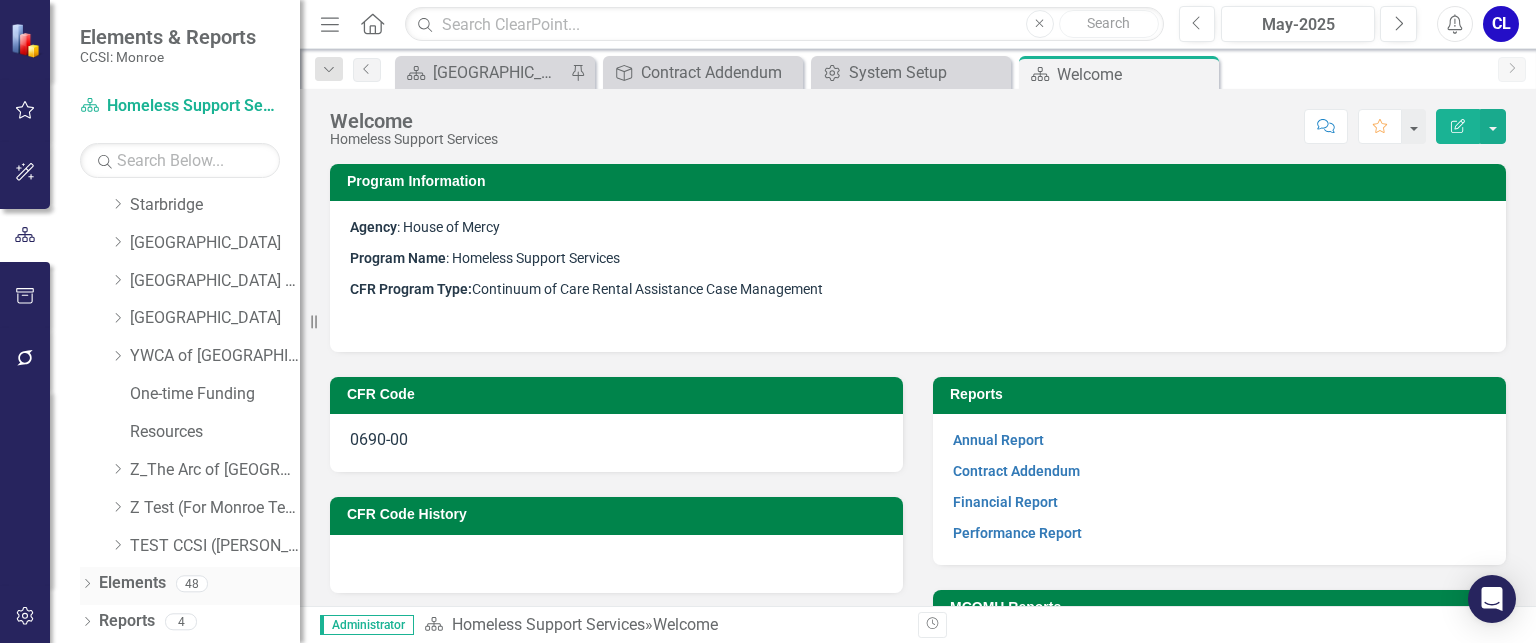 click on "Dropdown" 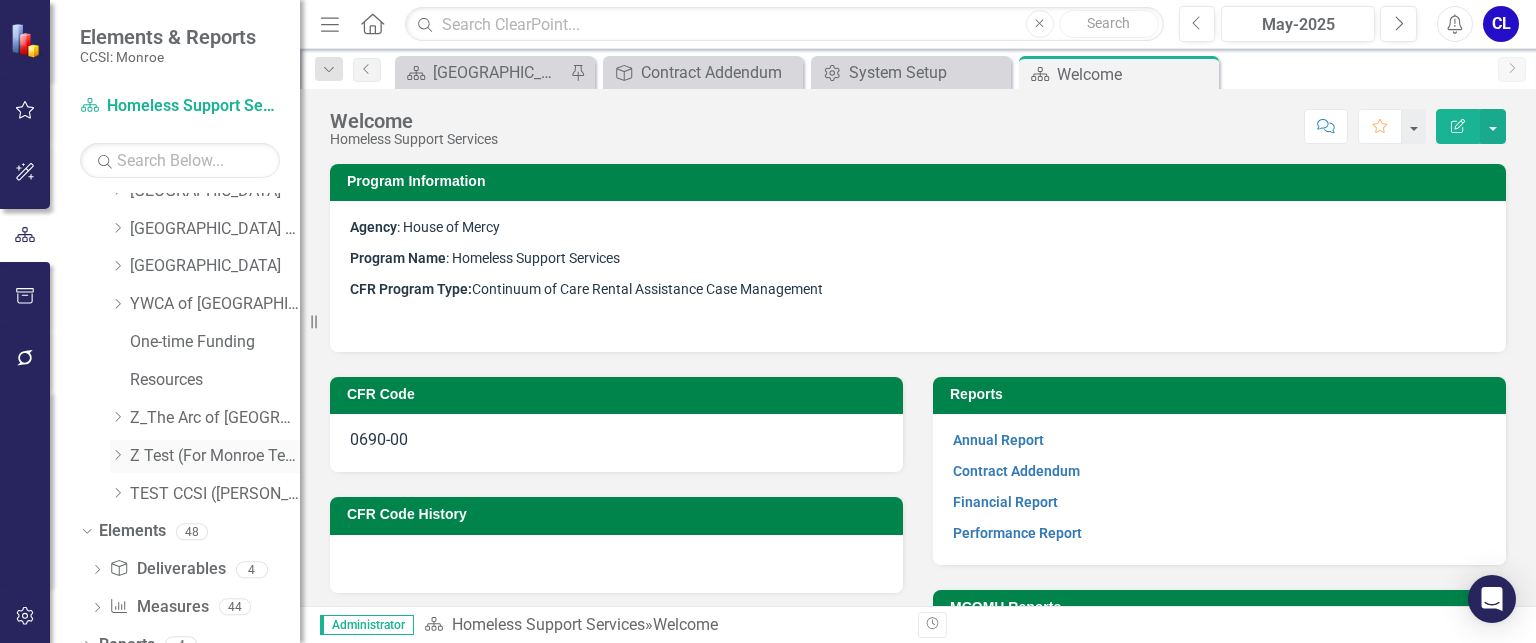scroll, scrollTop: 1555, scrollLeft: 0, axis: vertical 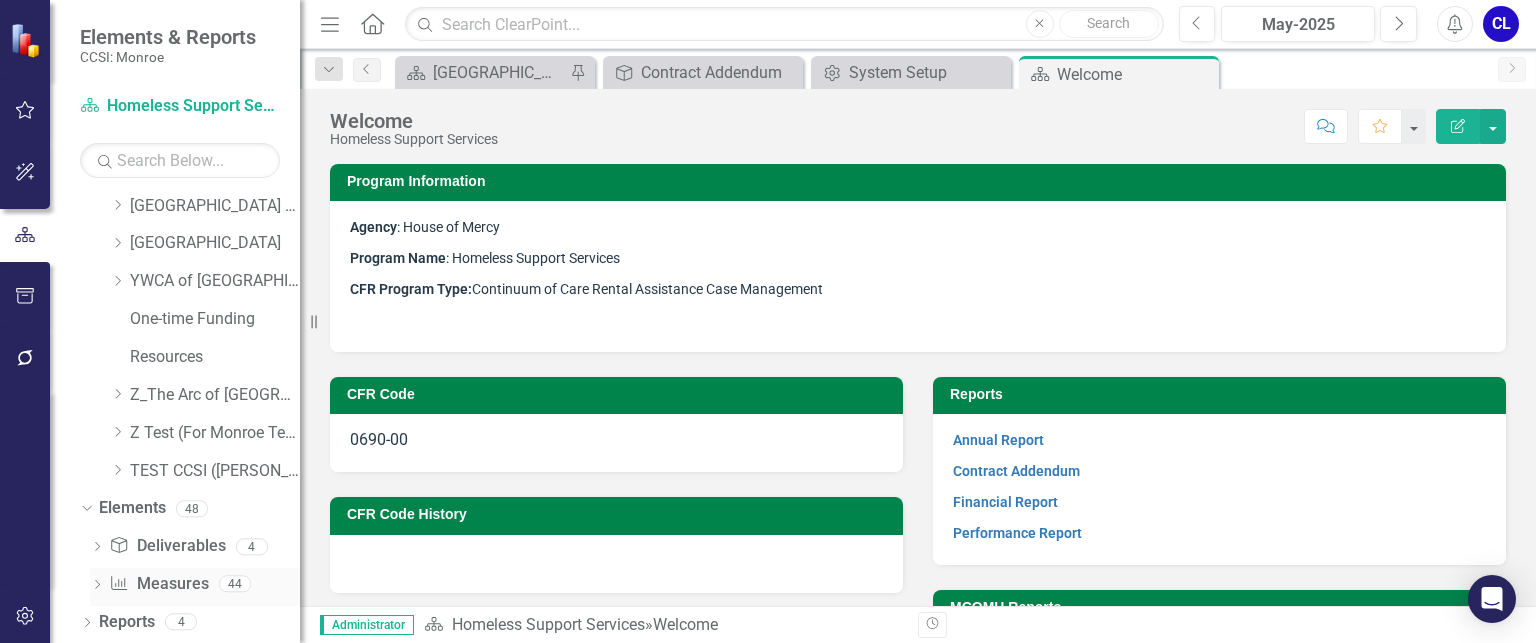 click on "Measure Measures" at bounding box center (158, 584) 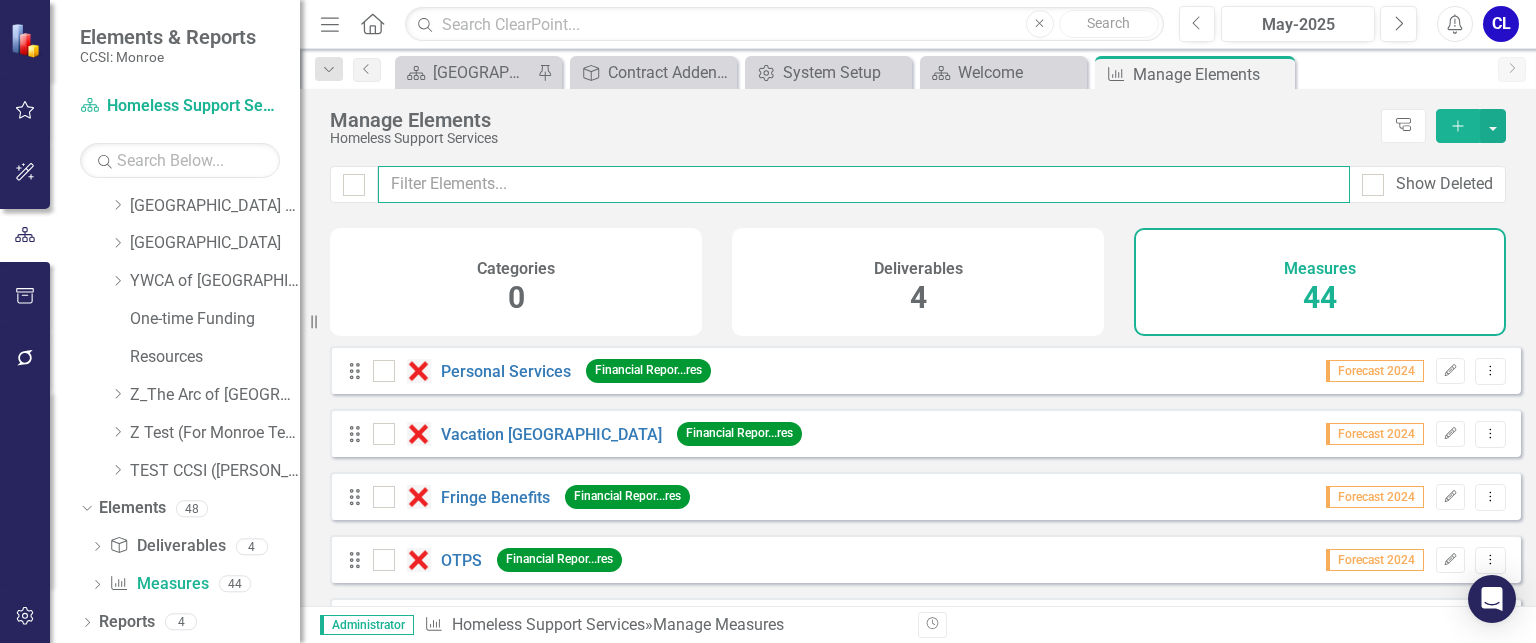 click at bounding box center [864, 184] 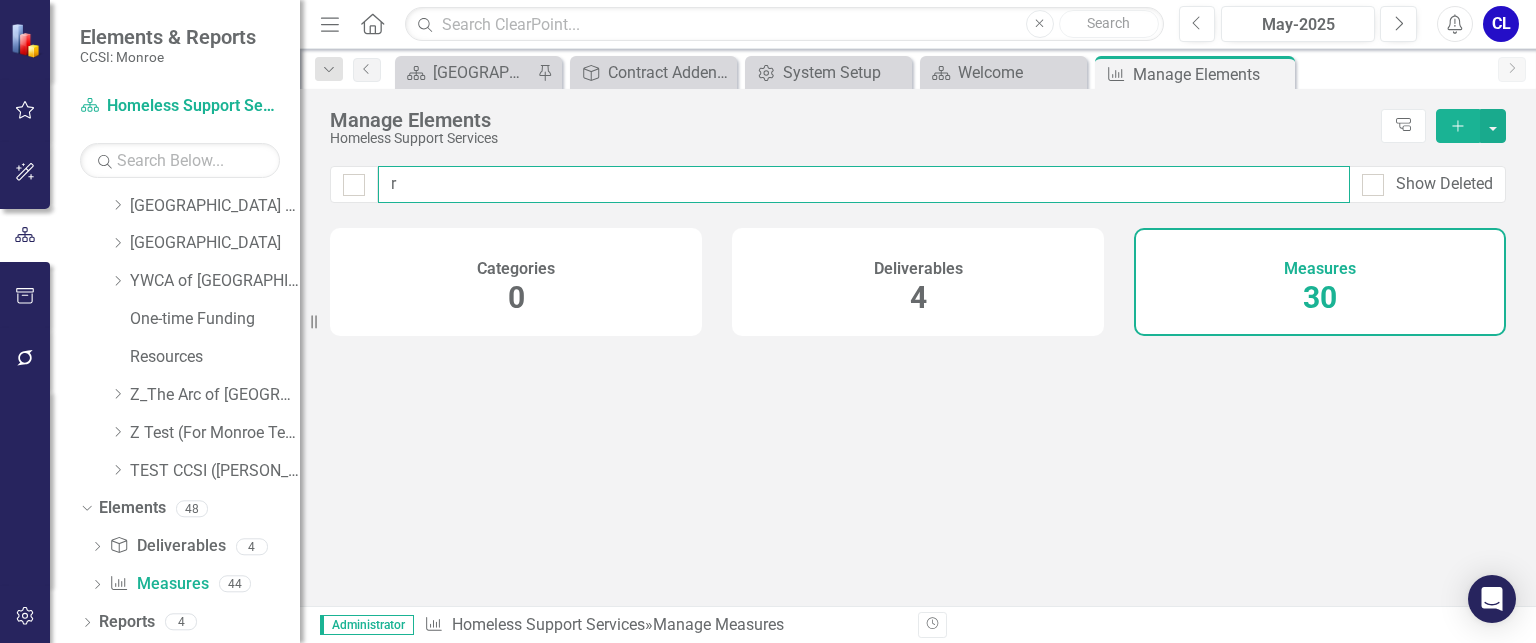 checkbox on "true" 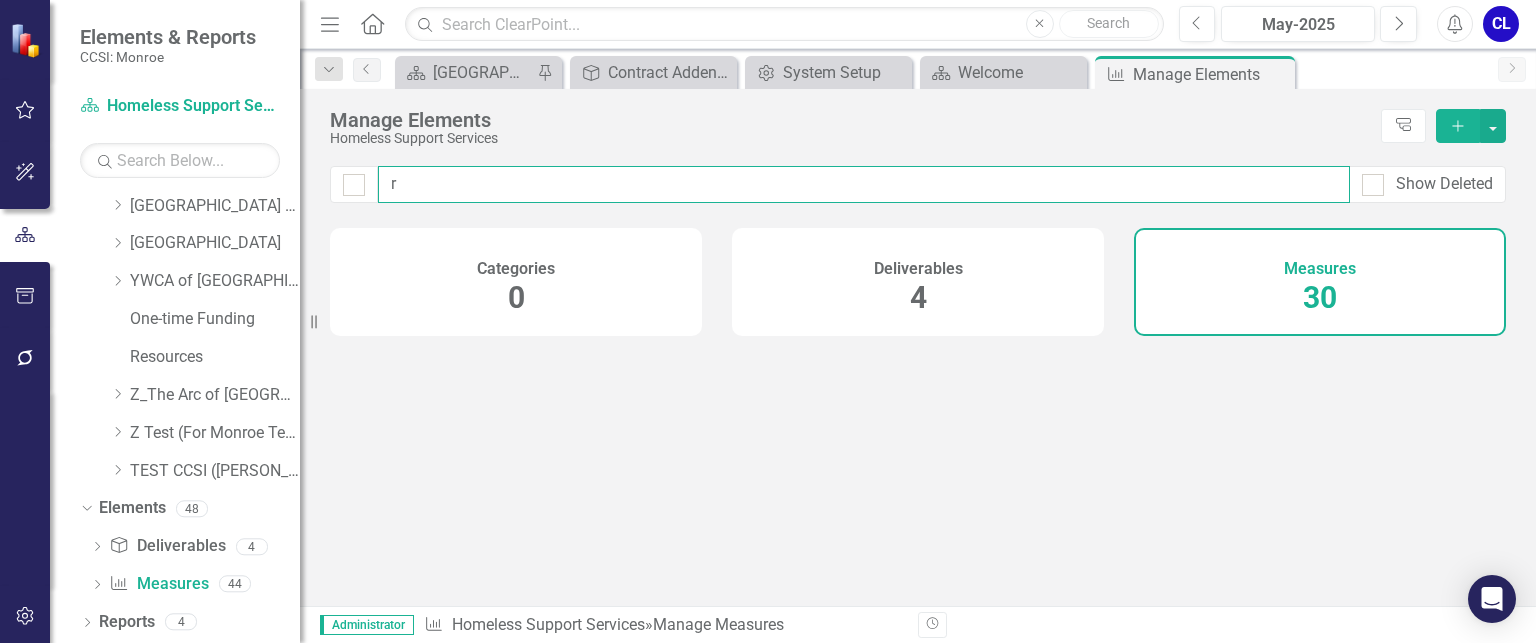 type on "re" 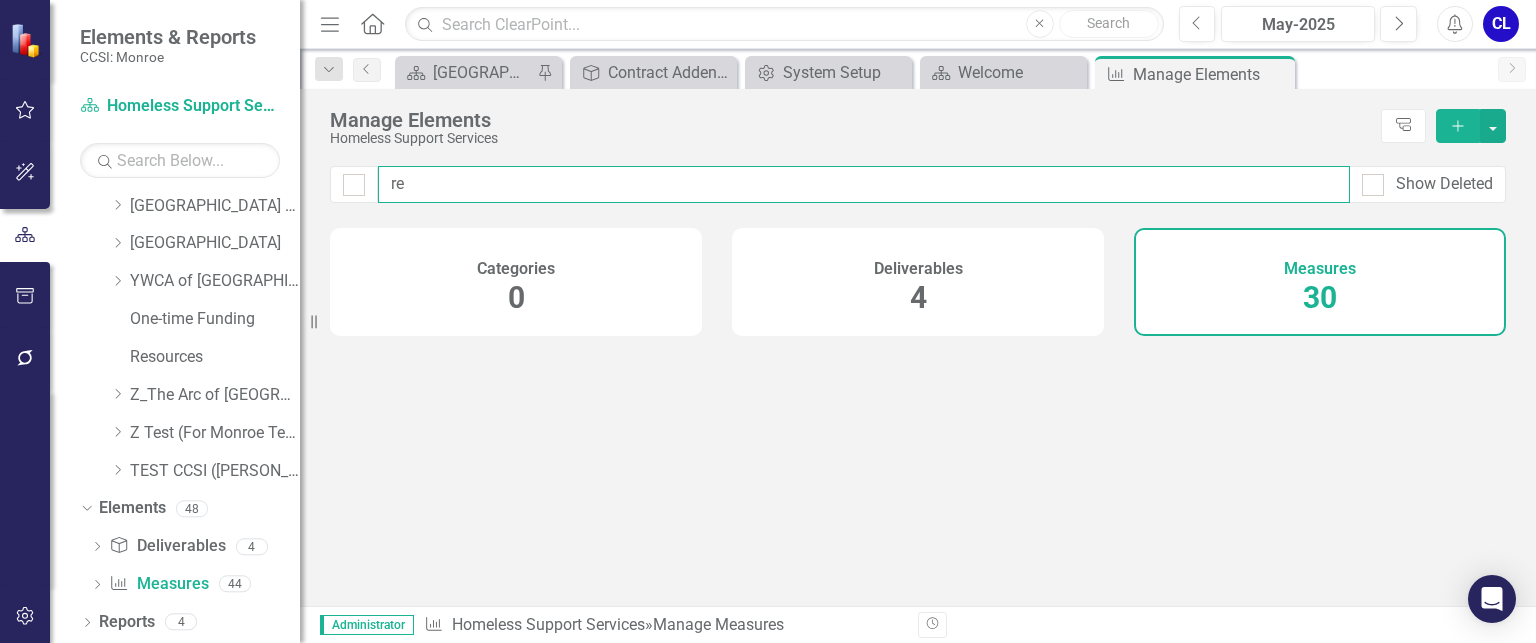 checkbox on "false" 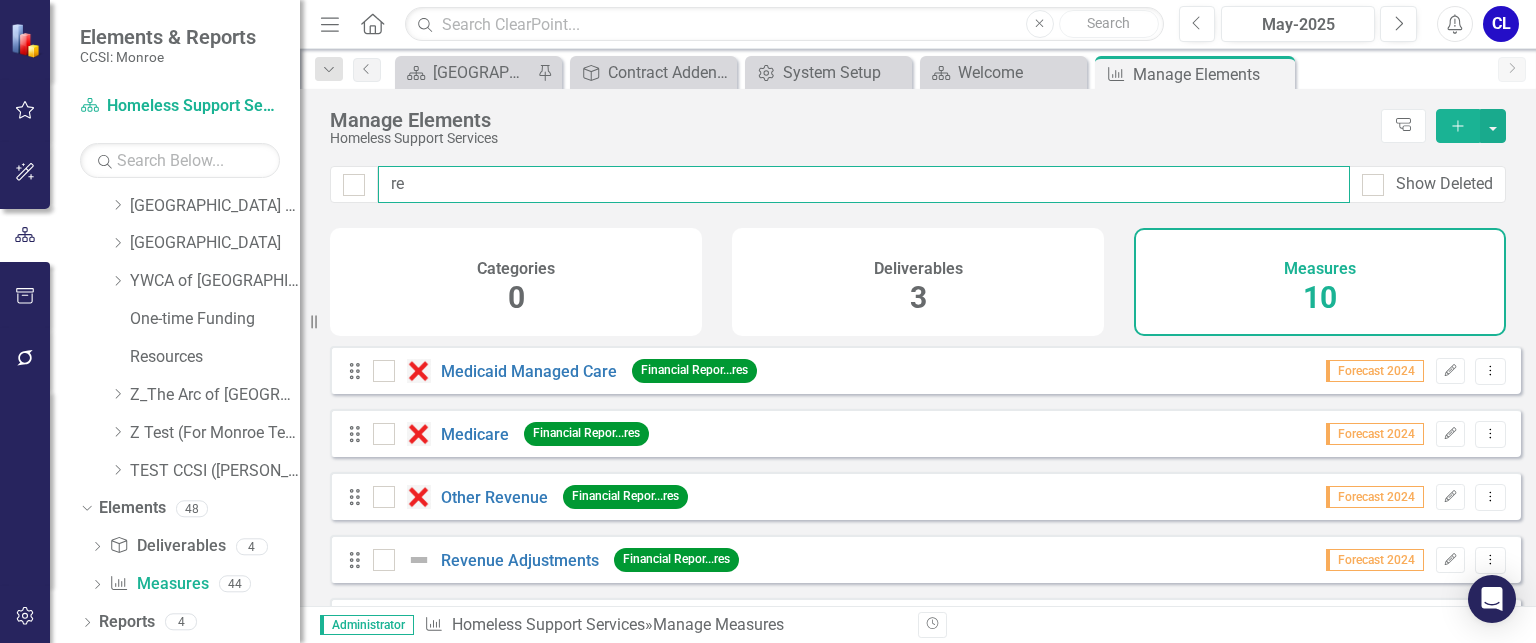 type on "ref" 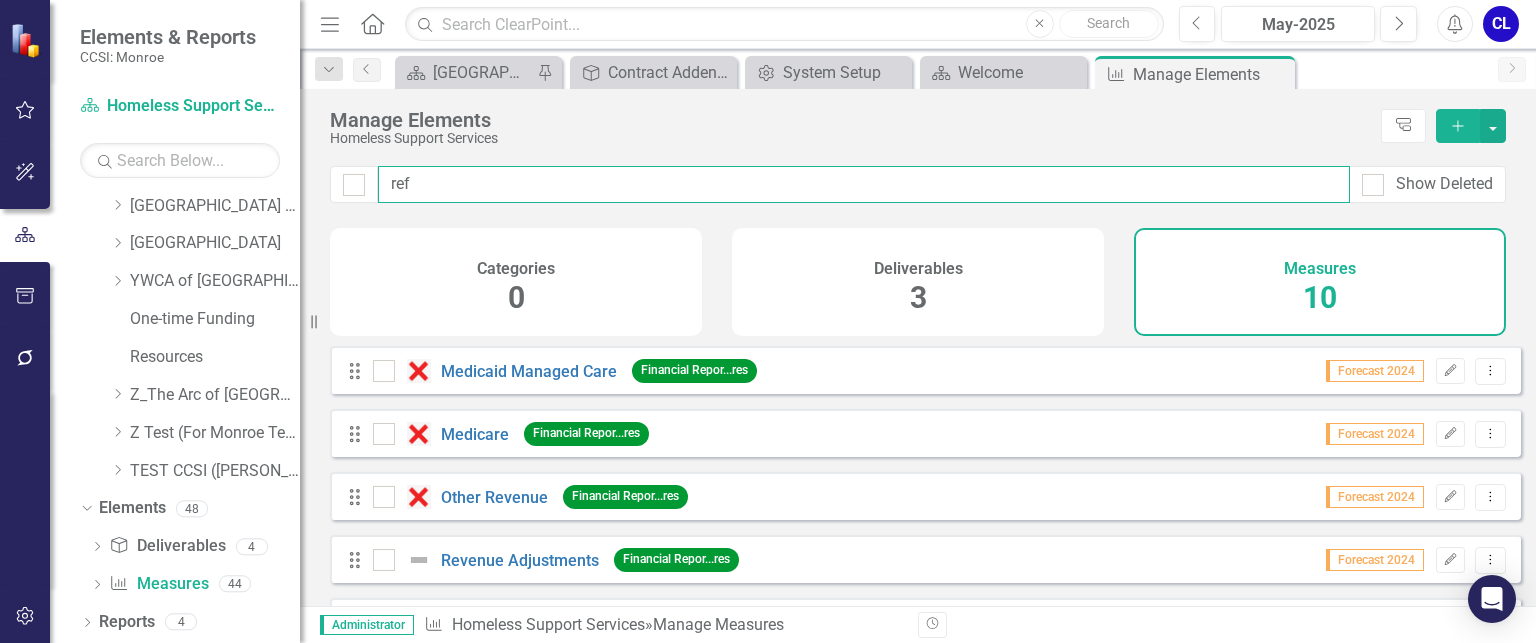 checkbox on "false" 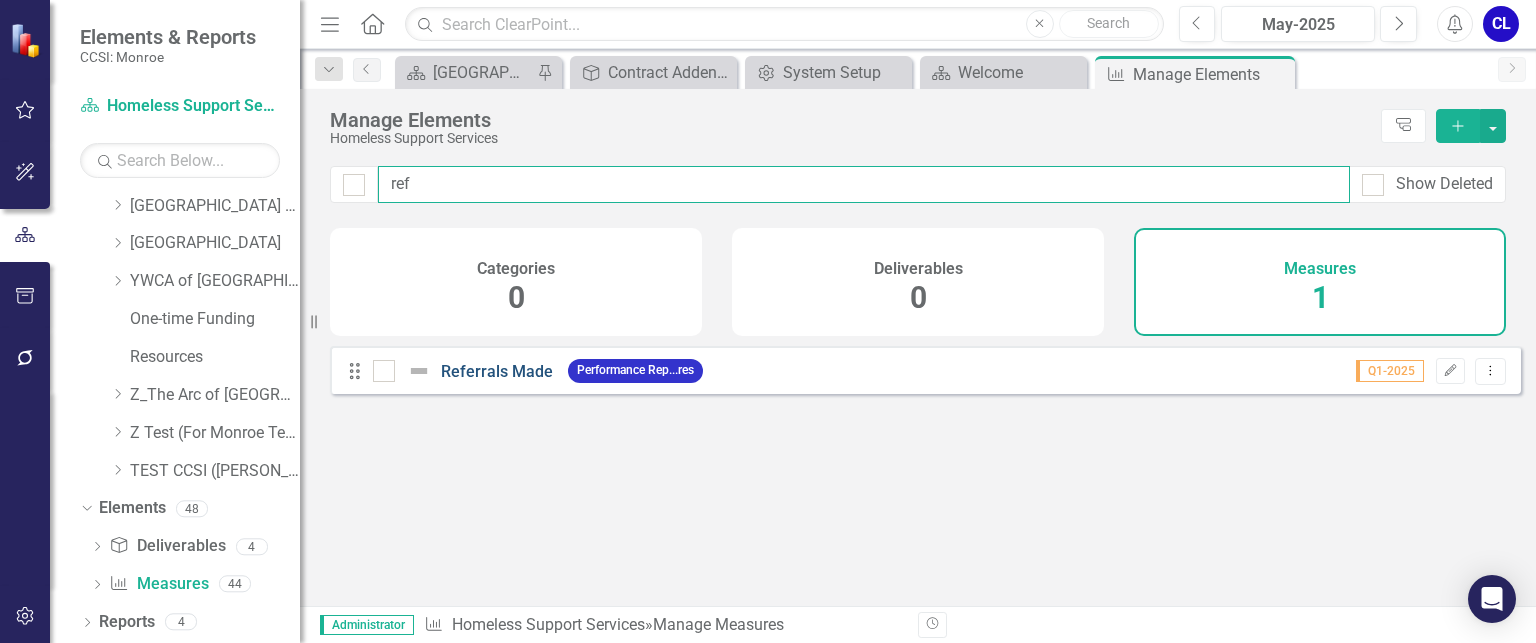 type on "ref" 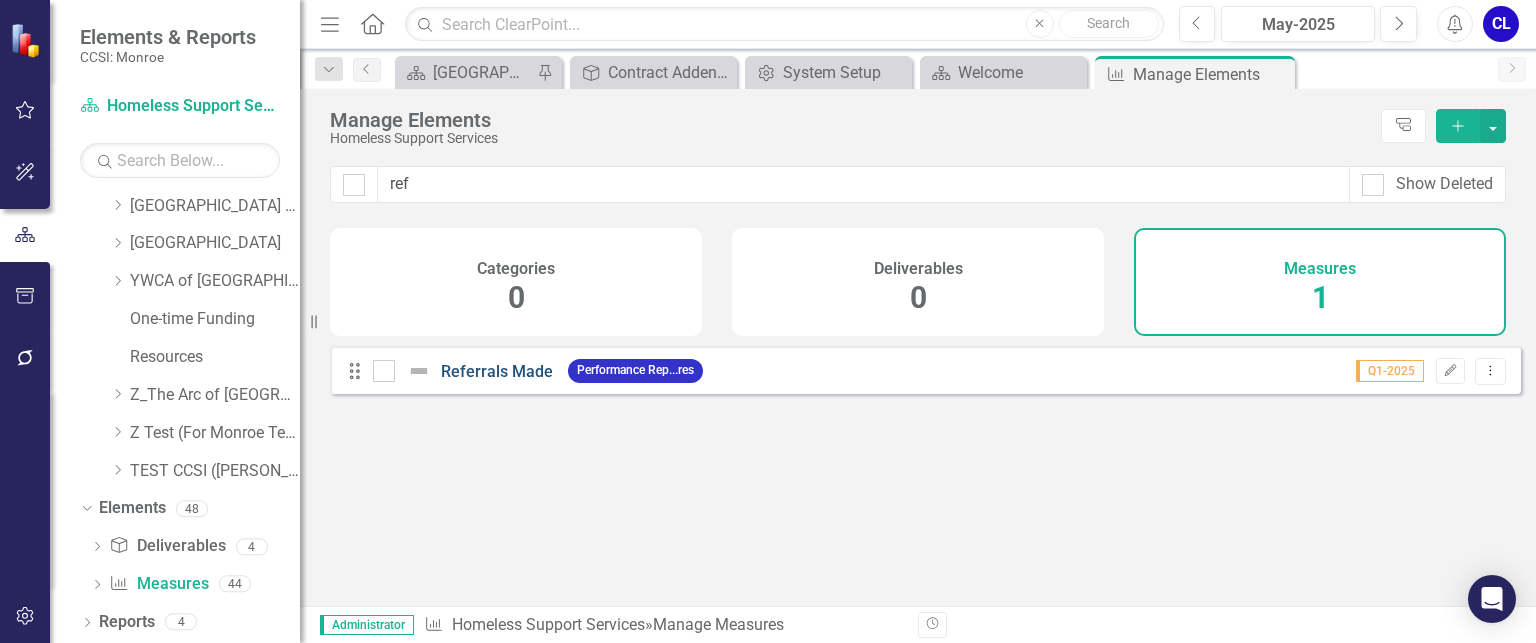 click on "Referrals Made" at bounding box center (497, 371) 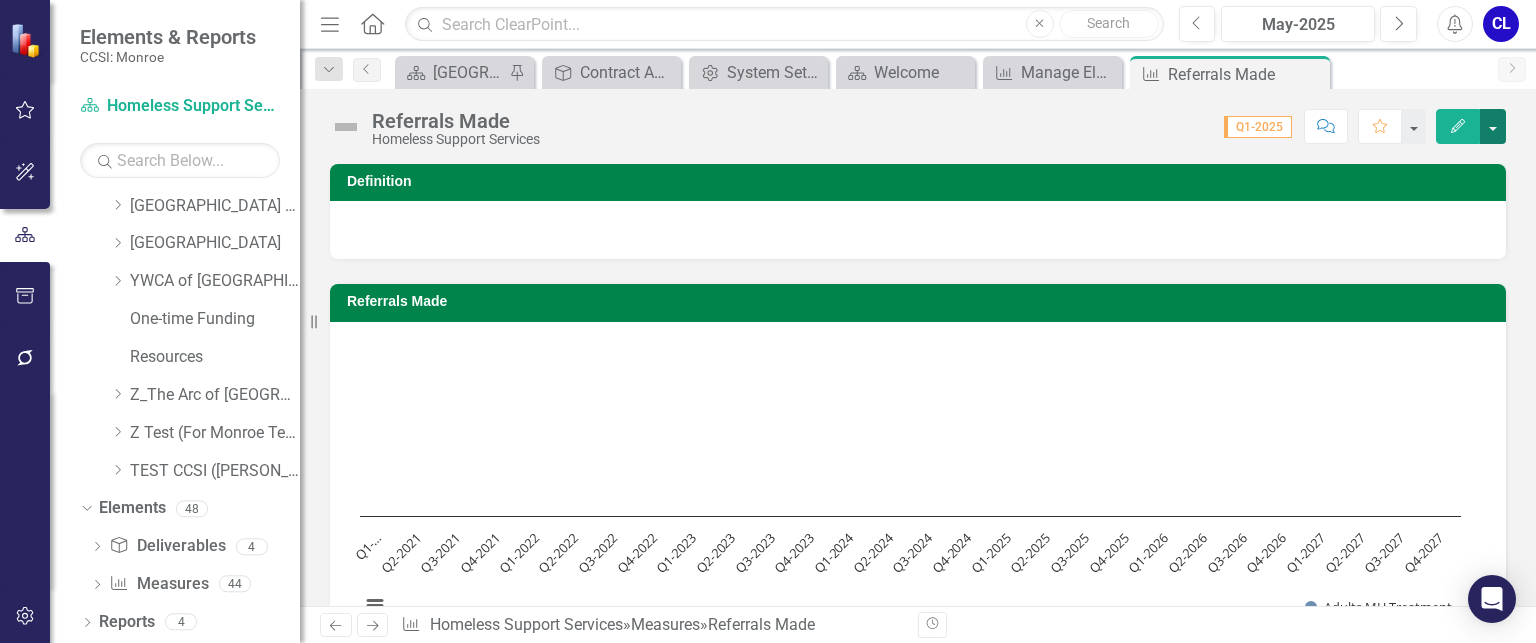 click at bounding box center (1493, 126) 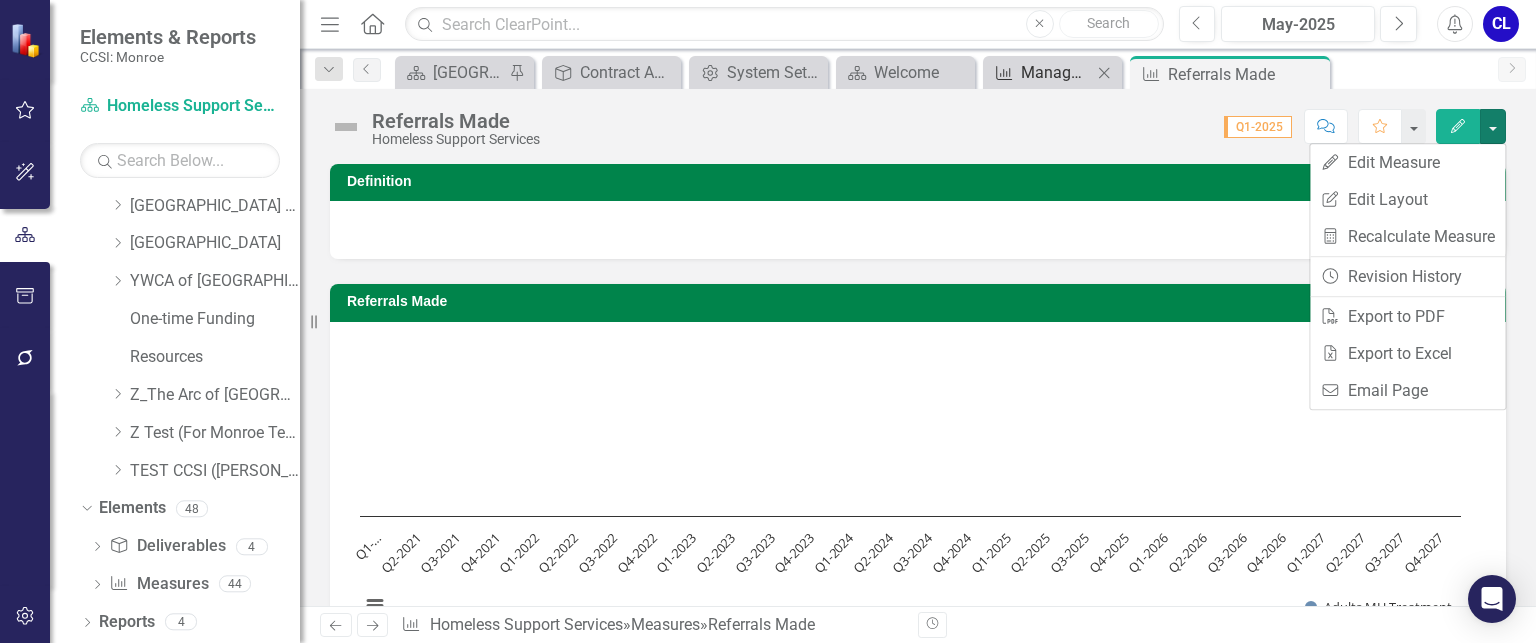 click on "Manage Elements" at bounding box center (1056, 72) 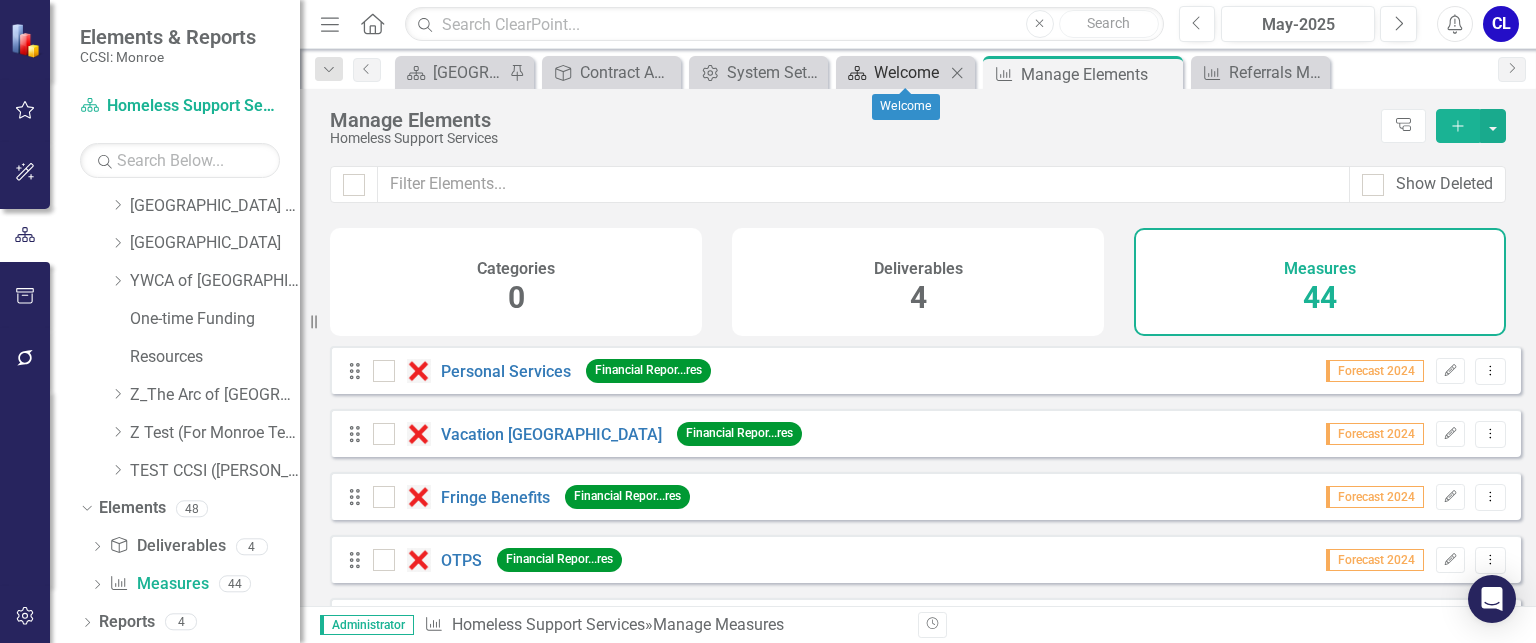 click on "Welcome" at bounding box center [909, 72] 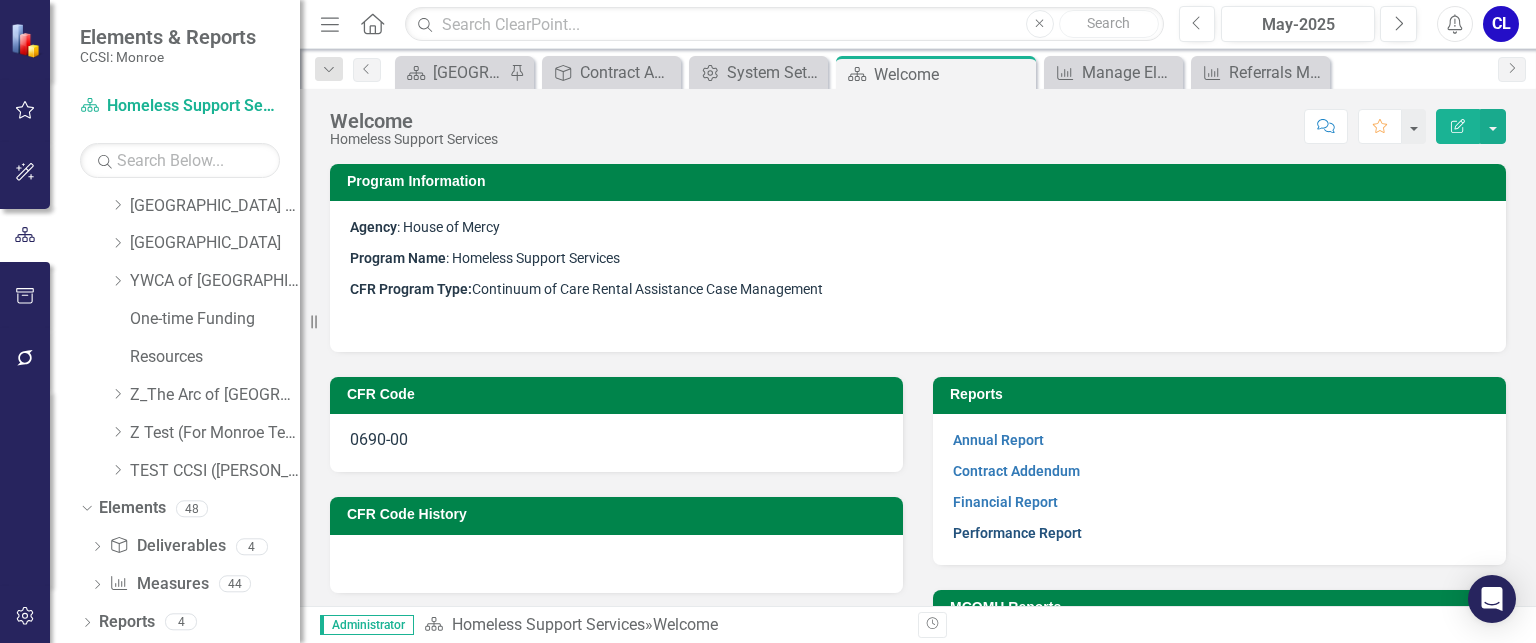 click on "Performance Report" at bounding box center [1017, 533] 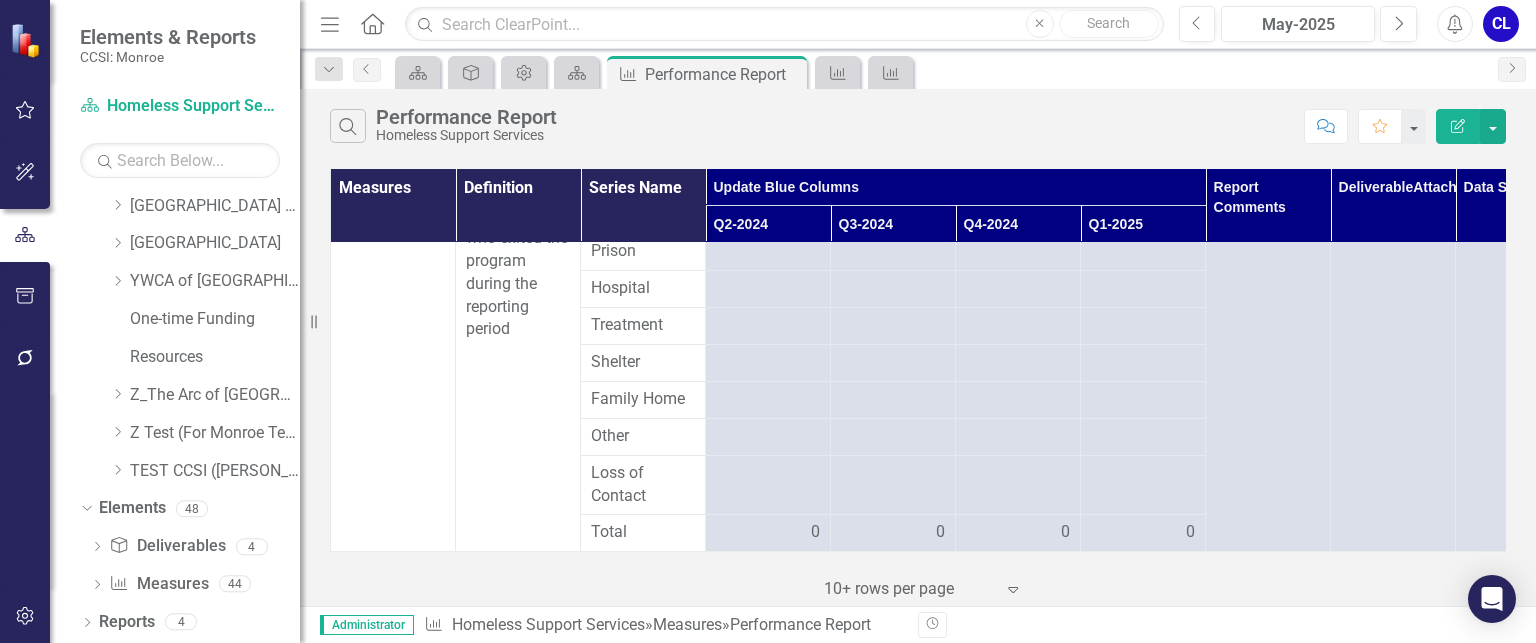 scroll, scrollTop: 2820, scrollLeft: 0, axis: vertical 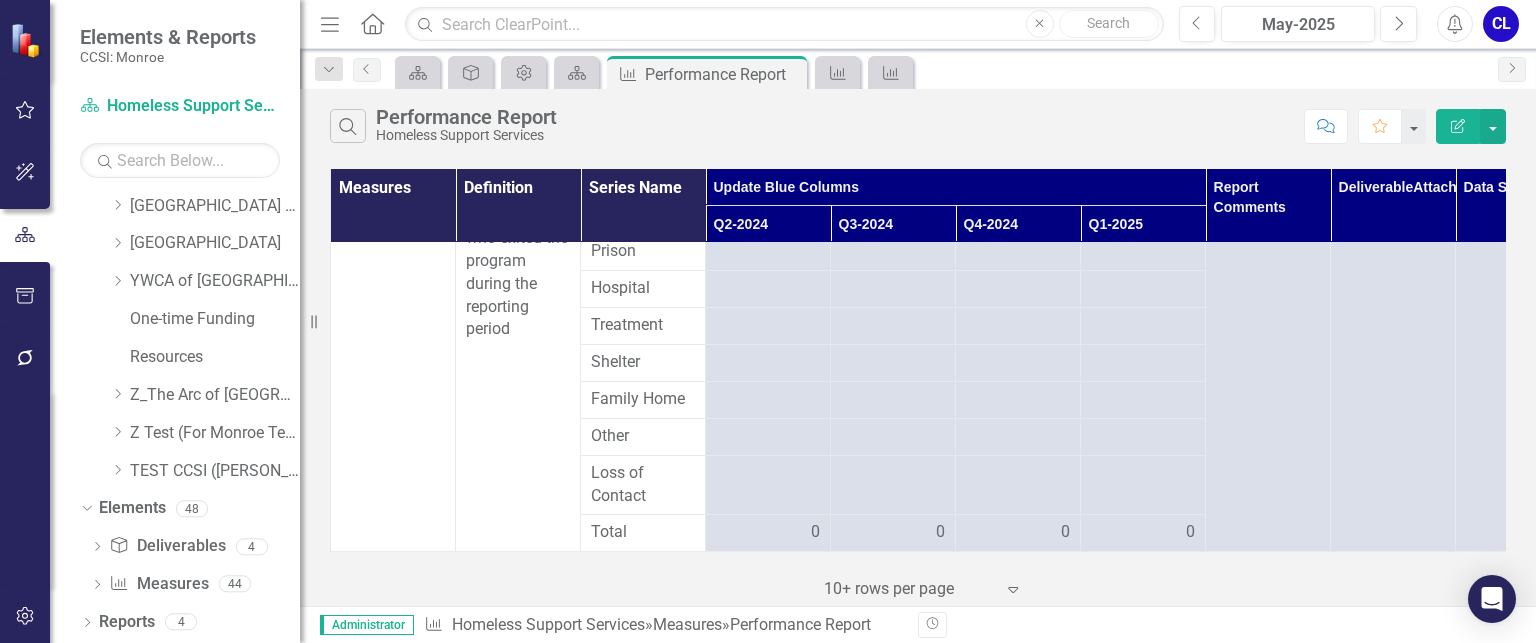 click on "Expand" 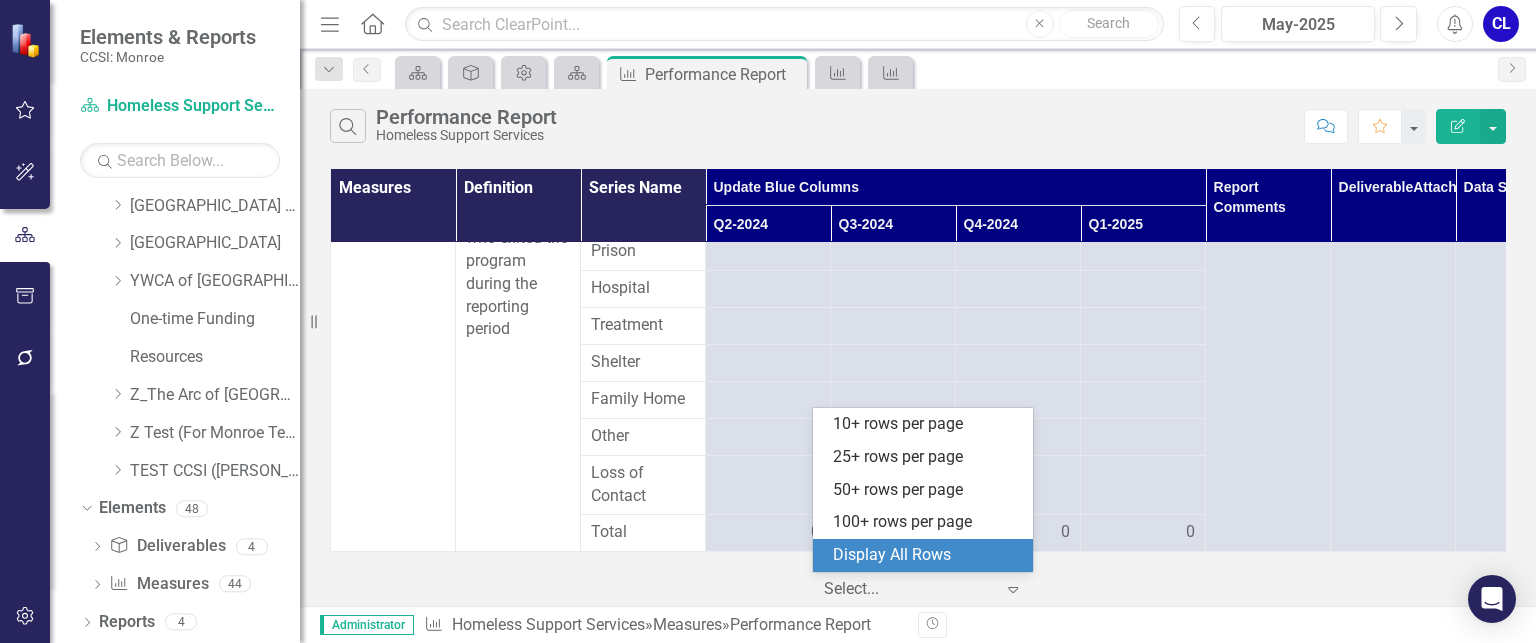 click on "Display All Rows" at bounding box center [927, 555] 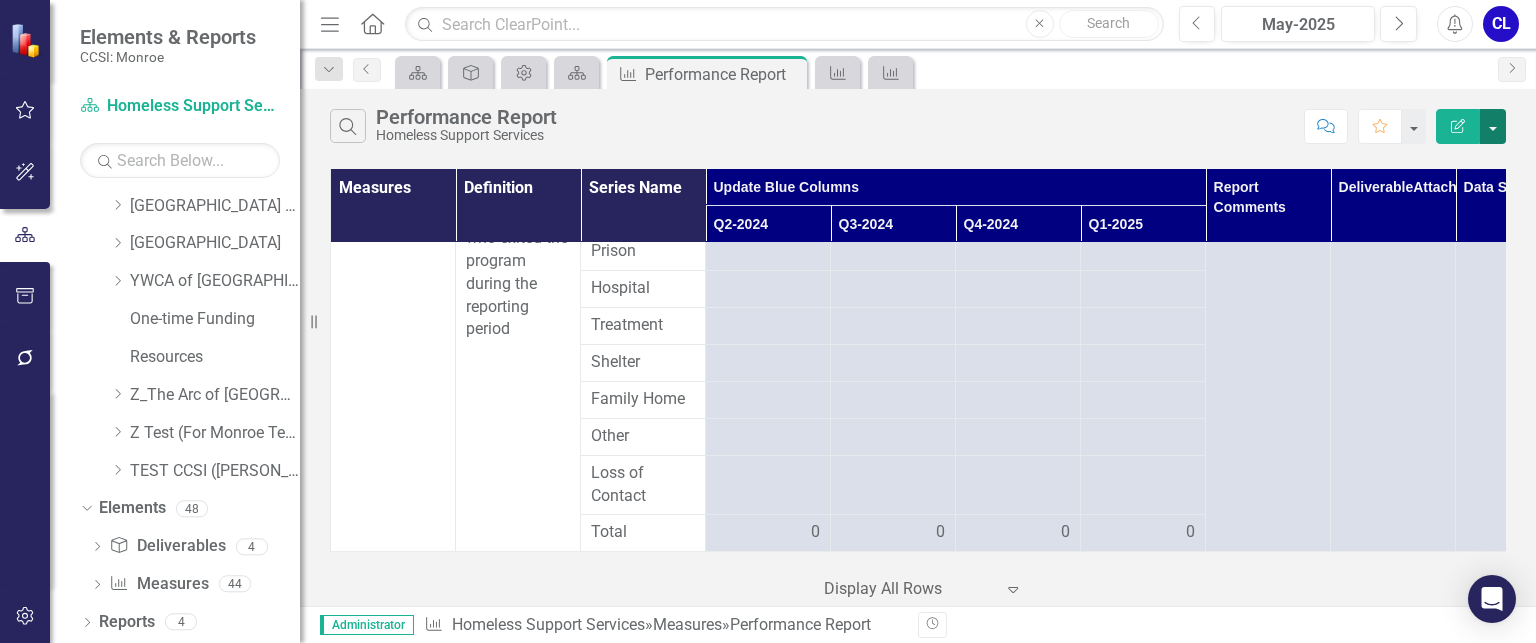 click at bounding box center (1493, 126) 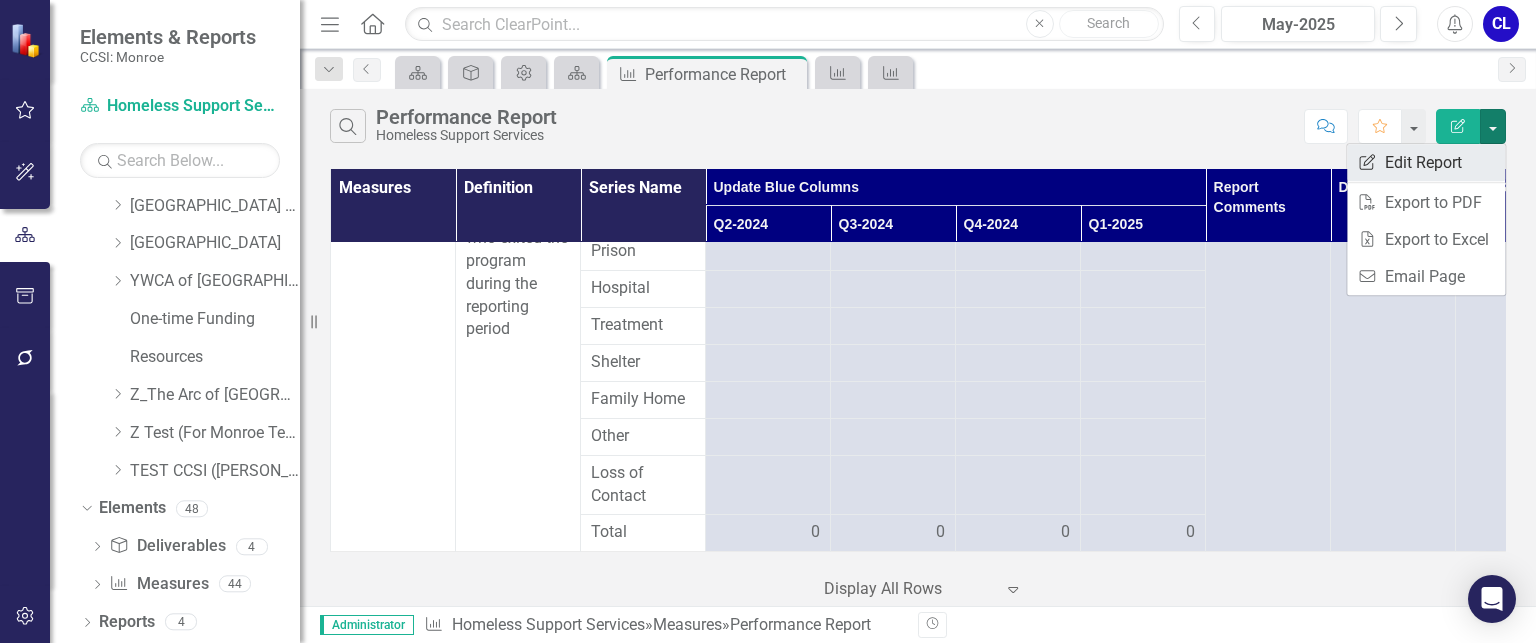 click on "Edit Report Edit Report" at bounding box center [1426, 162] 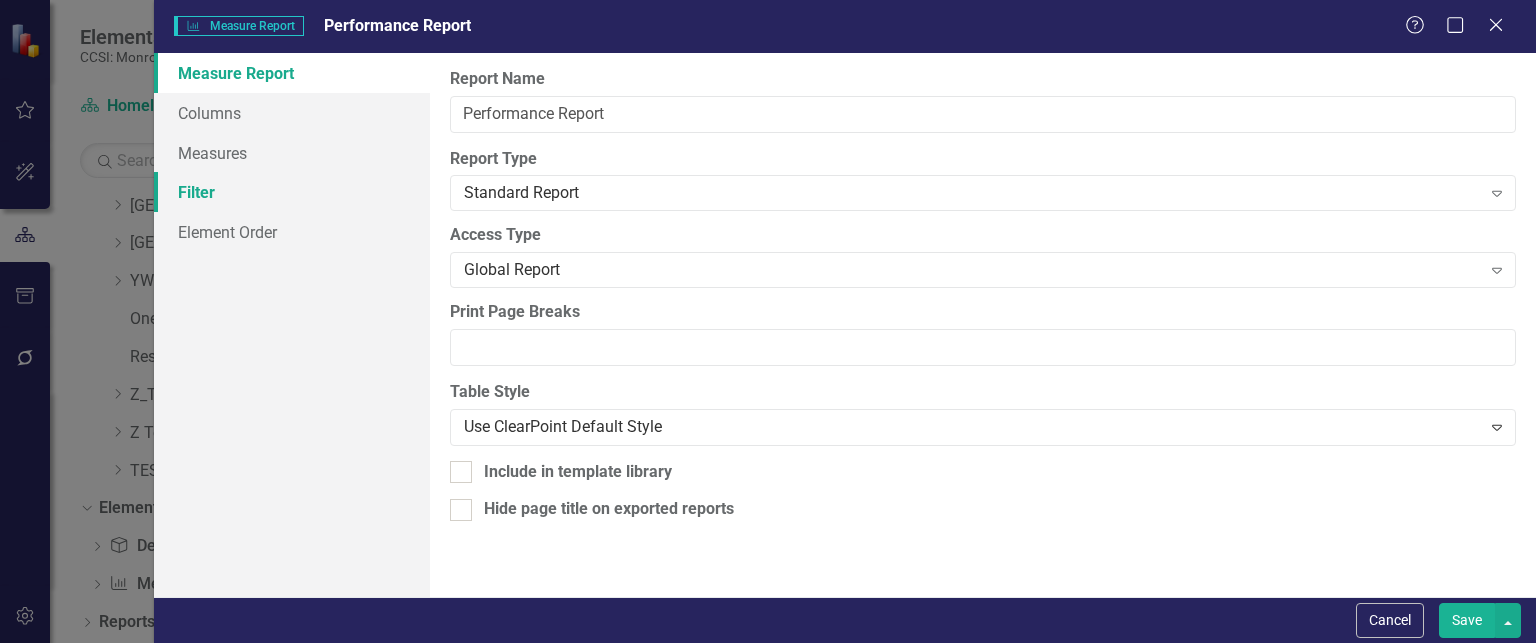 click on "Filter" at bounding box center (292, 192) 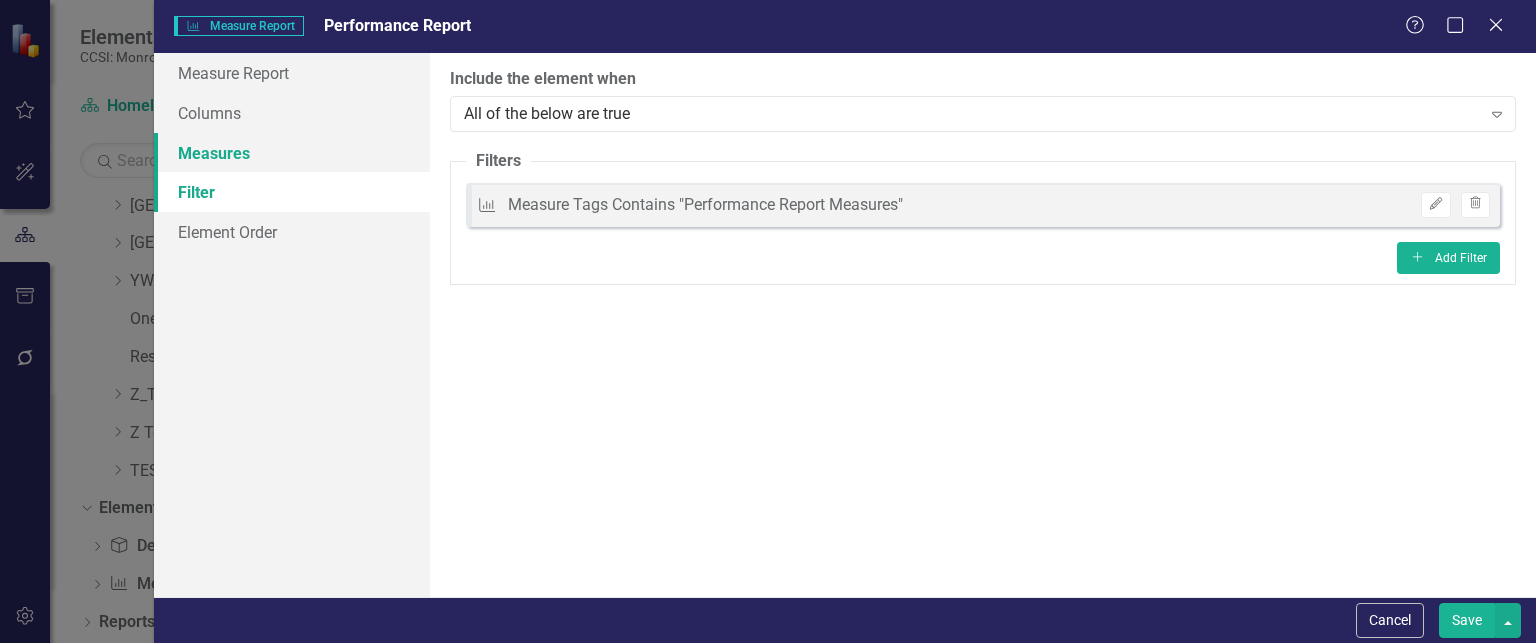 click on "Measures" at bounding box center [292, 153] 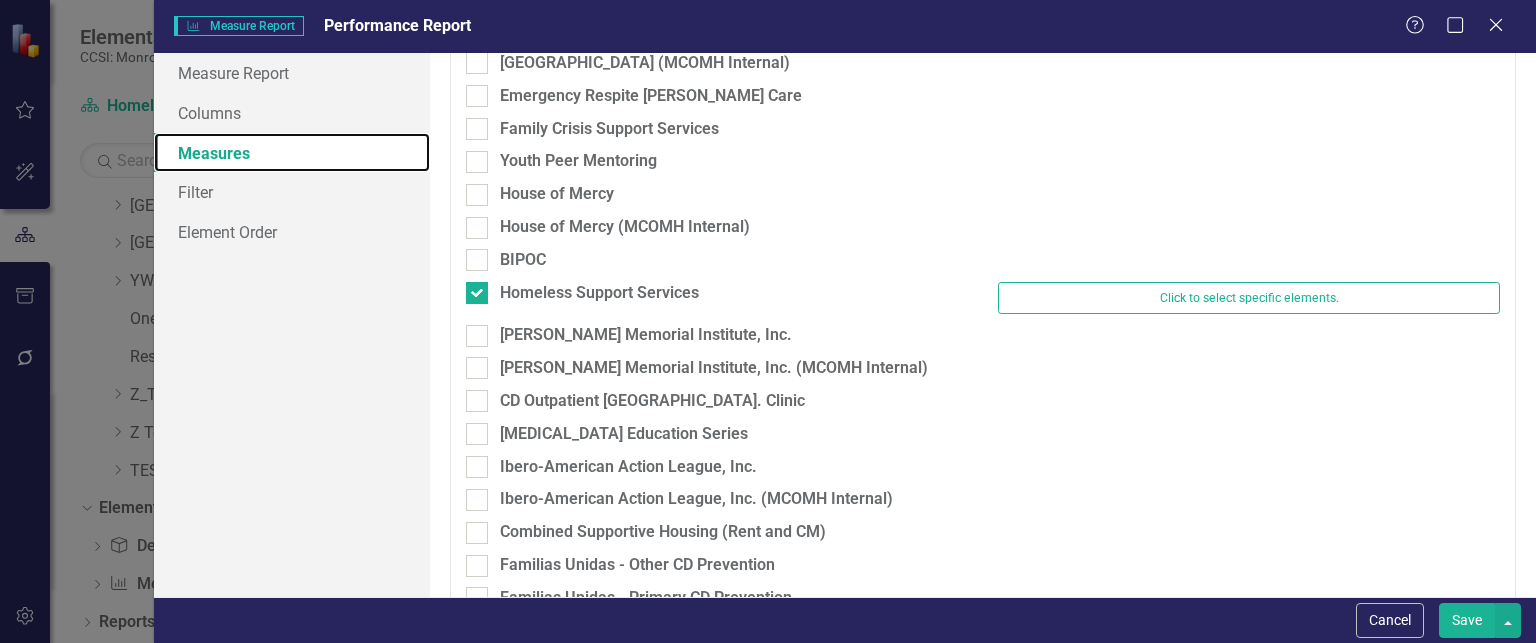 scroll, scrollTop: 3400, scrollLeft: 0, axis: vertical 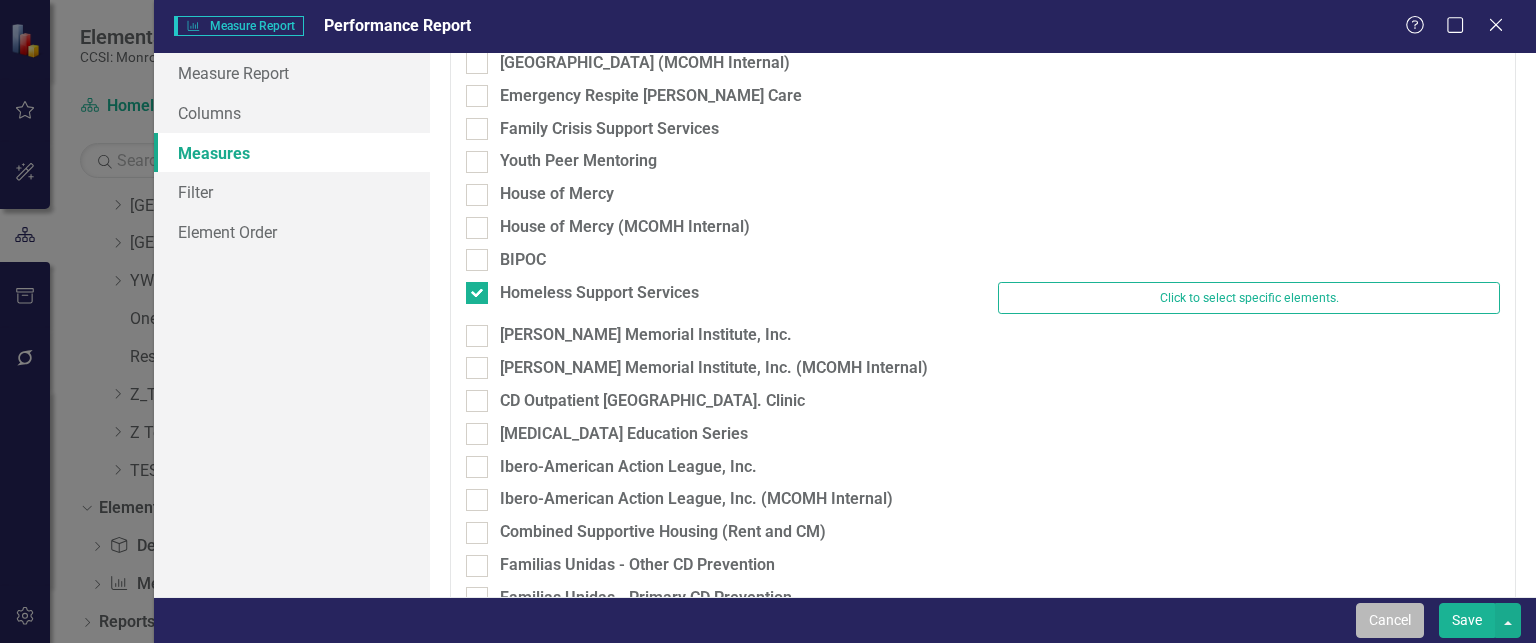 click on "Cancel" at bounding box center [1390, 620] 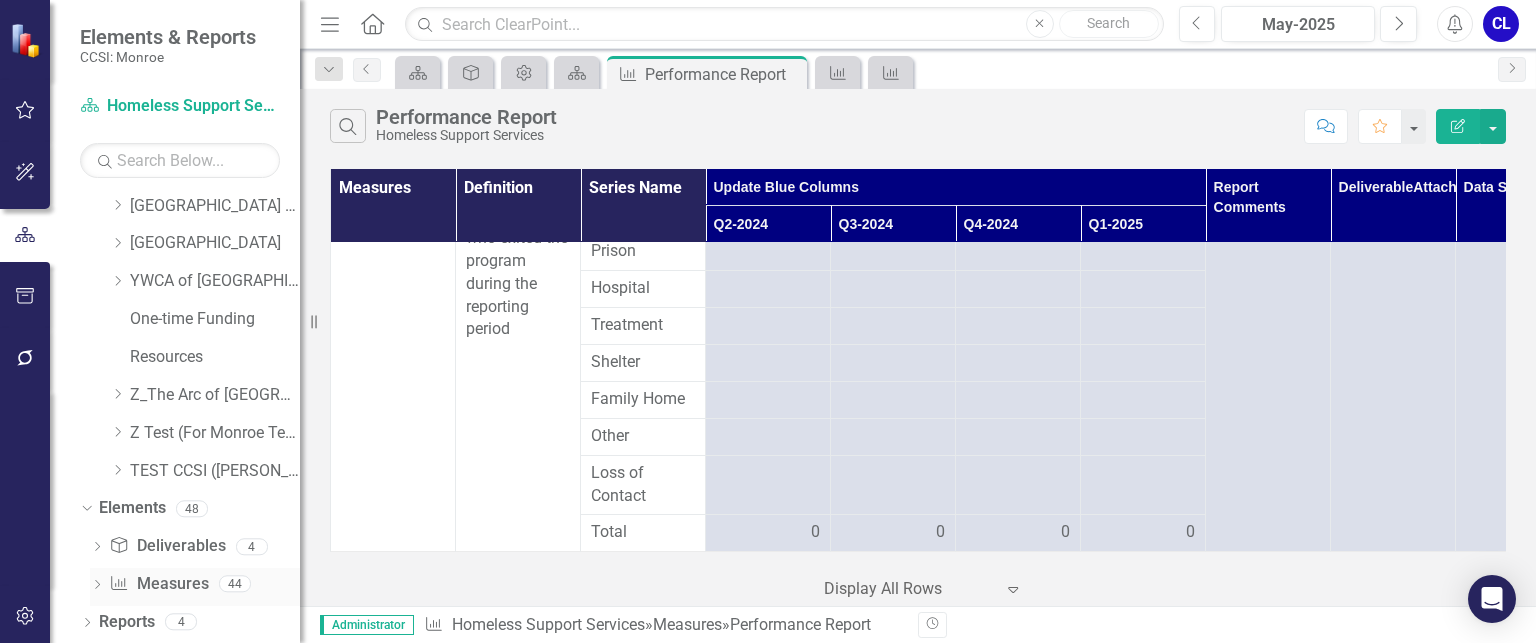 click on "Measure Measures" at bounding box center [158, 584] 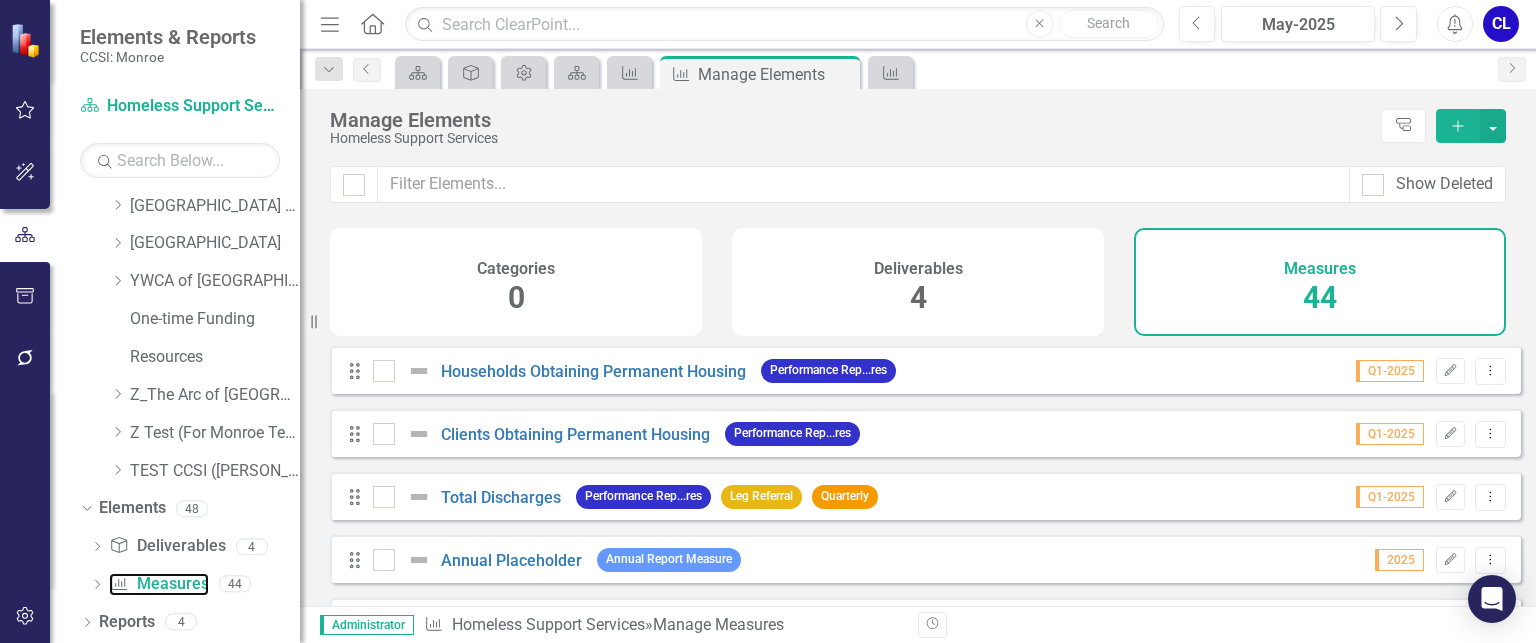 scroll, scrollTop: 2525, scrollLeft: 0, axis: vertical 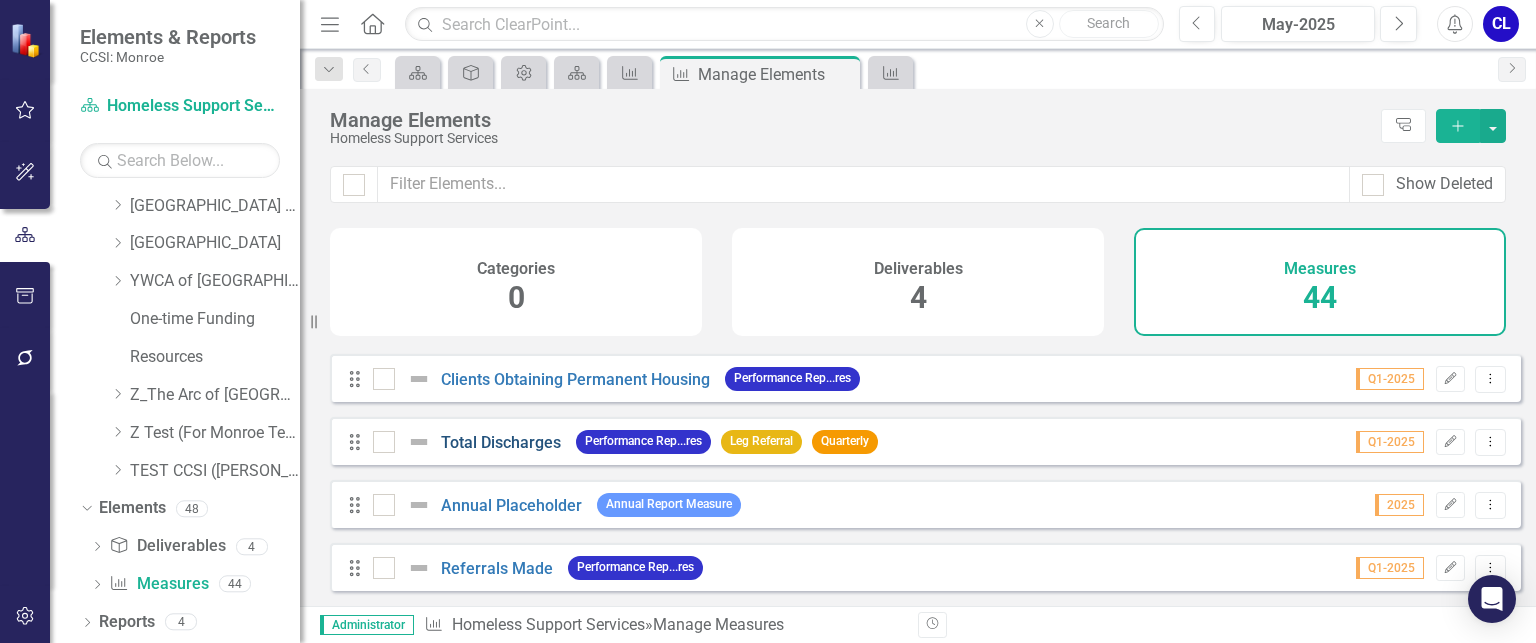 click on "Total Discharges" at bounding box center [501, 442] 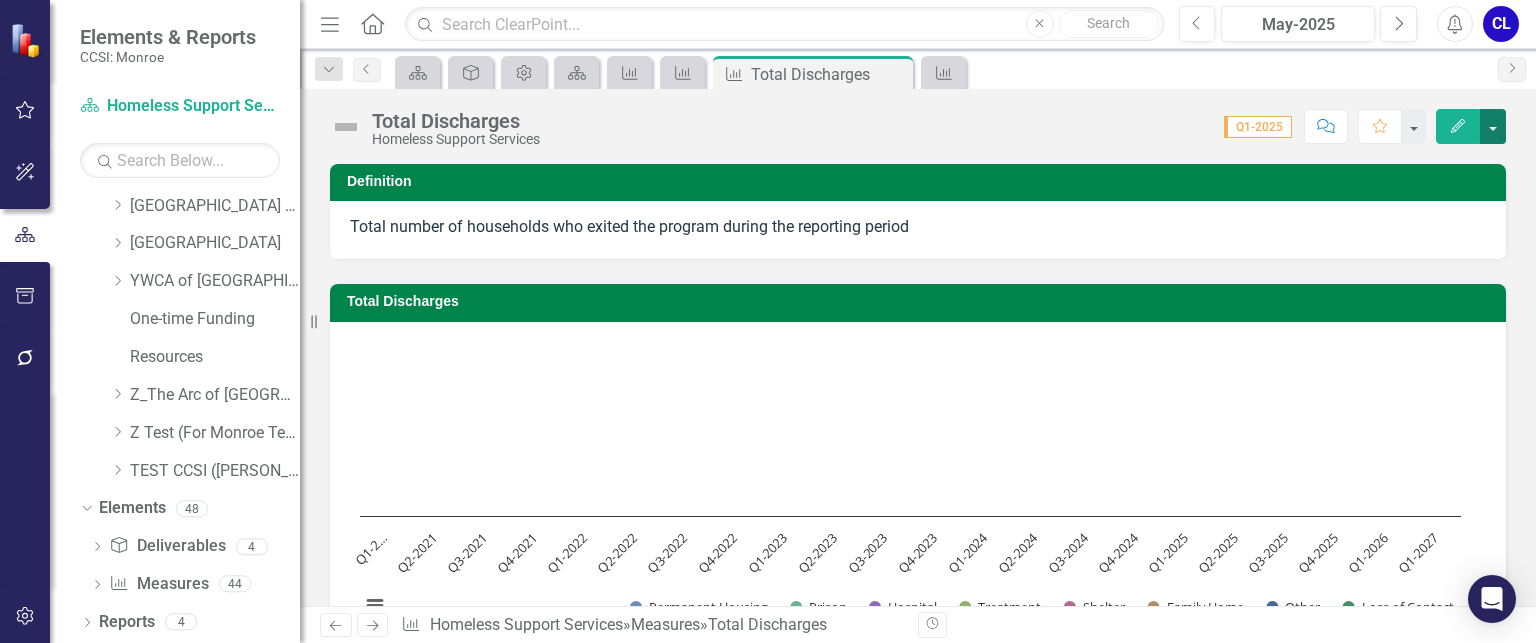 click at bounding box center [1493, 126] 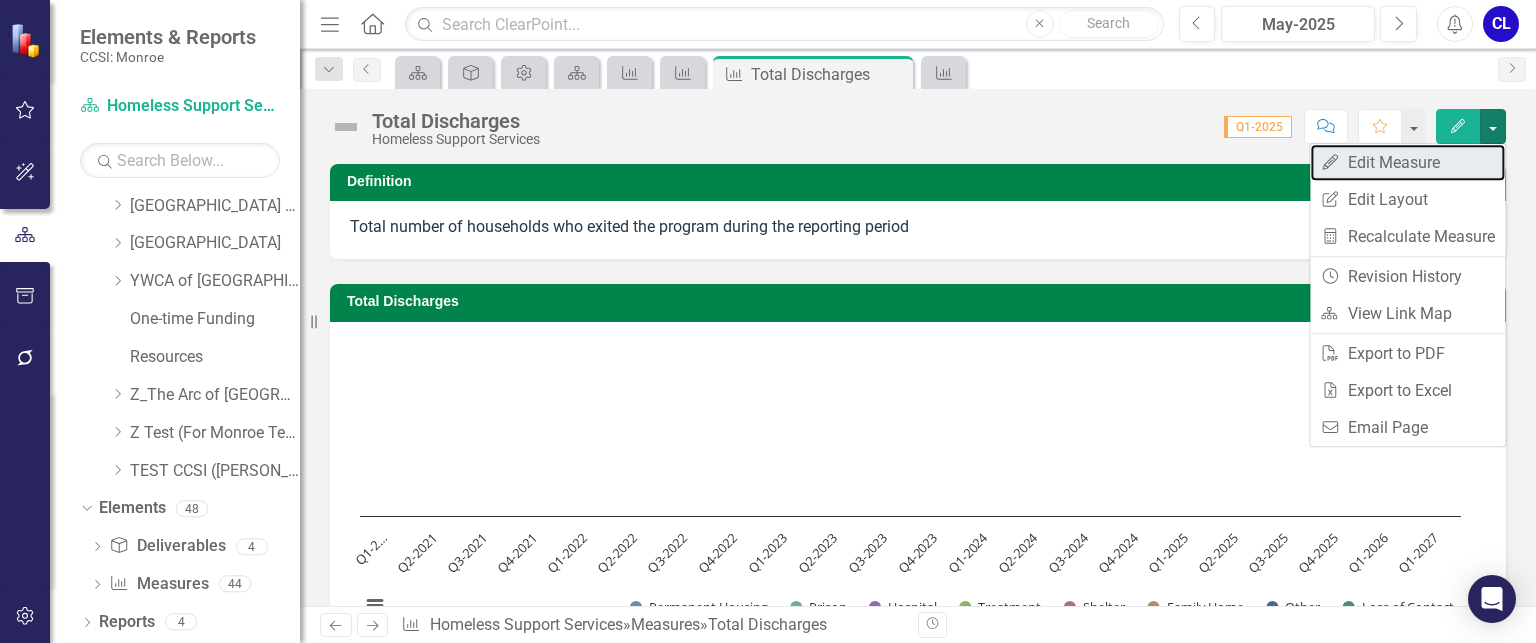 click on "Edit Edit Measure" at bounding box center [1407, 162] 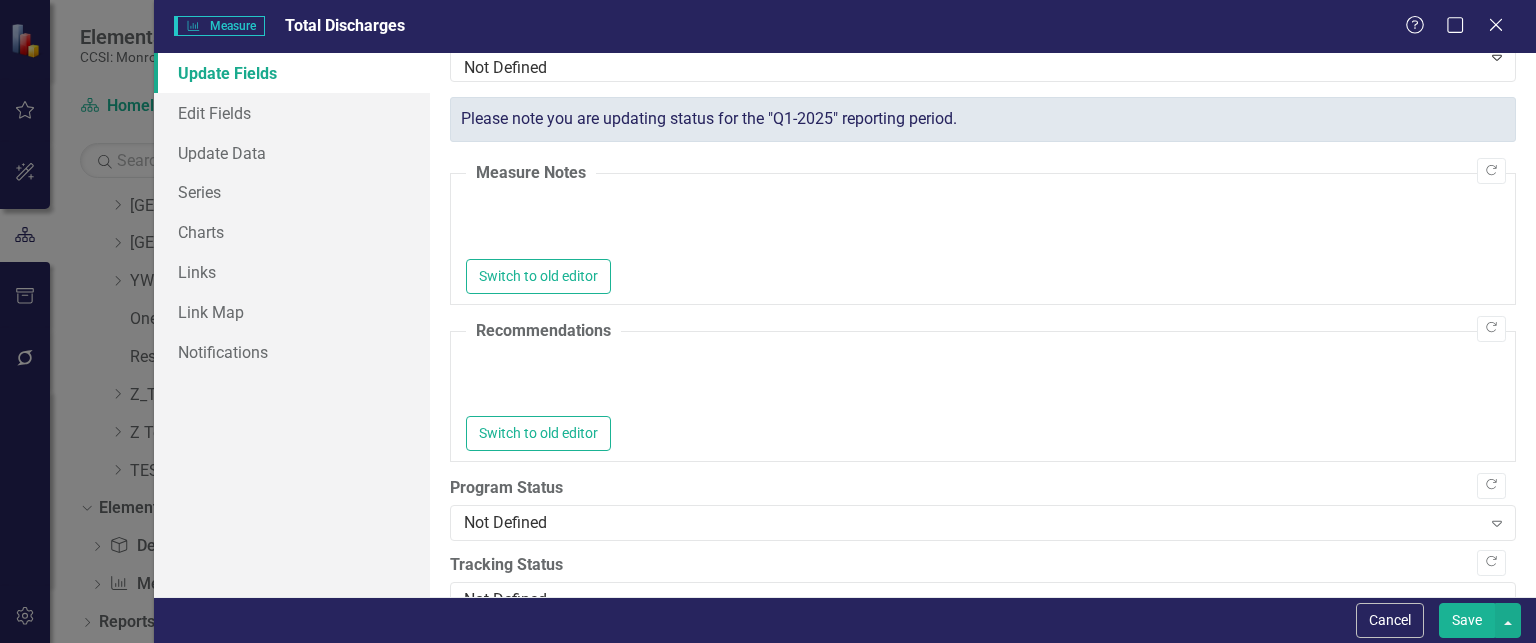 scroll, scrollTop: 100, scrollLeft: 0, axis: vertical 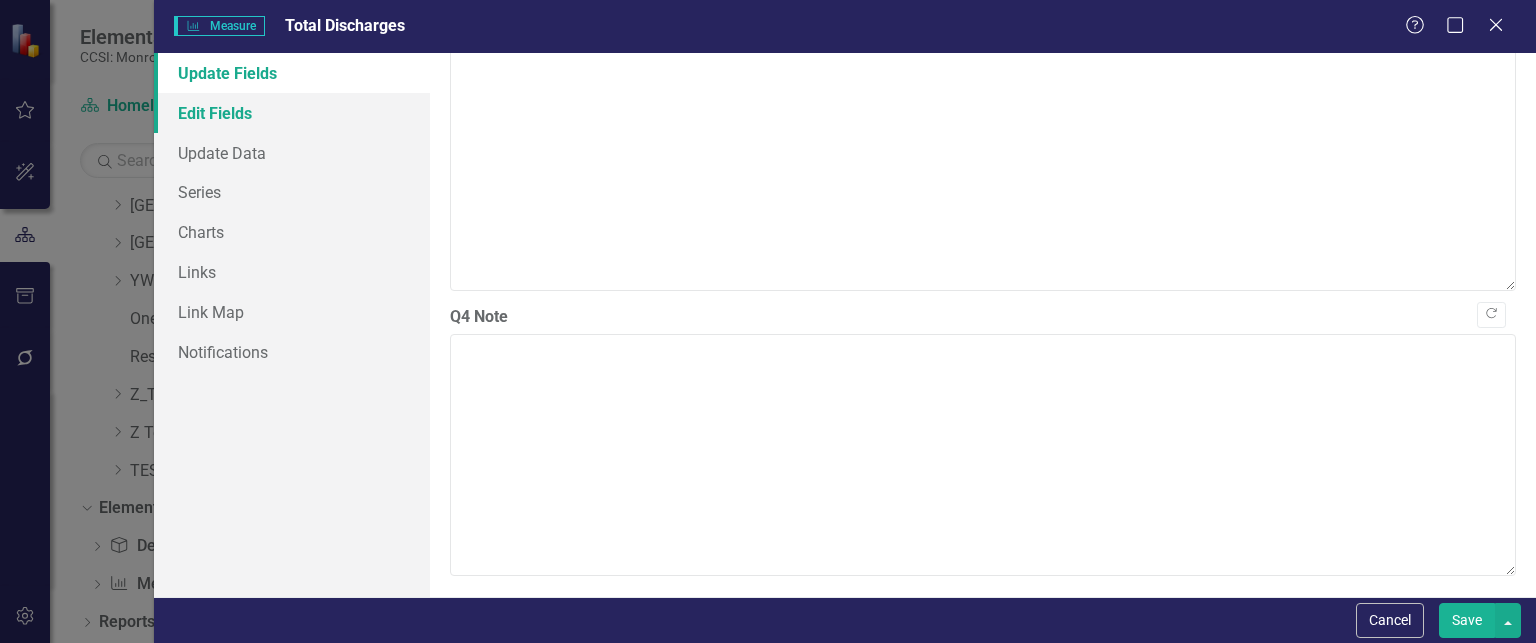 click on "Edit Fields" at bounding box center [292, 113] 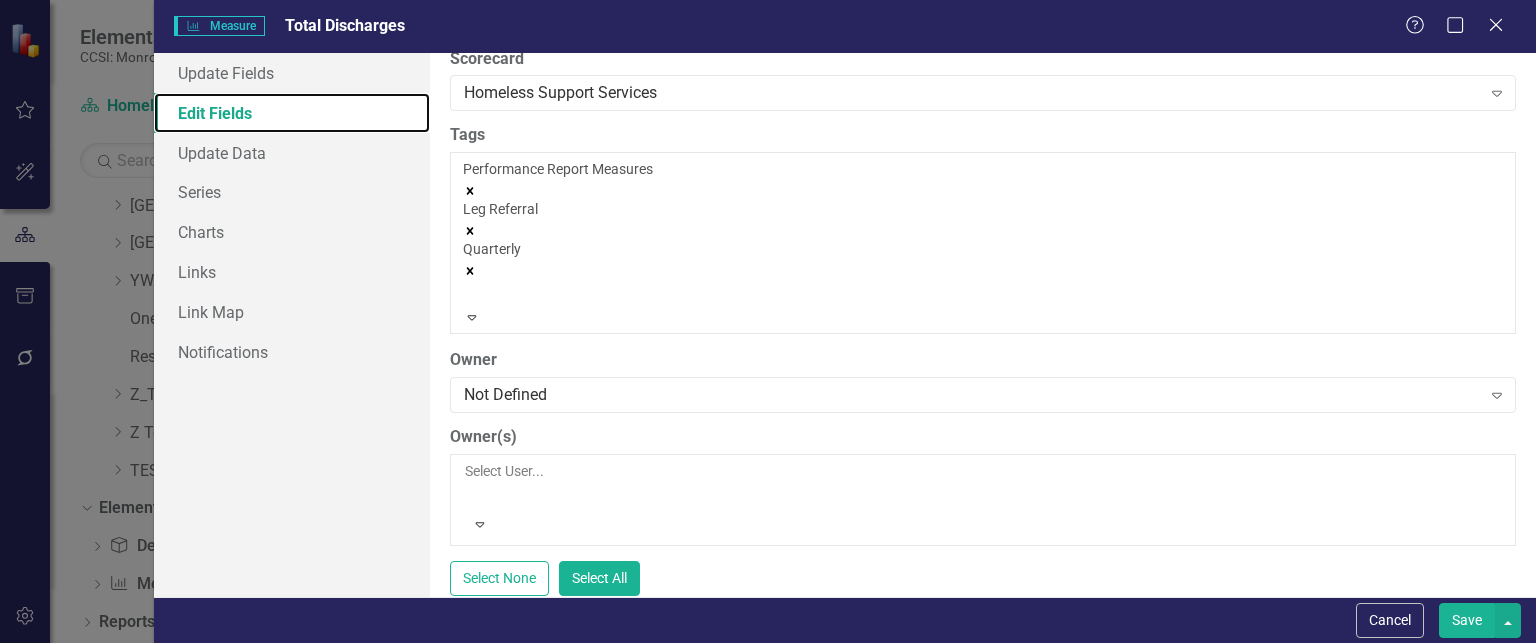 scroll, scrollTop: 0, scrollLeft: 0, axis: both 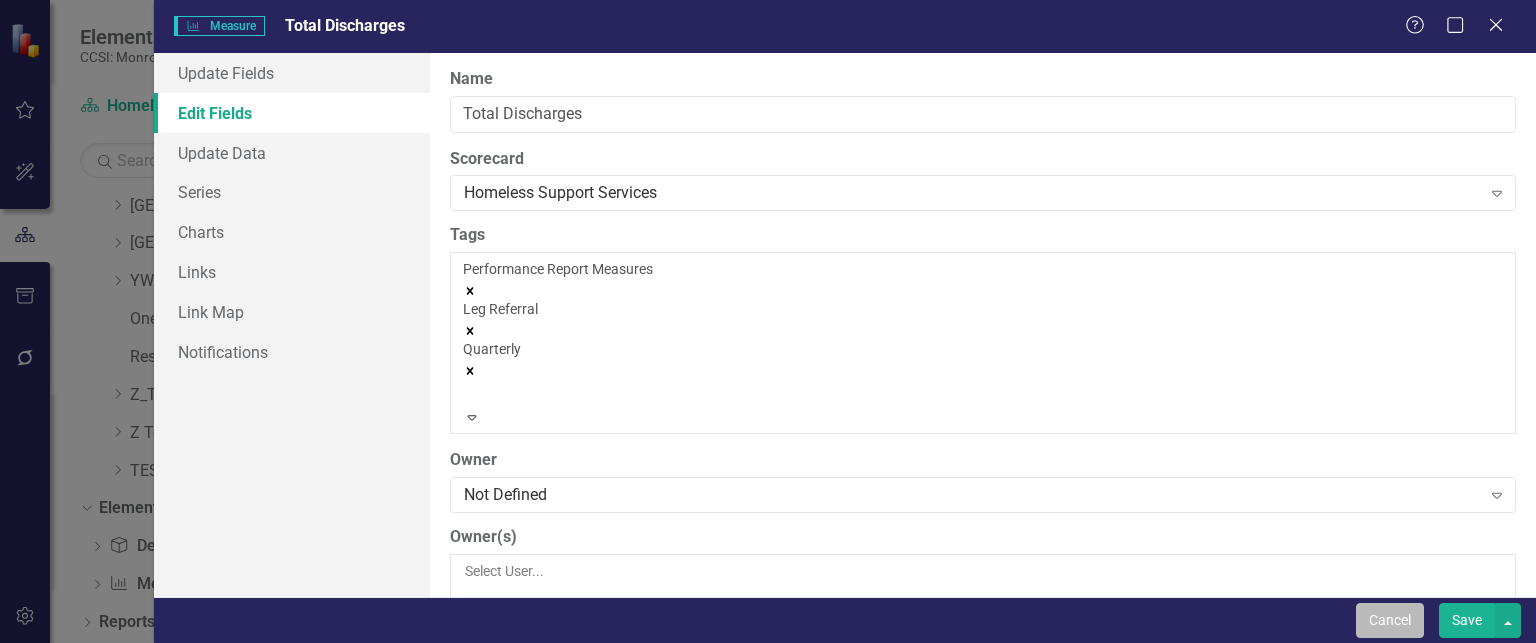 click on "Cancel" at bounding box center (1390, 620) 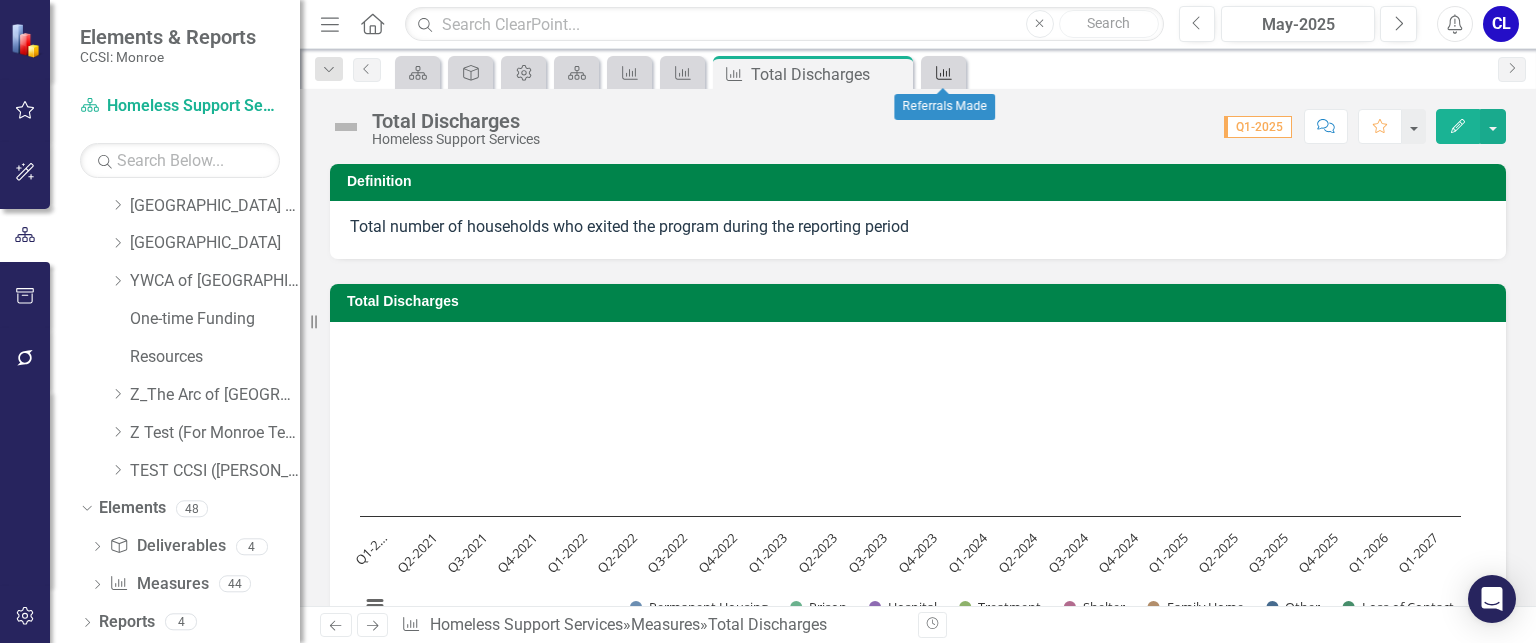 click on "Measure" at bounding box center (943, 72) 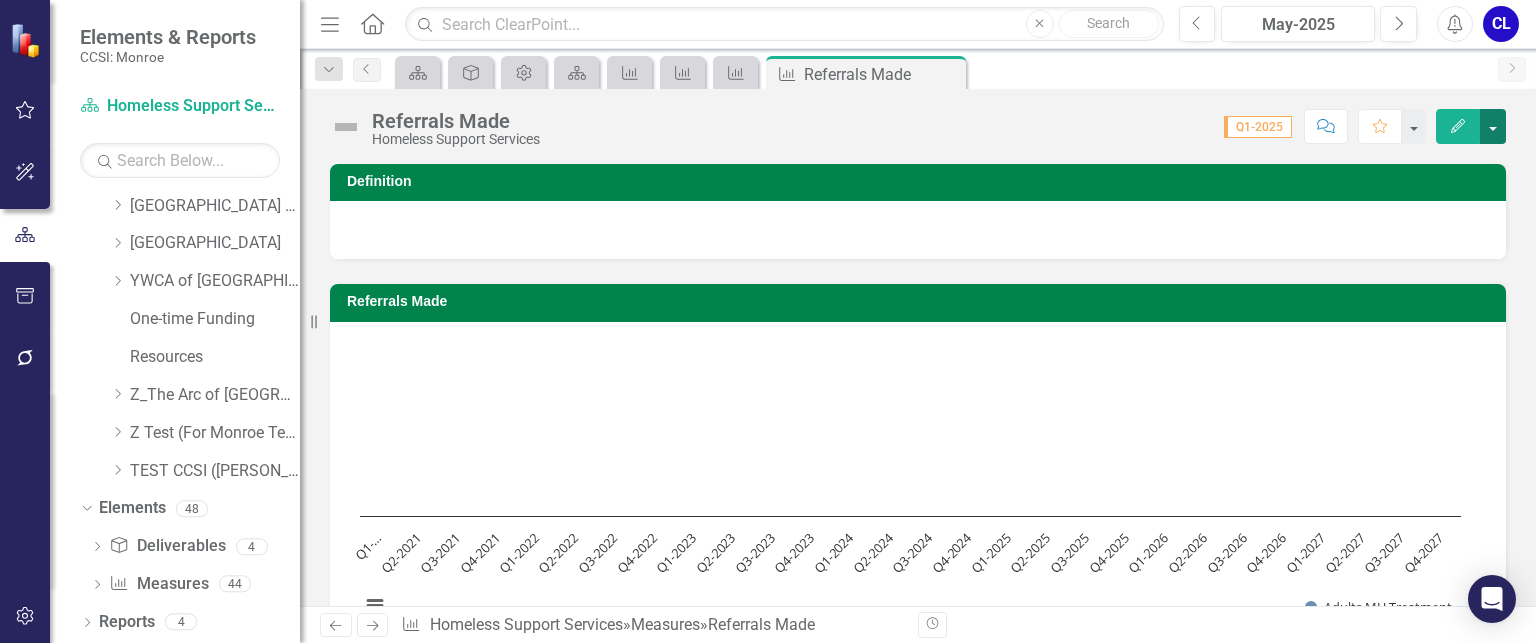 click at bounding box center [1493, 126] 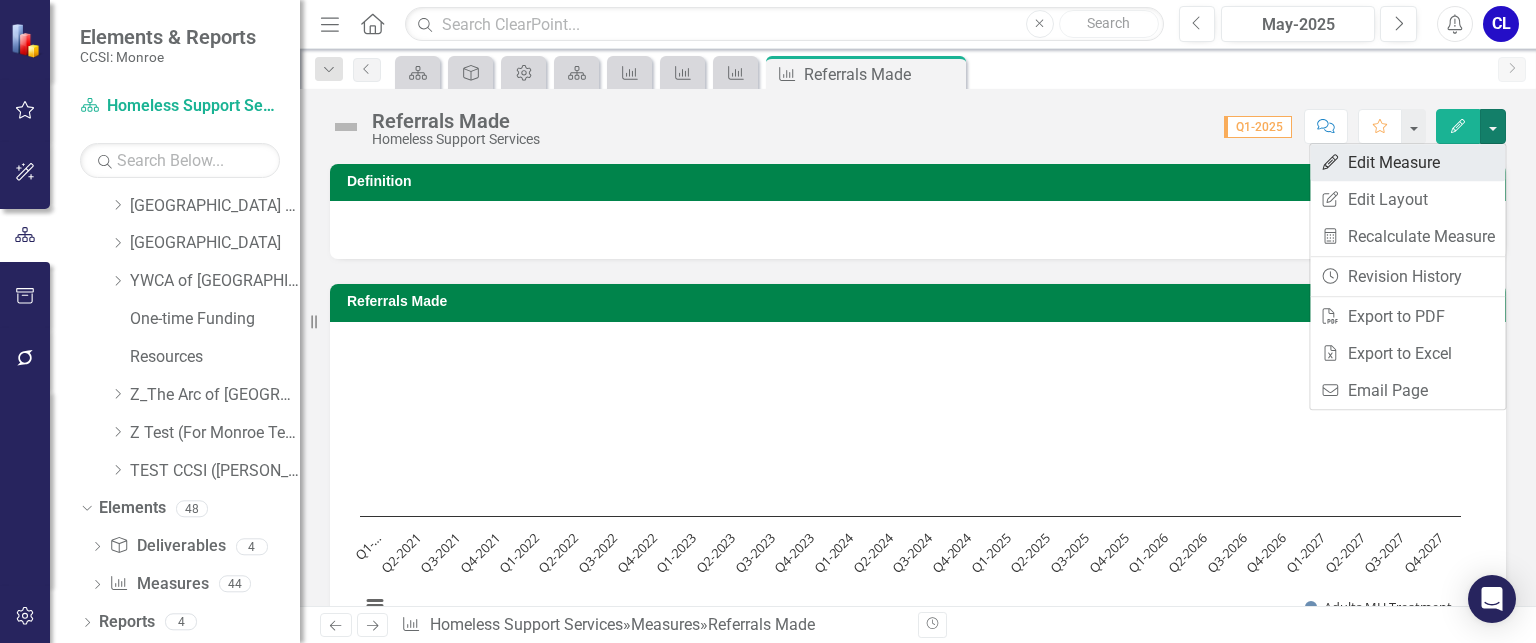 click on "Edit Edit Measure" at bounding box center [1407, 162] 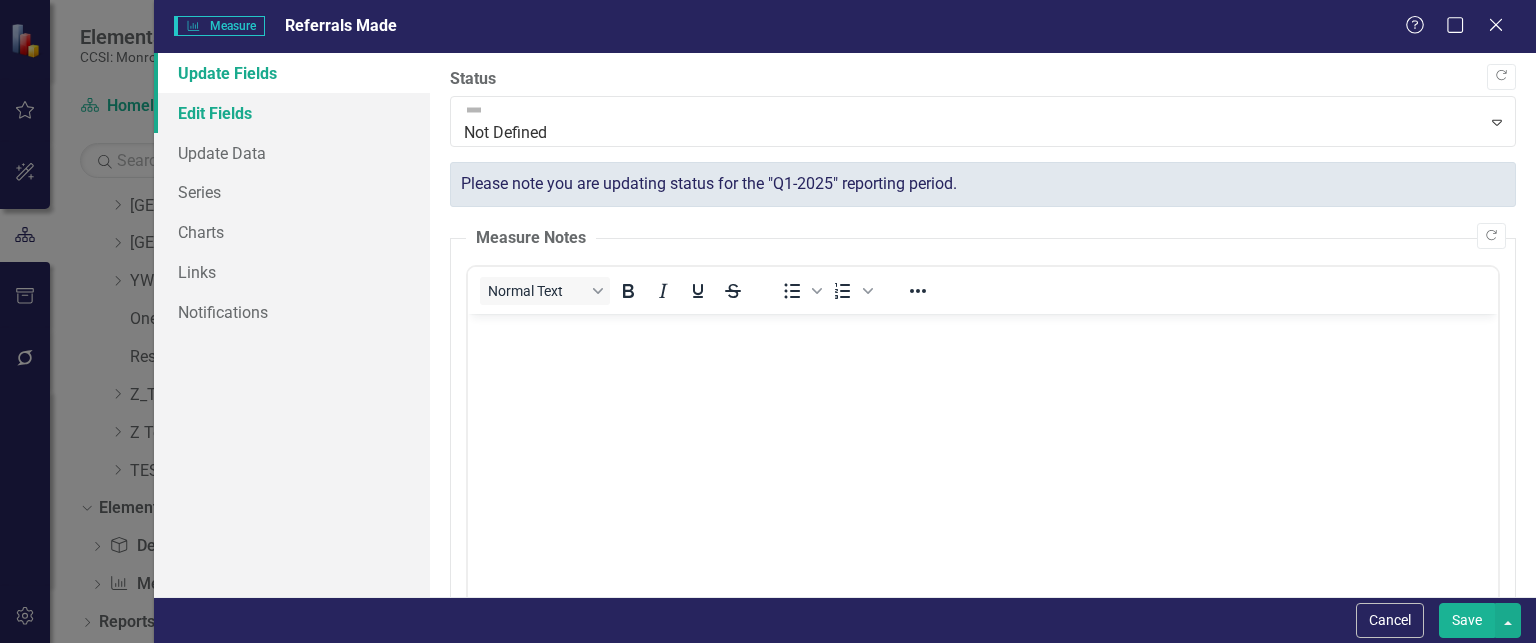 scroll, scrollTop: 0, scrollLeft: 0, axis: both 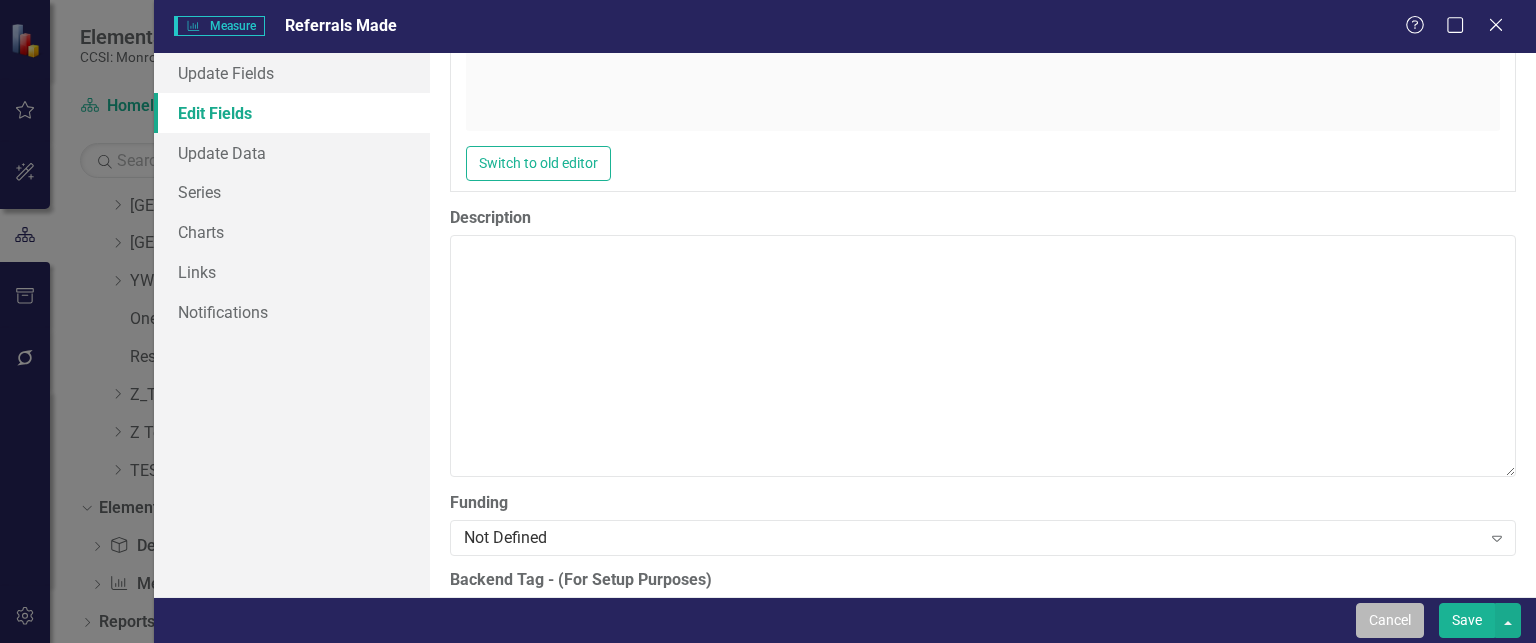 click on "Cancel" at bounding box center (1390, 620) 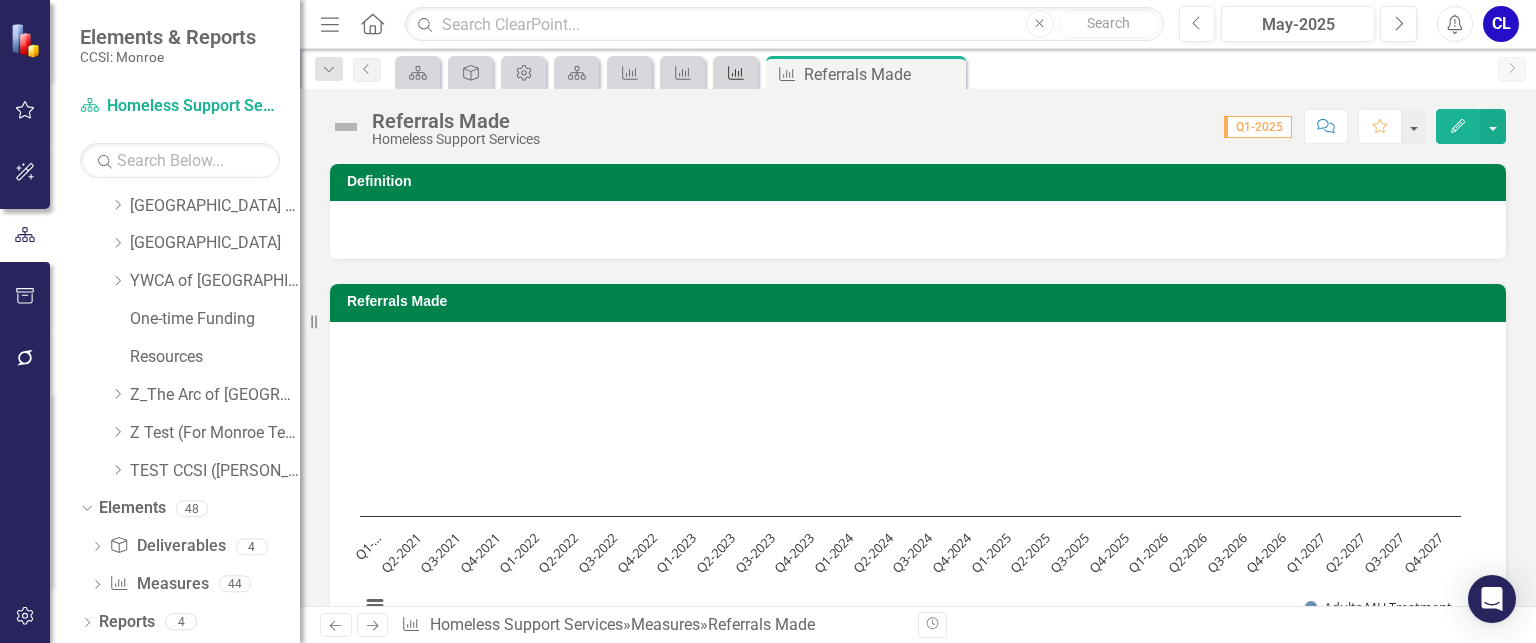click on "Measure" 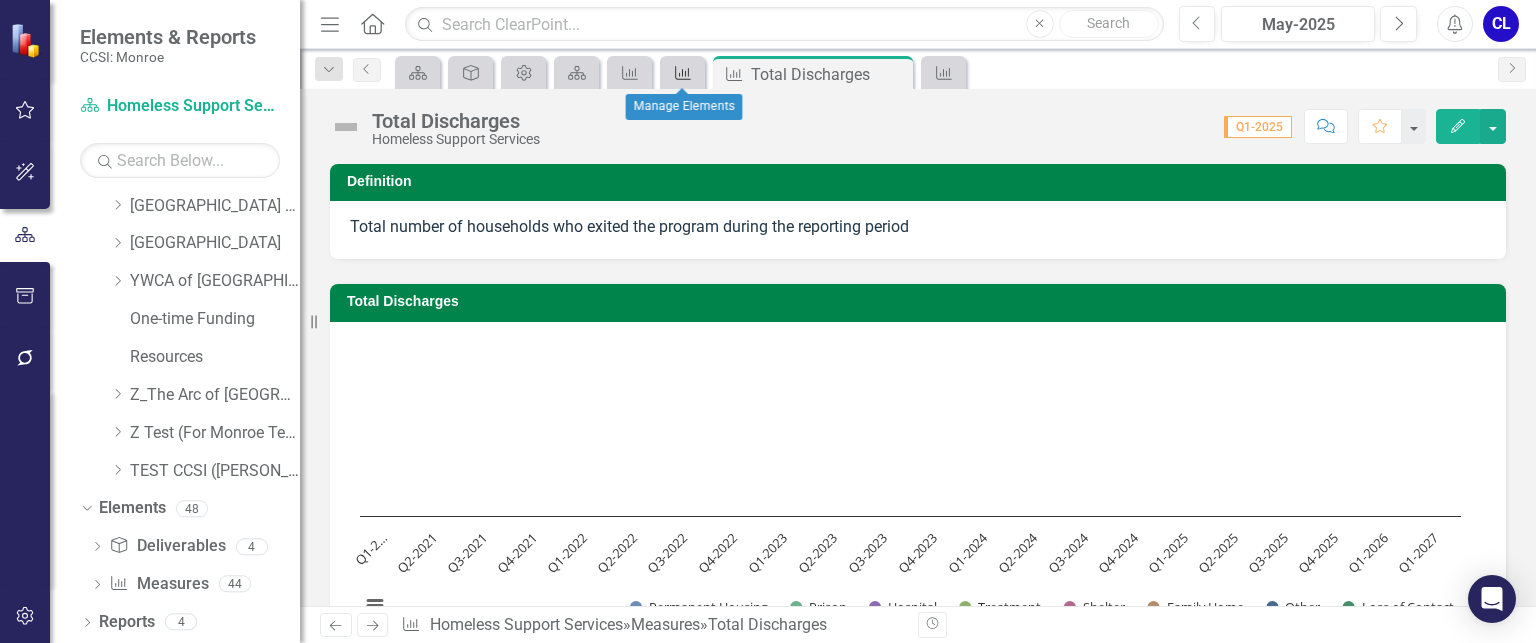 click on "Measure" at bounding box center (679, 72) 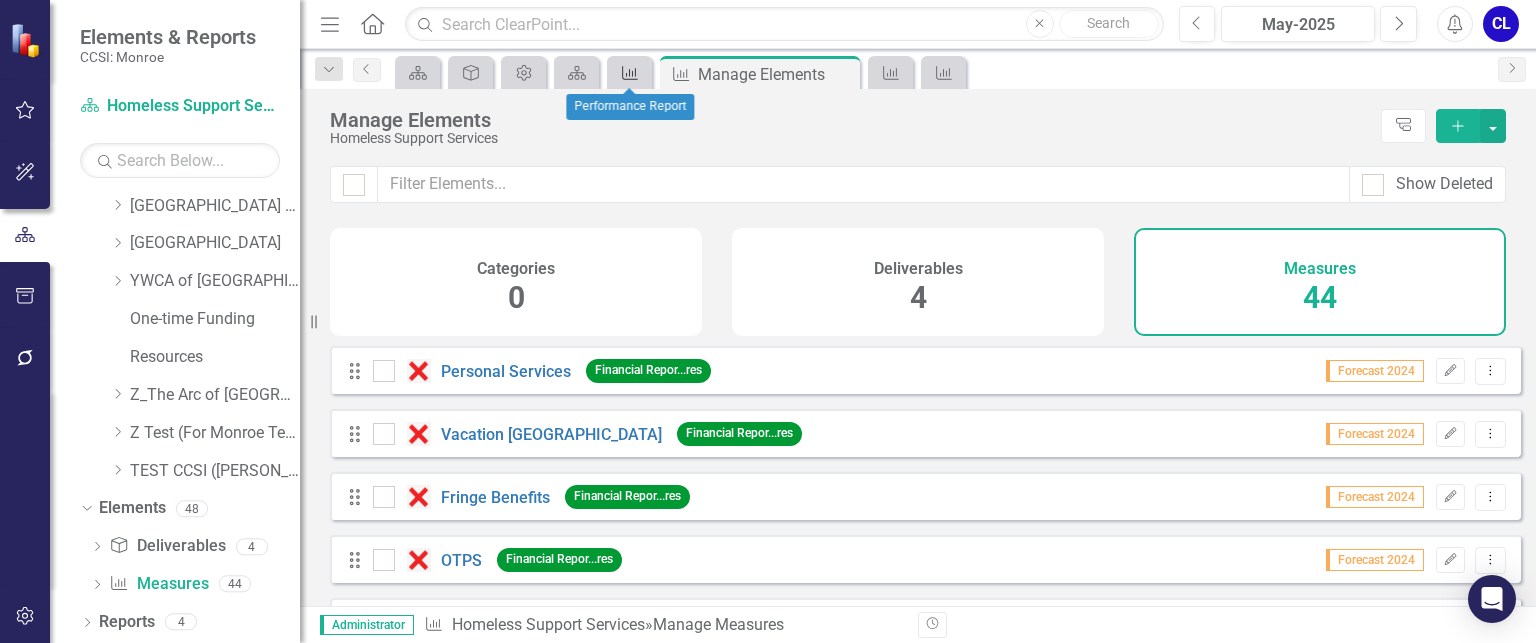 click on "Measure" at bounding box center [626, 72] 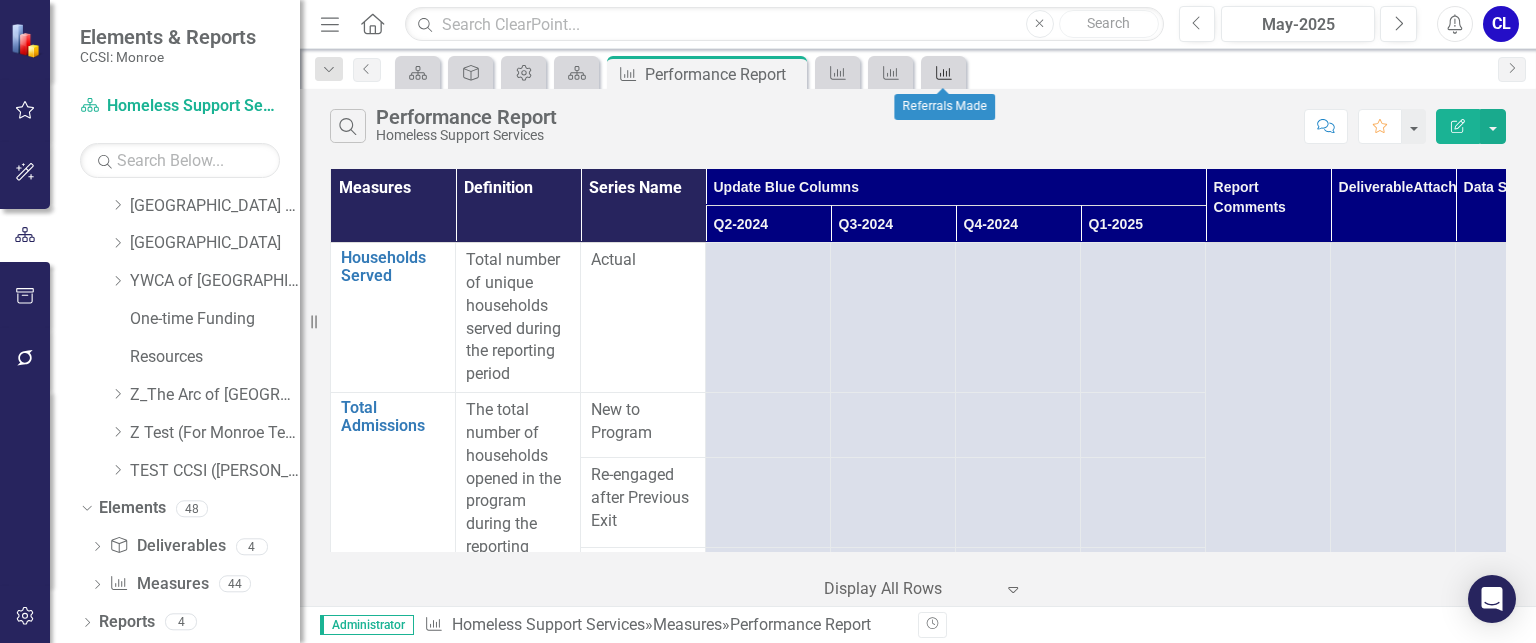 click 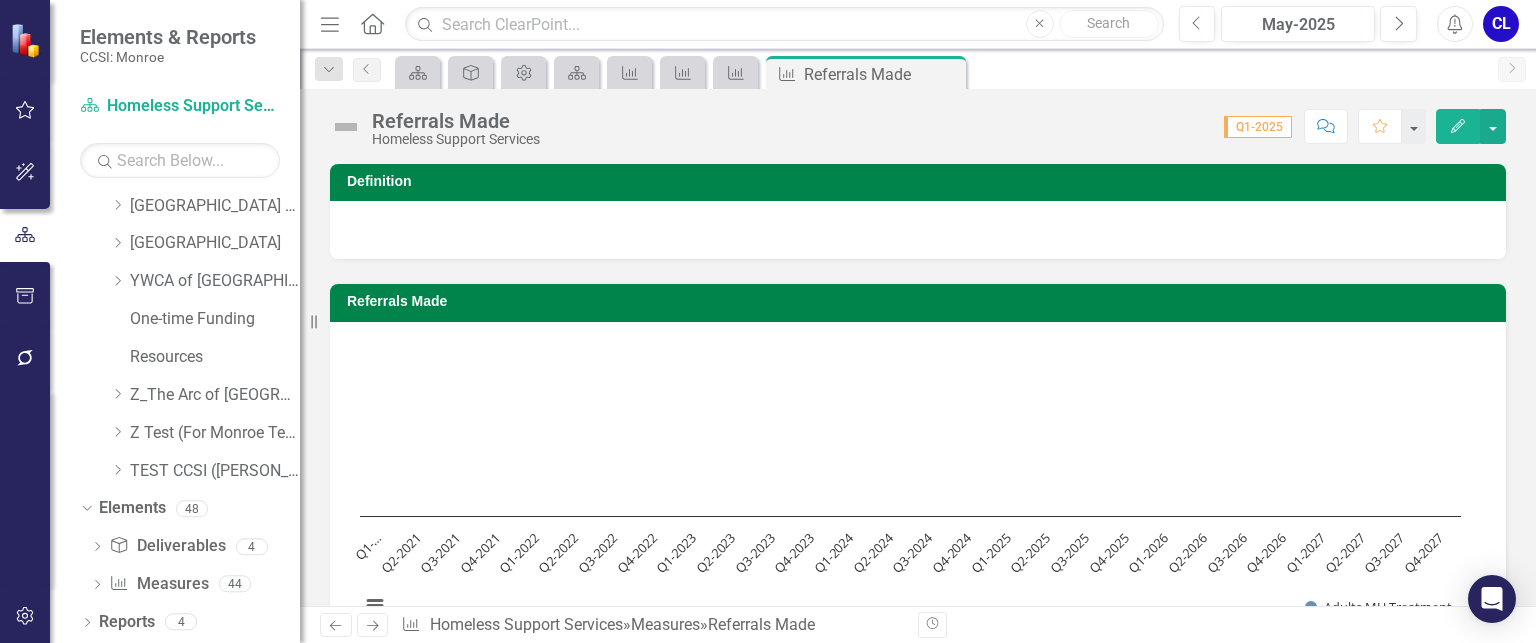 click on "Measure" at bounding box center [735, 72] 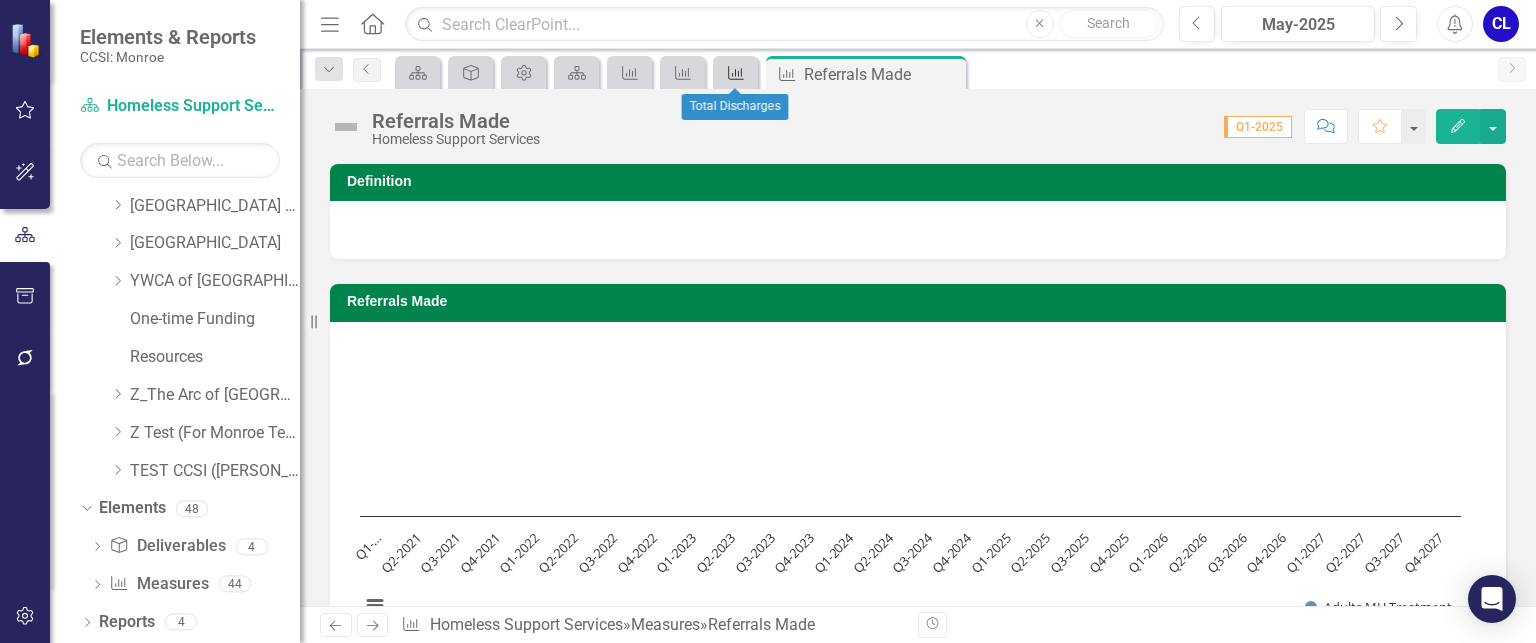 click on "Measure" at bounding box center (735, 72) 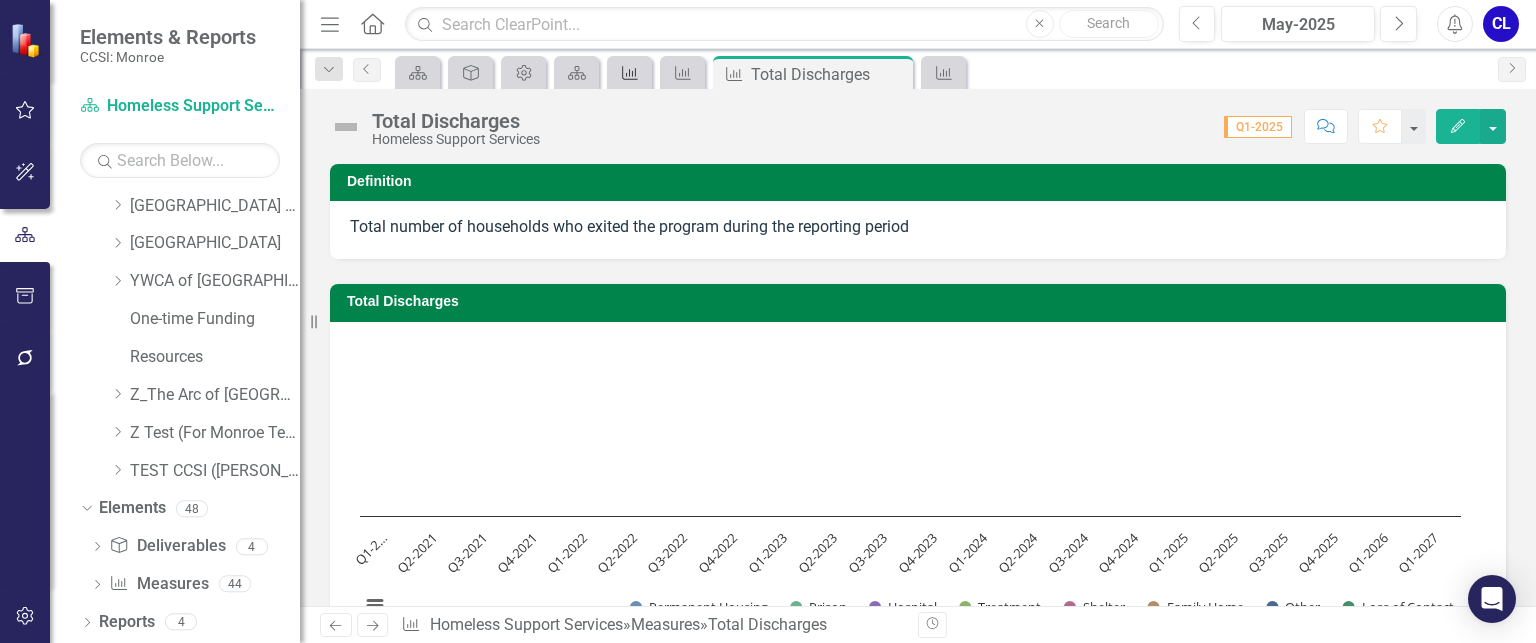 click on "Measure" at bounding box center (629, 72) 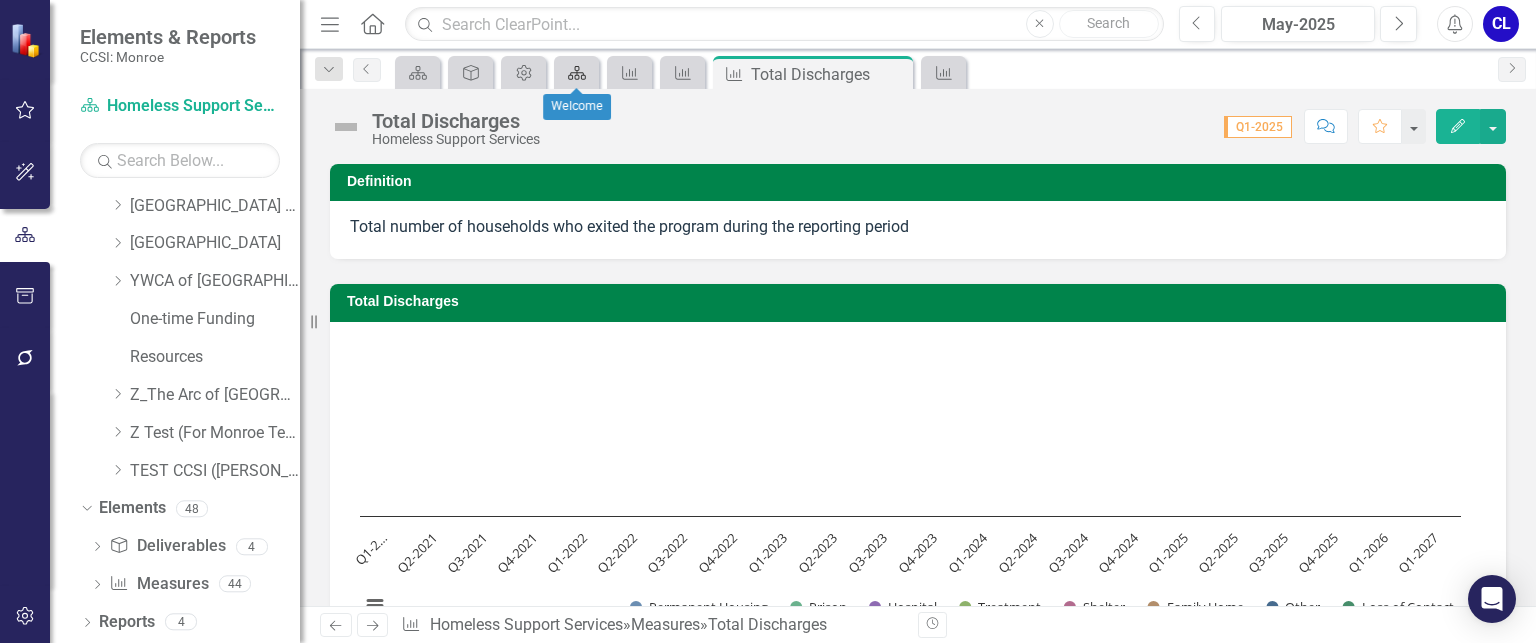click on "Scorecard" 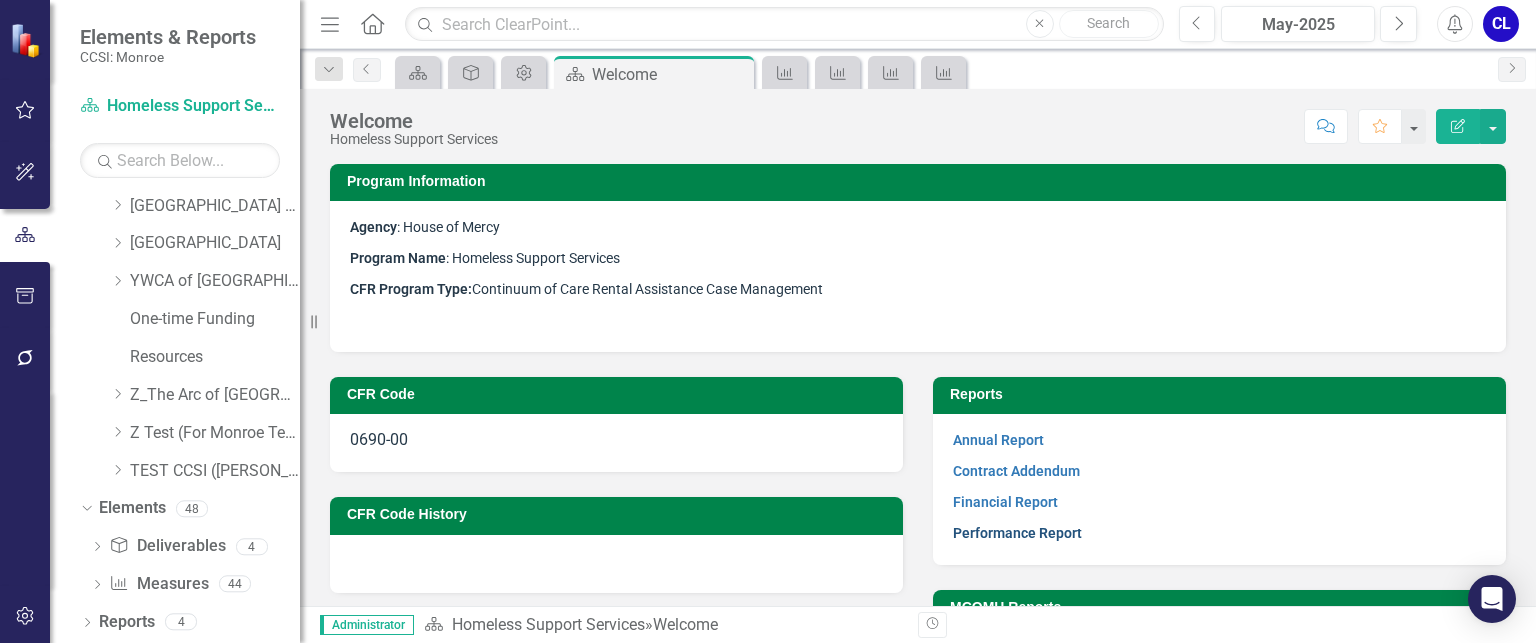 click on "Performance Report" at bounding box center (1017, 533) 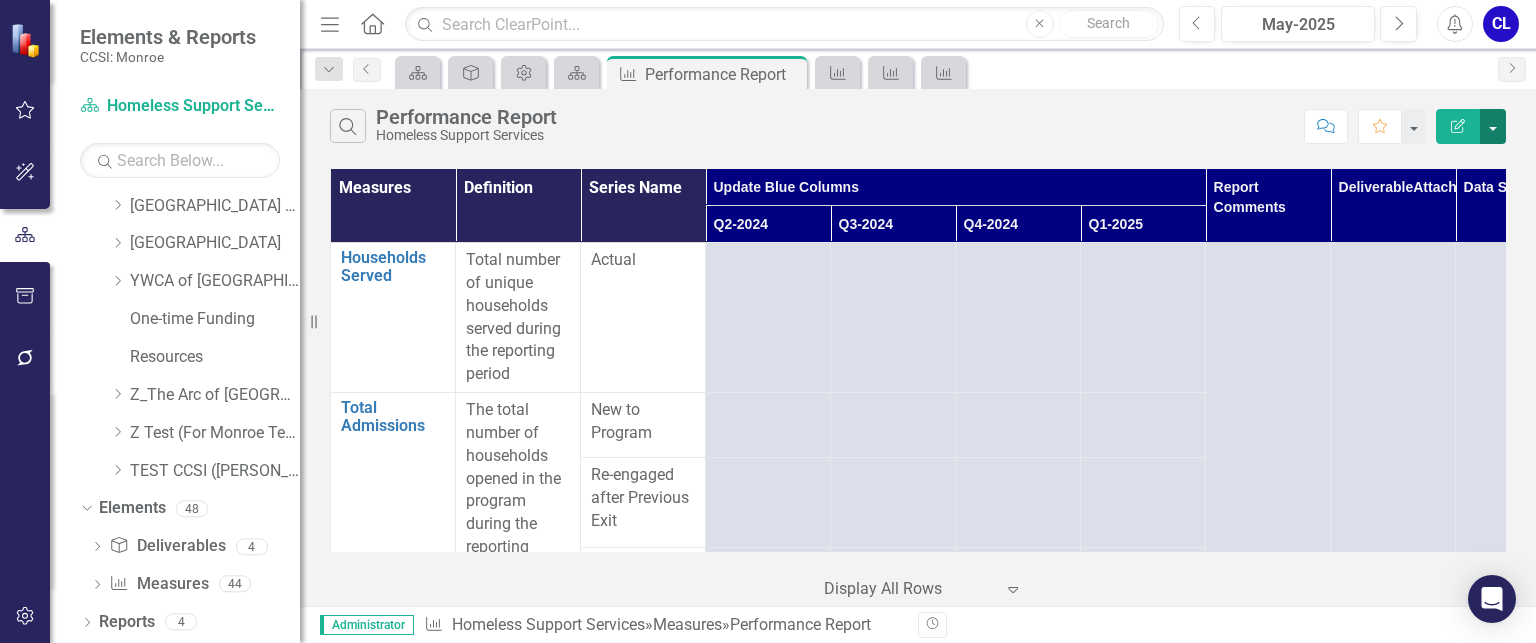 click at bounding box center [1493, 126] 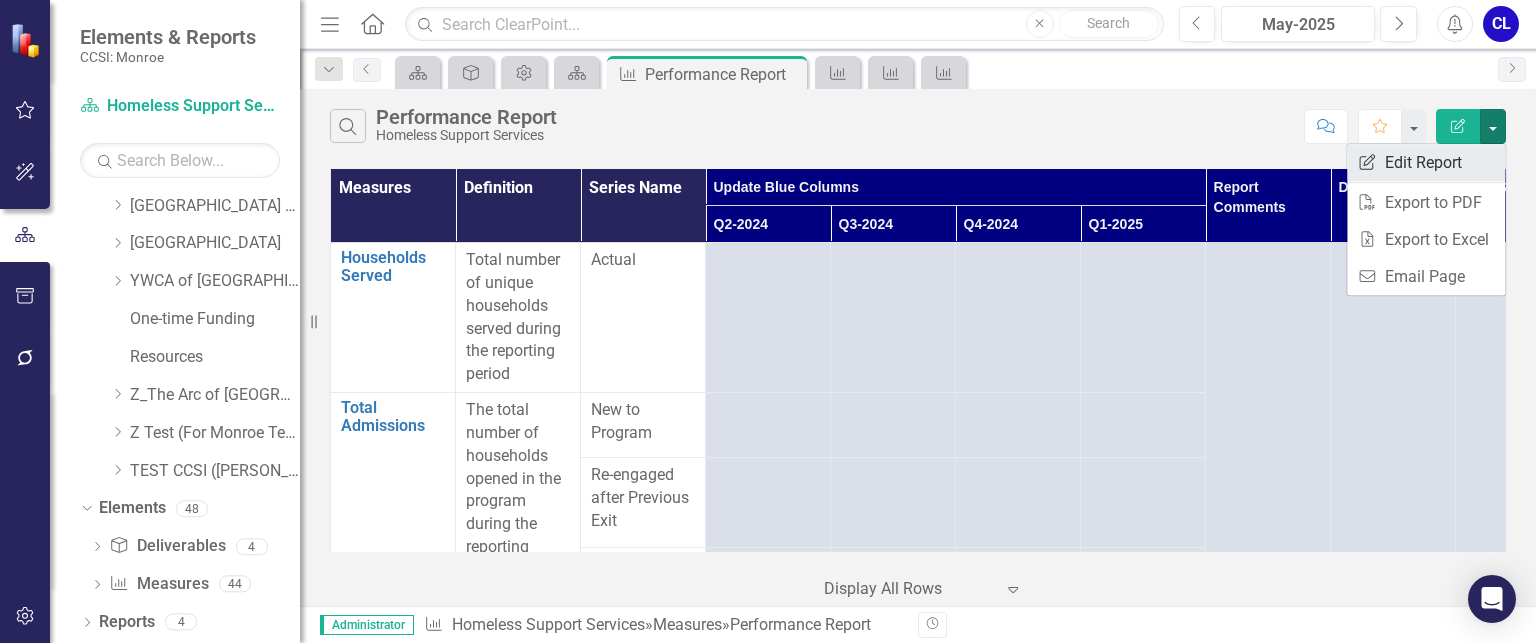 click on "Edit Report Edit Report" at bounding box center [1426, 162] 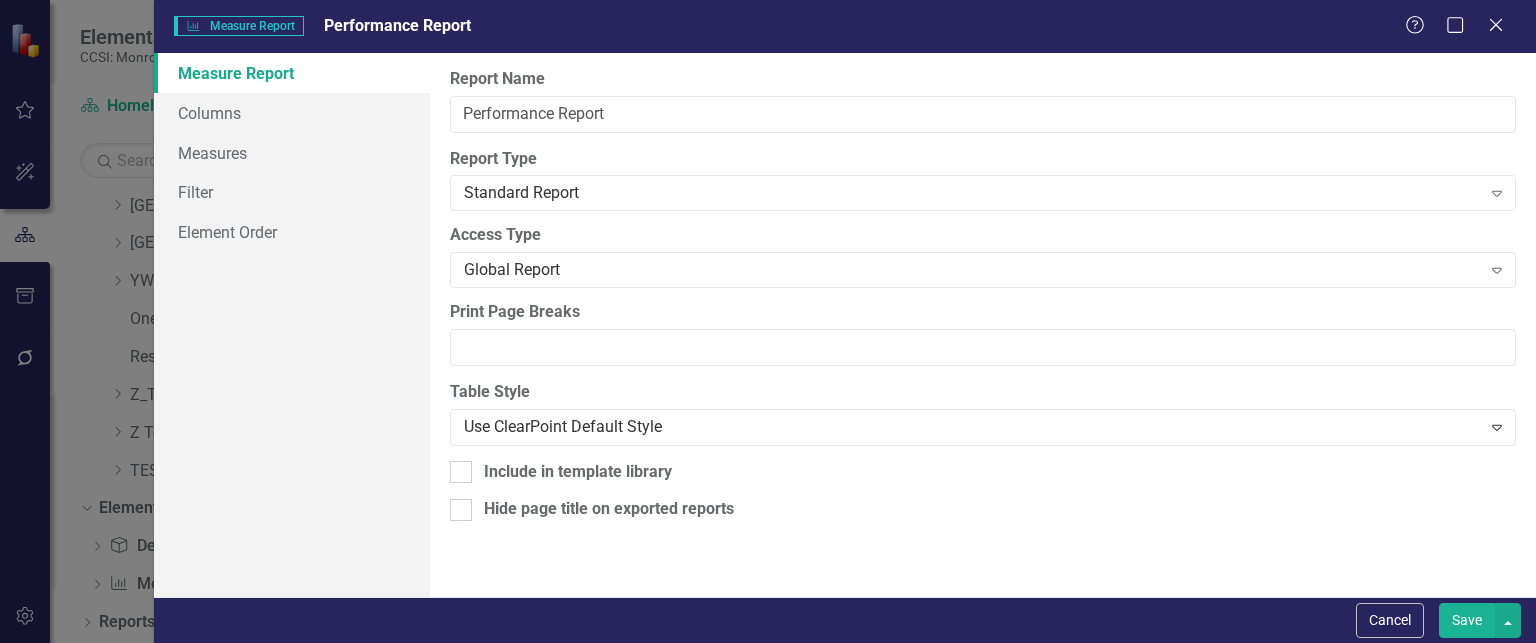 click on "Save" at bounding box center [1467, 620] 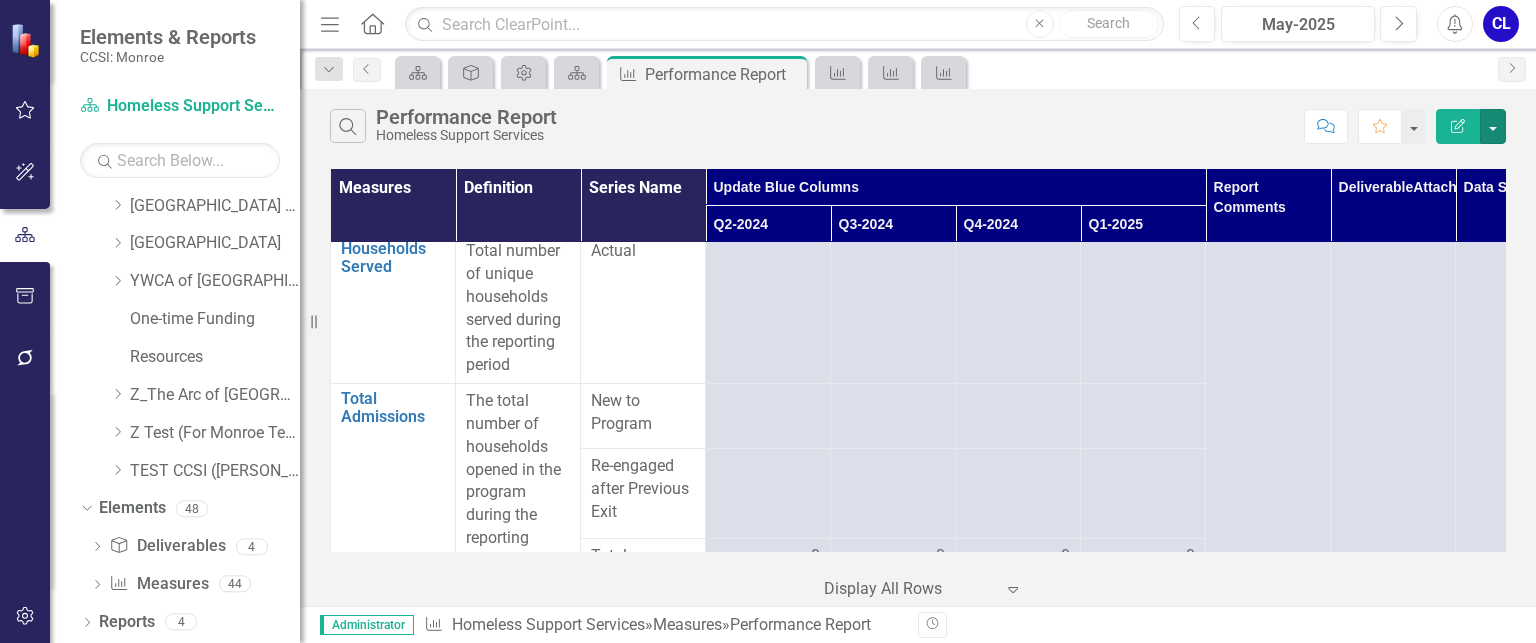 scroll, scrollTop: 0, scrollLeft: 0, axis: both 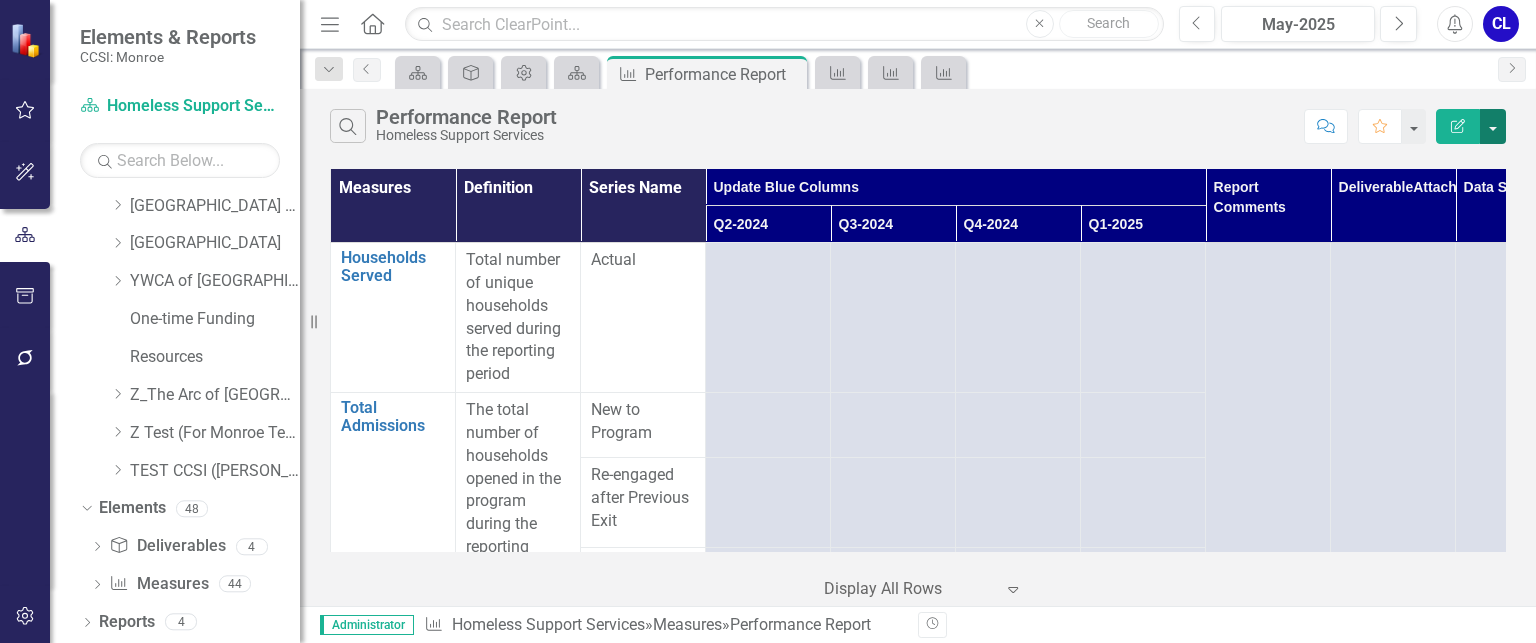 click at bounding box center [1493, 126] 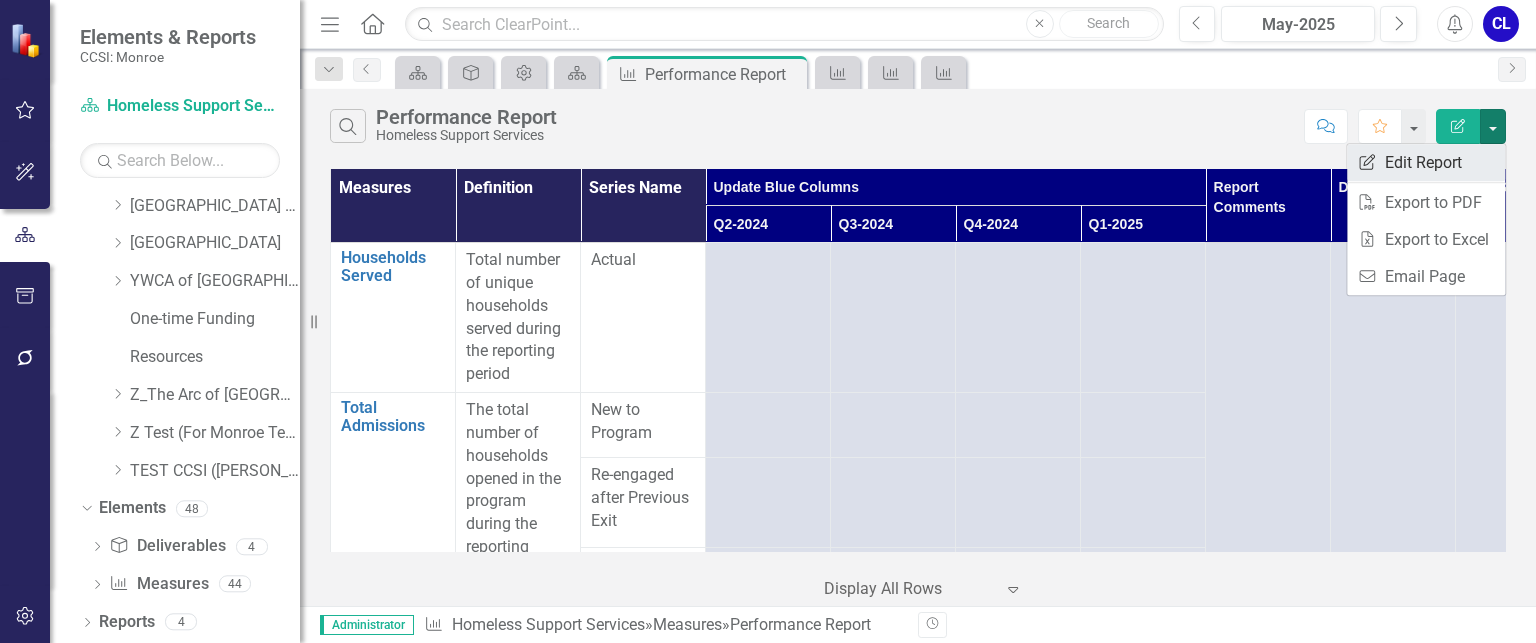 click on "Edit Report Edit Report" at bounding box center [1426, 162] 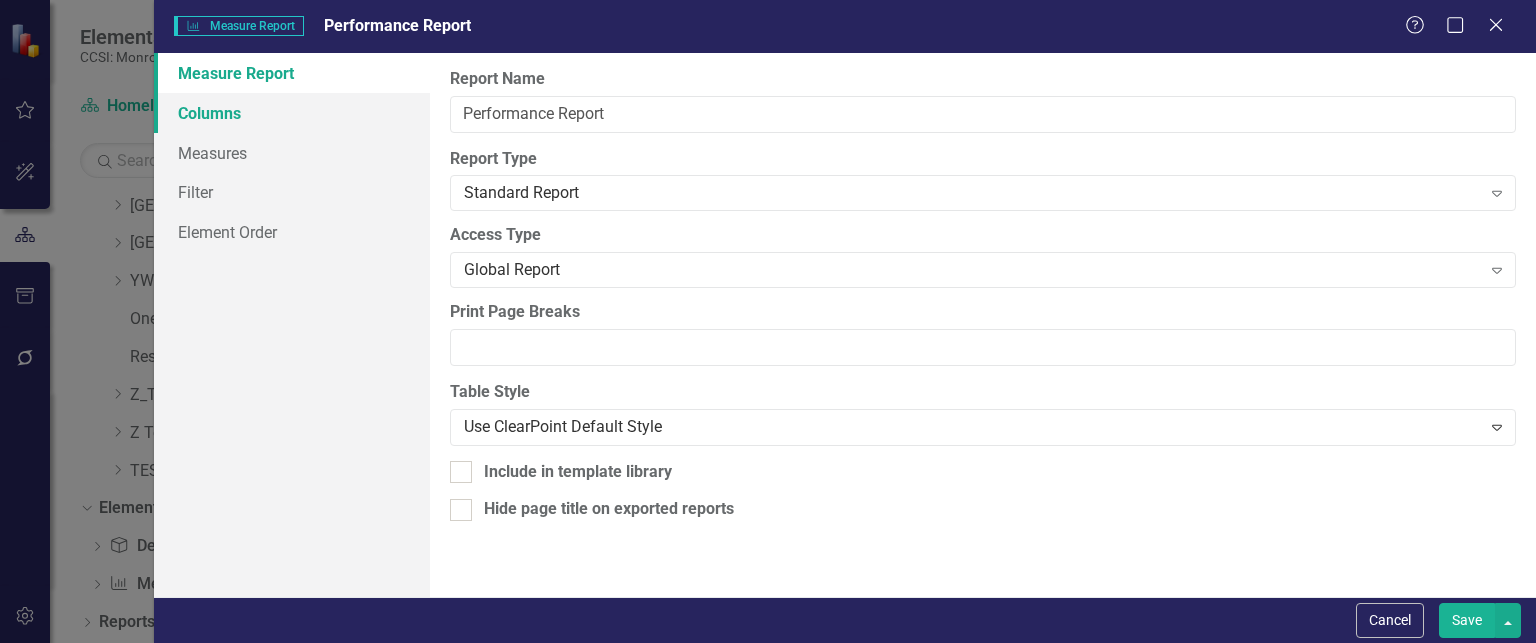 click on "Columns" at bounding box center [292, 113] 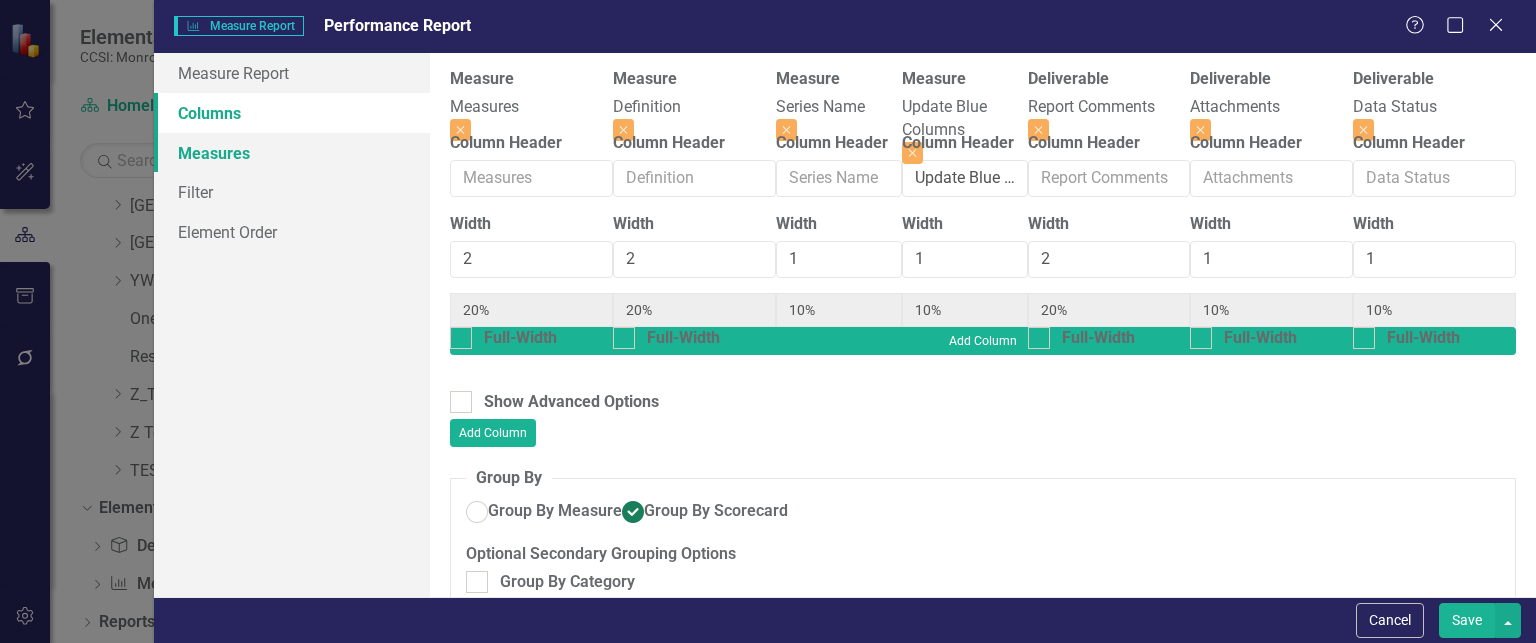 click on "Measures" at bounding box center [292, 153] 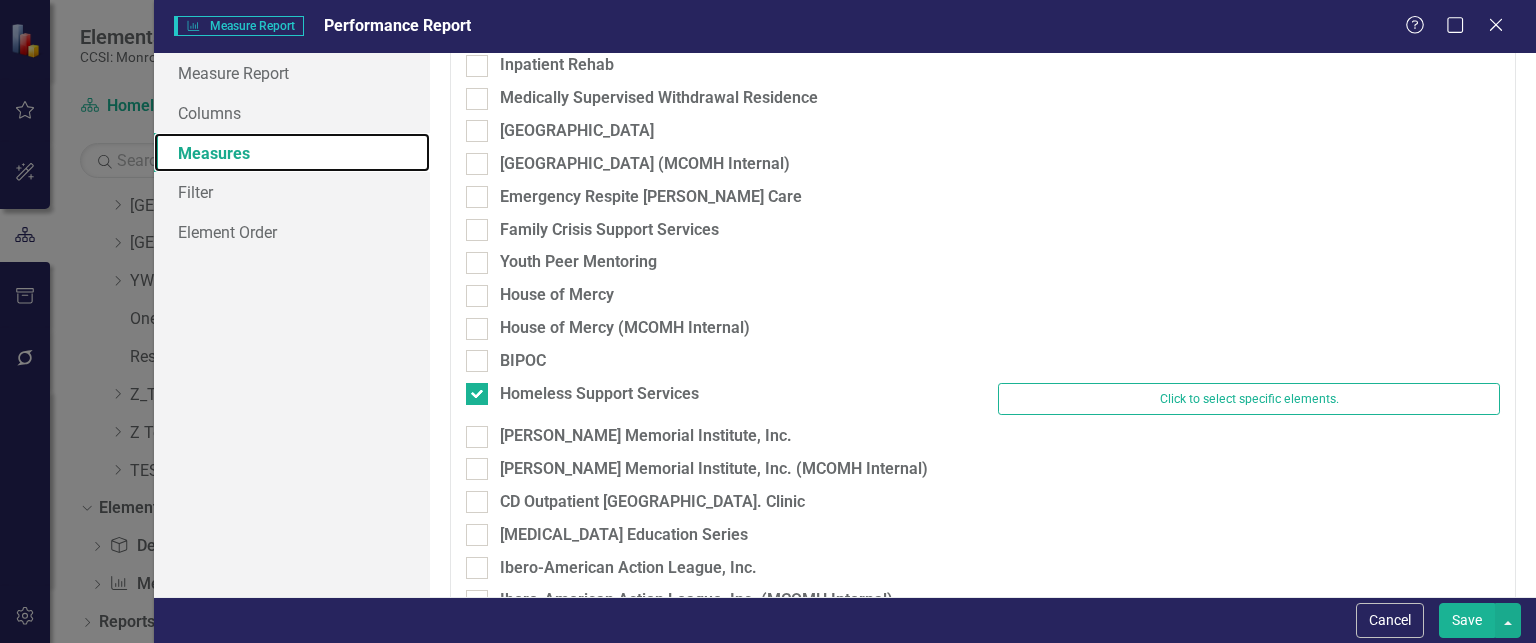 scroll, scrollTop: 3300, scrollLeft: 0, axis: vertical 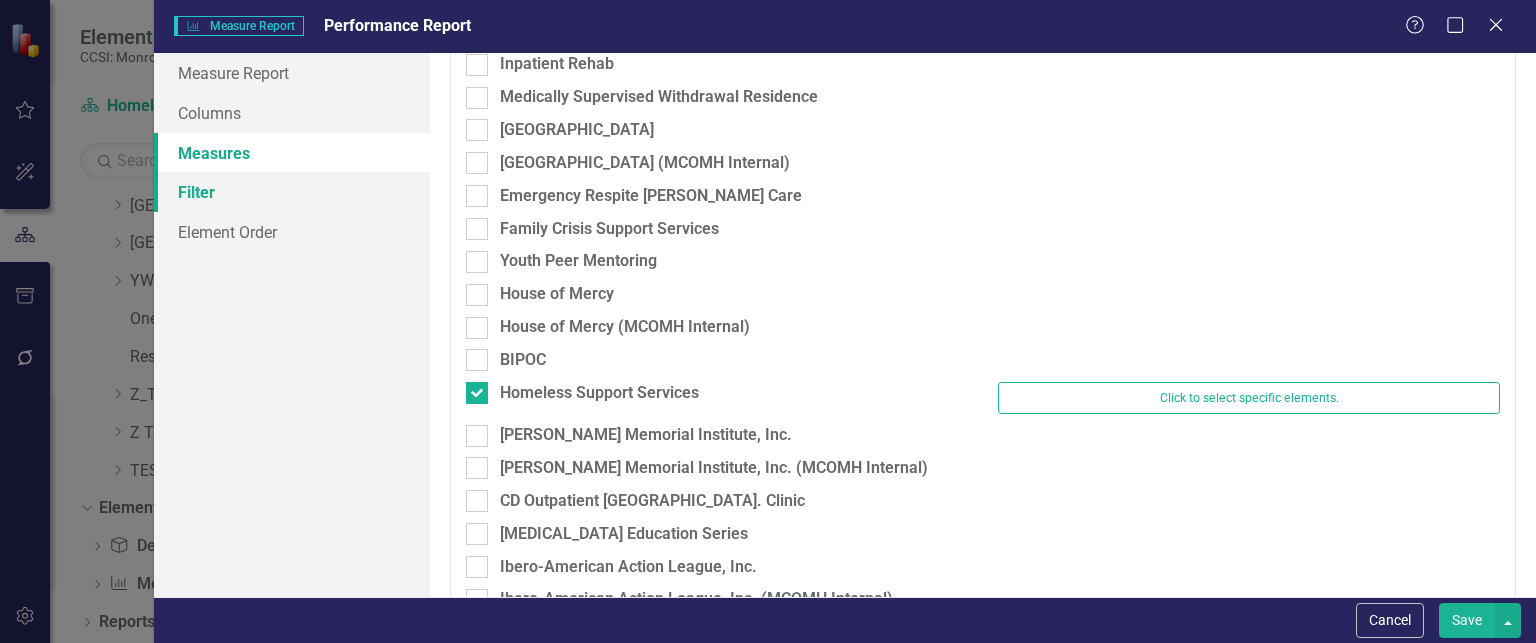 click on "Filter" at bounding box center [292, 192] 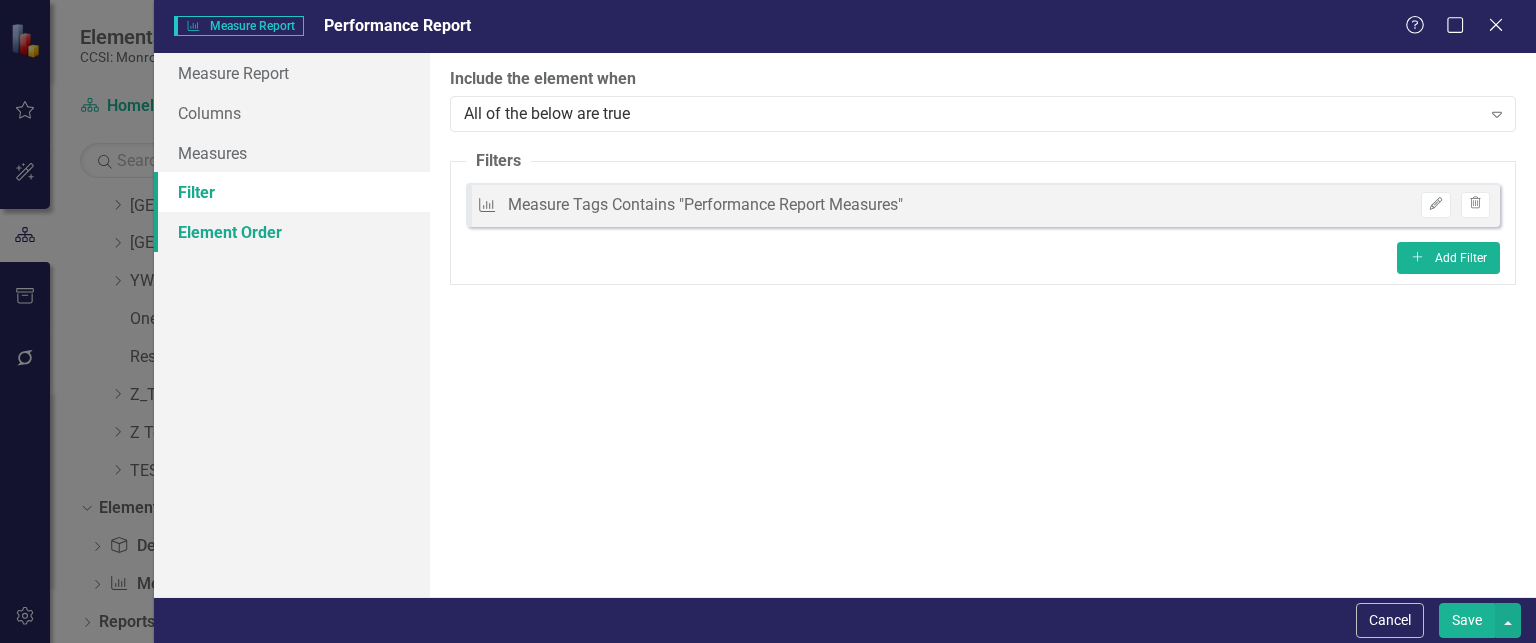 click on "Element Order" at bounding box center (292, 232) 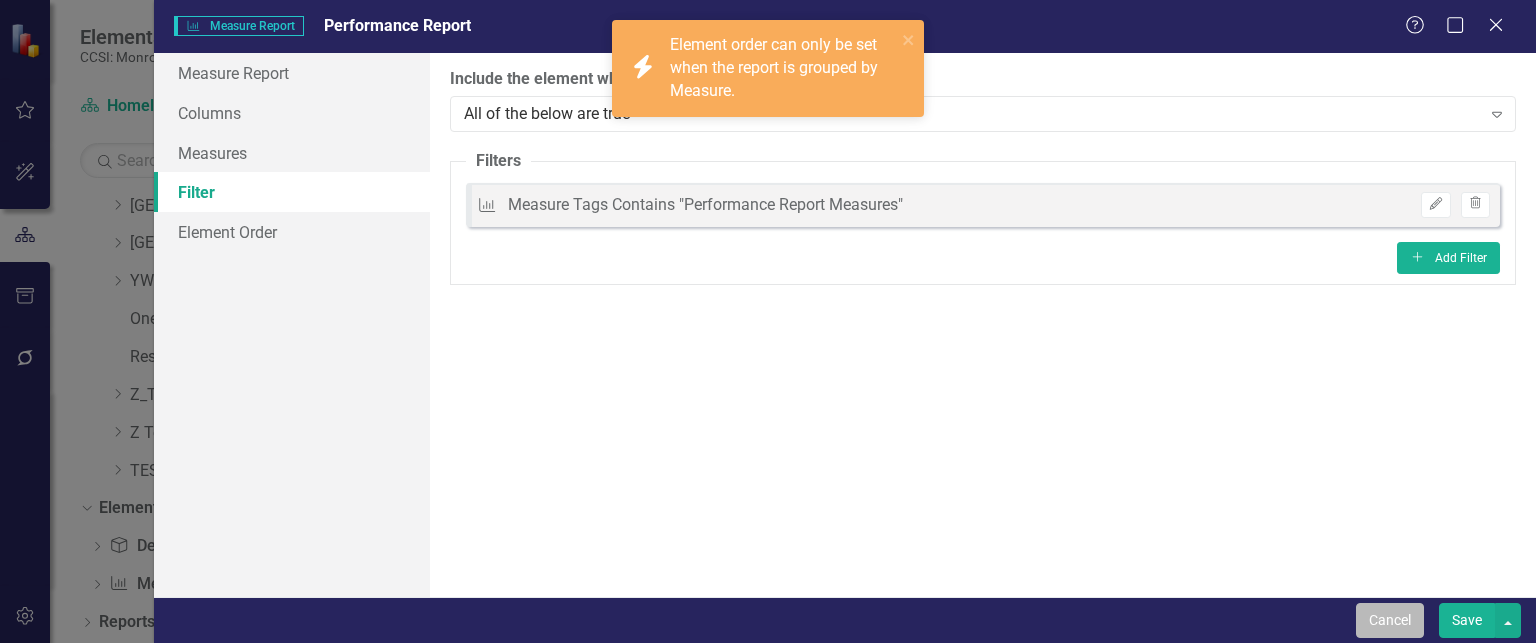 click on "Cancel" at bounding box center [1390, 620] 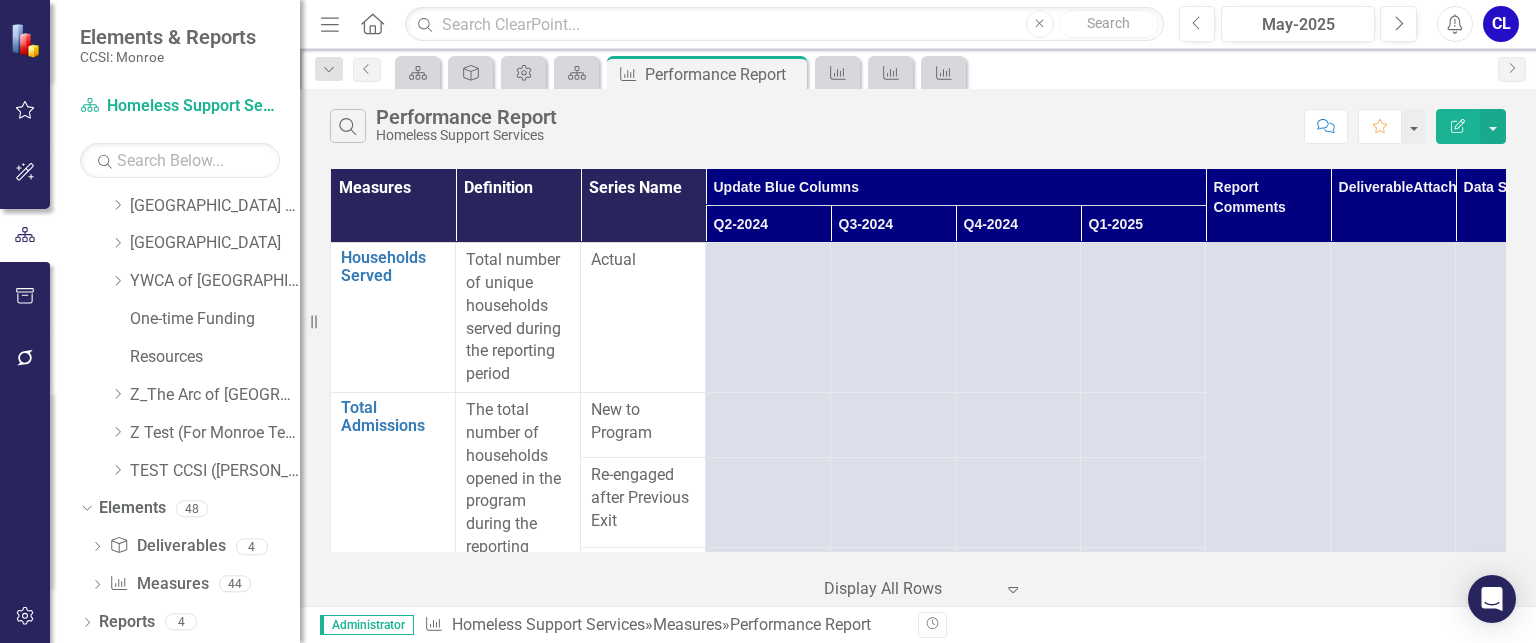 click on "Search Performance Report Homeless Support Services Comment Favorite Edit Report" at bounding box center [918, 121] 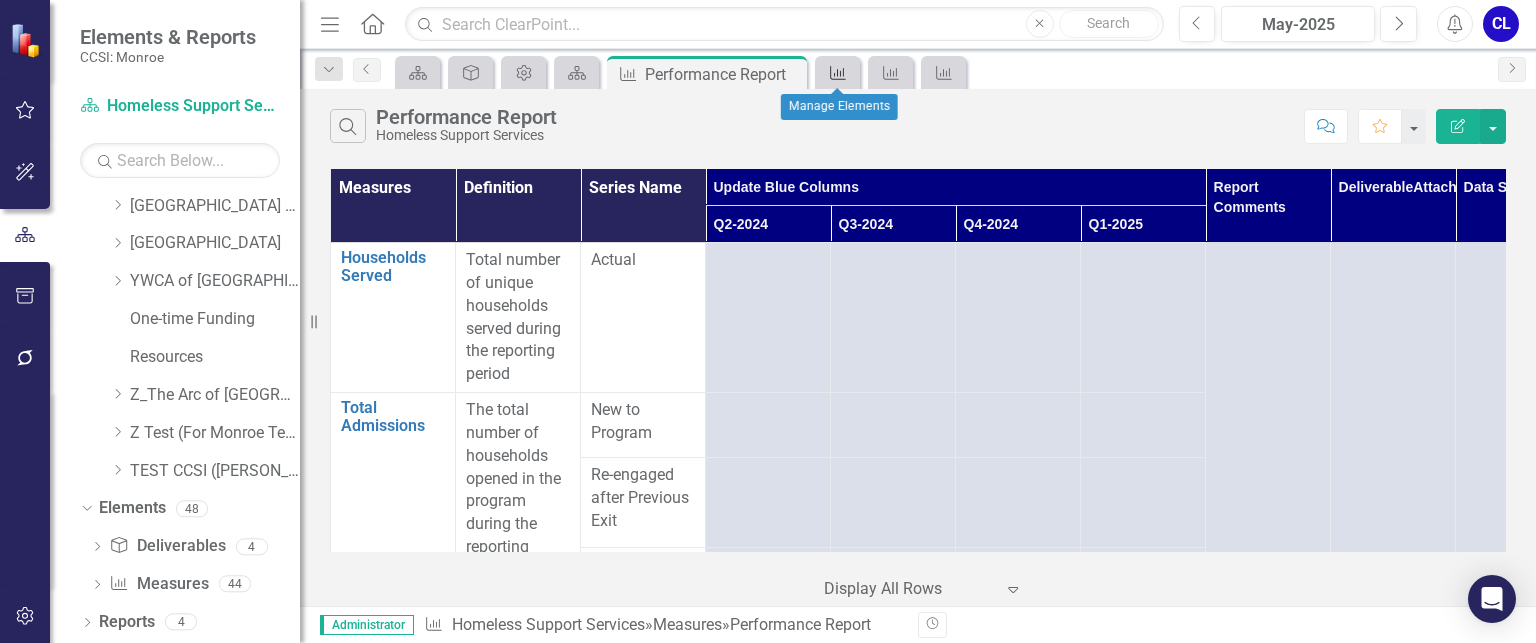 click 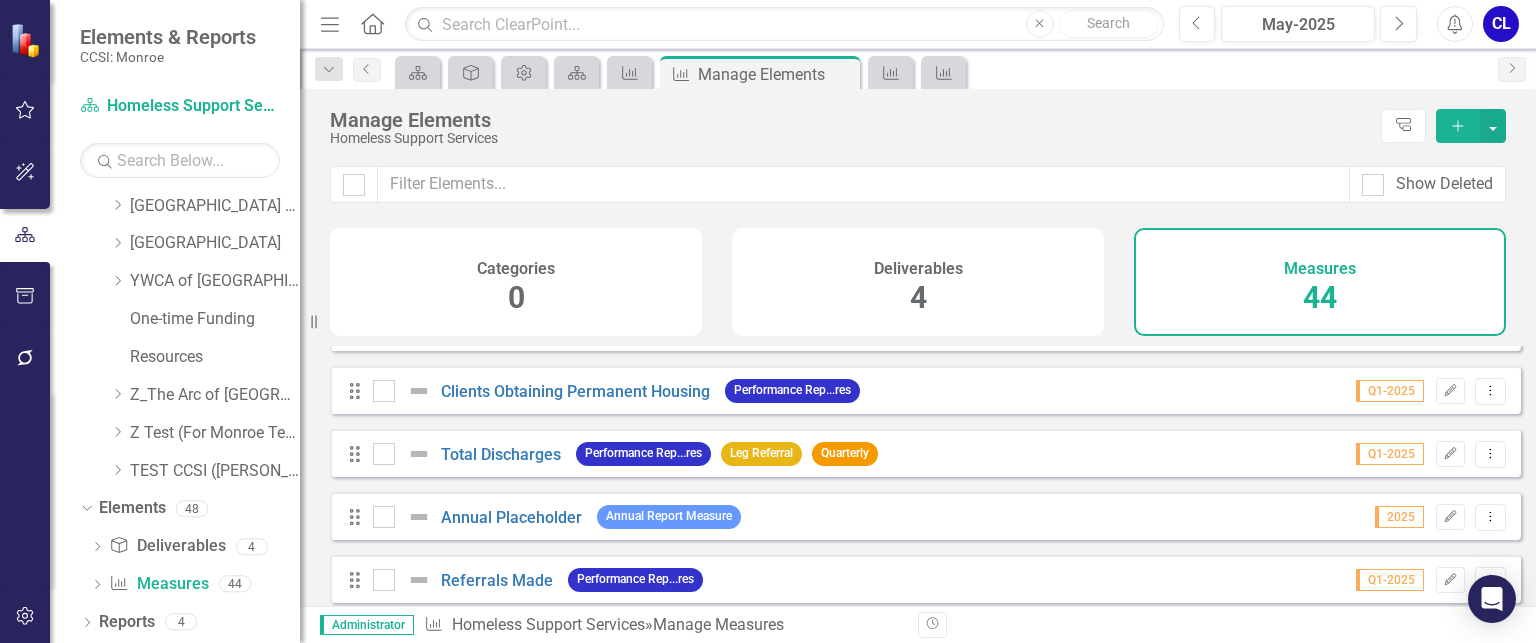 scroll, scrollTop: 2525, scrollLeft: 0, axis: vertical 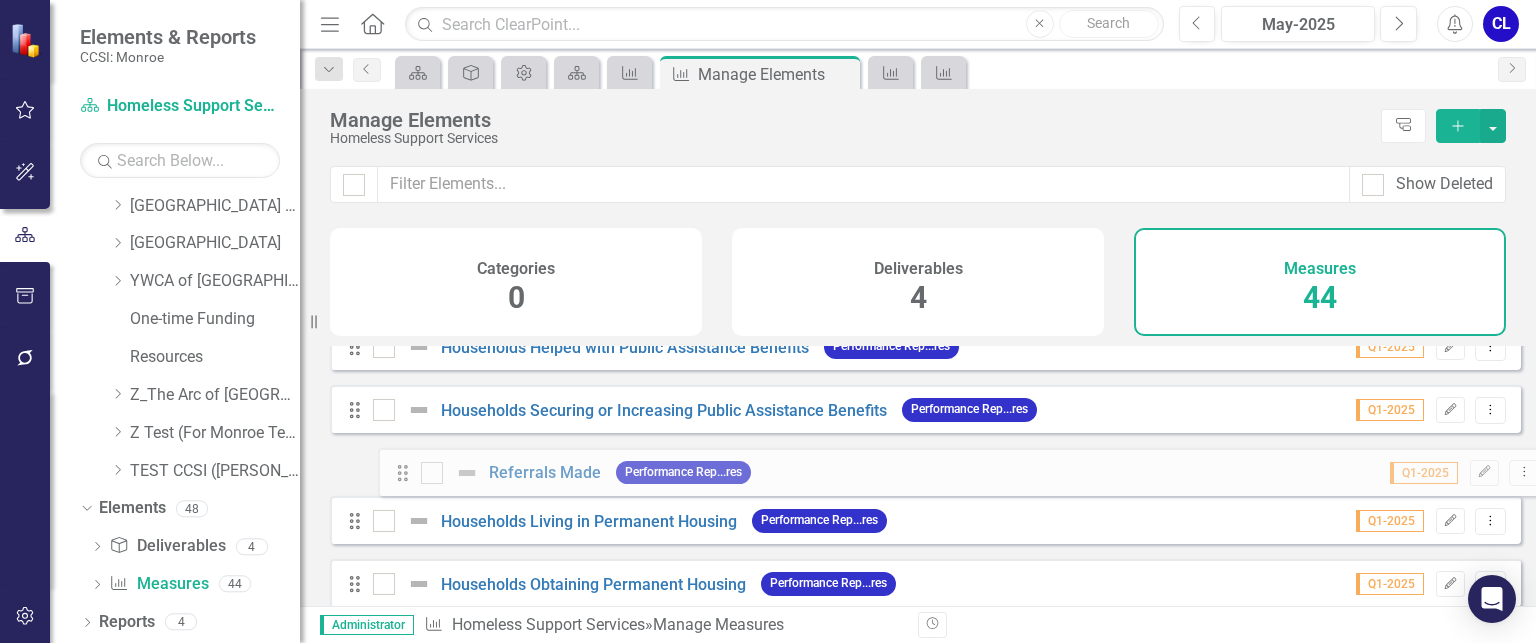 drag, startPoint x: 349, startPoint y: 571, endPoint x: 397, endPoint y: 475, distance: 107.33126 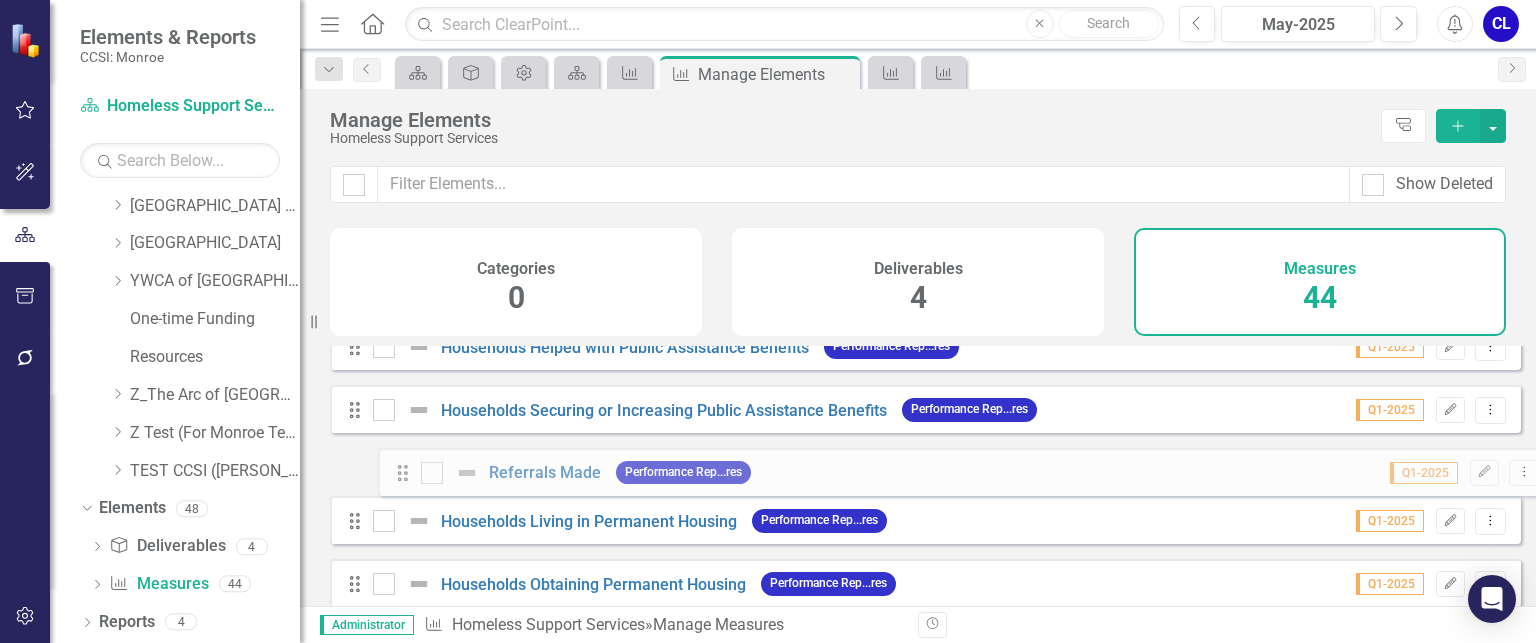 click on "Drag Personal Services Financial Repor...res Forecast 2024 Edit Dropdown Menu Drag Vacation Accruals Financial Repor...res Forecast 2024 Edit Dropdown Menu Drag Fringe Benefits Financial Repor...res Forecast 2024 Edit Dropdown Menu Drag OTPS Financial Repor...res Forecast 2024 Edit Dropdown Menu Drag Equipment Financial Repor...res Forecast 2024 Edit Dropdown Menu Drag Property Financial Repor...res Forecast 2024 Edit Dropdown Menu Drag Agency Admin Financial Repor...res Forecast 2024 Edit Dropdown Menu Drag Agency Admin Percentage Financial Repor...res Forecast 2024 Edit Dropdown Menu Drag Expense Adjustments Financial Repor...res Forecast 2024 Edit Dropdown Menu Drag Total Expense Financial Repor...res Forecast 2024 Edit Dropdown Menu Drag Participant Fees Financial Repor...res Forecast 2024 Edit Dropdown Menu Drag Medicaid - Base Financial Repor...res Forecast 2024 Edit Dropdown Menu Drag Medicaid Managed Care Financial Repor...res Forecast 2024 Edit Dropdown Menu Drag Medicare Financial Repor...res Edit" at bounding box center (925, -568) 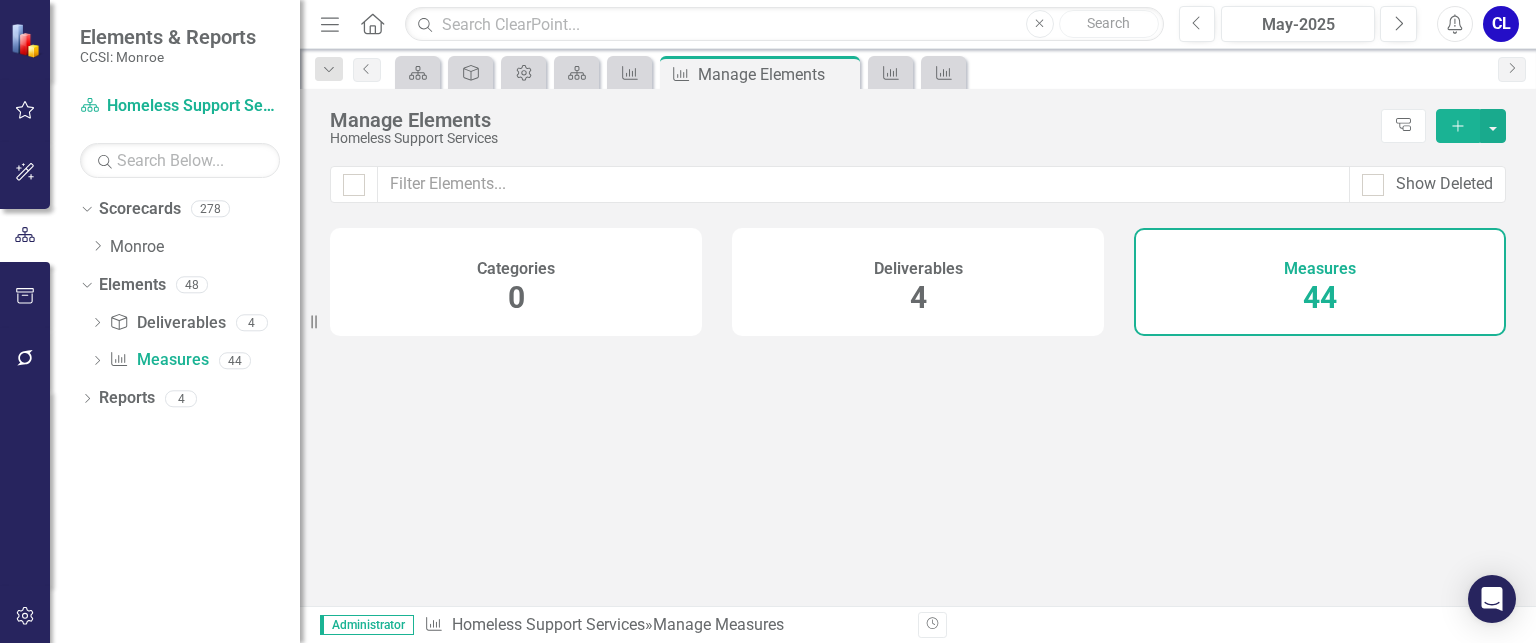 scroll, scrollTop: 0, scrollLeft: 0, axis: both 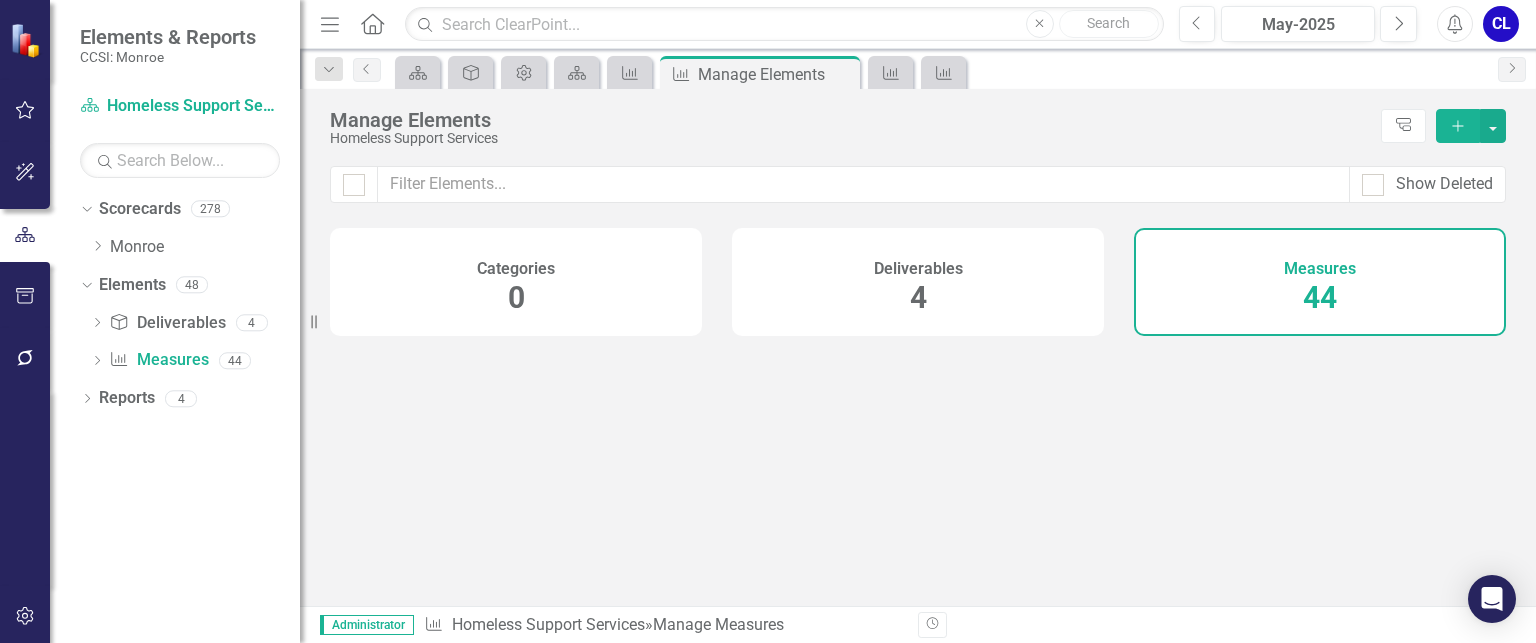 checkbox on "false" 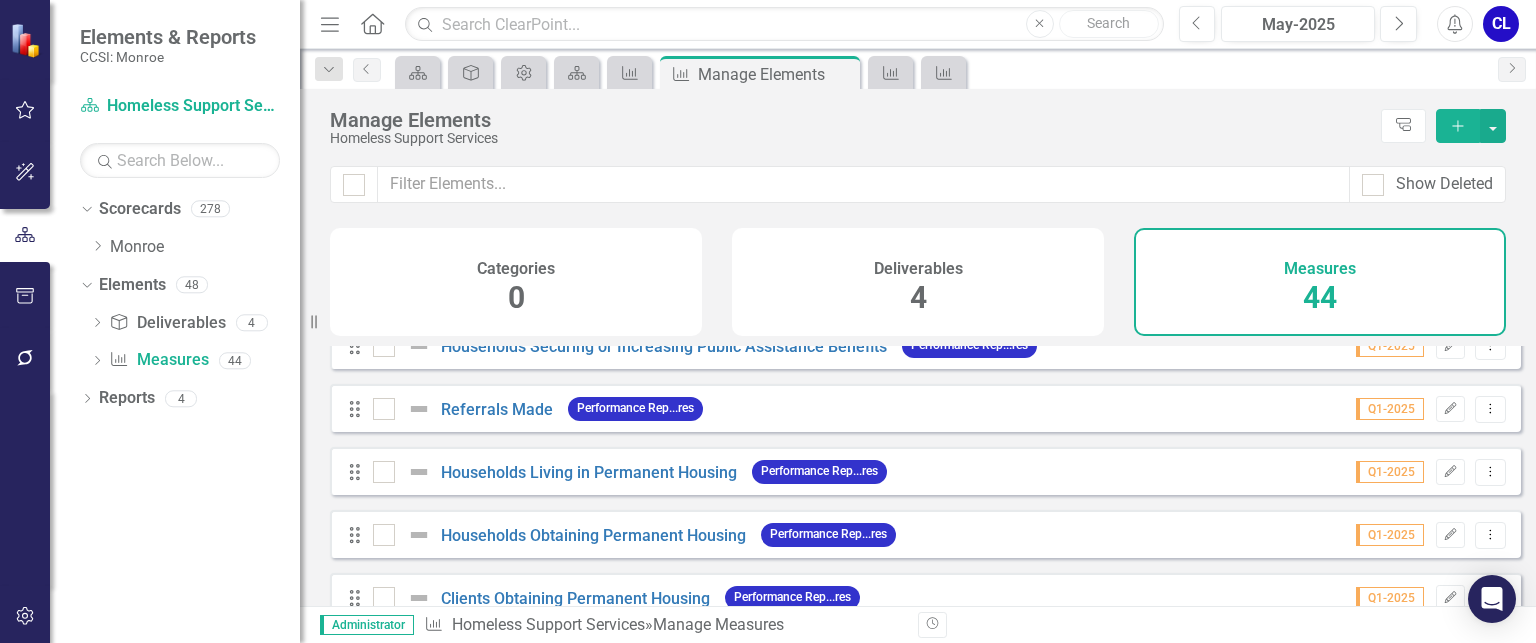 scroll, scrollTop: 2525, scrollLeft: 0, axis: vertical 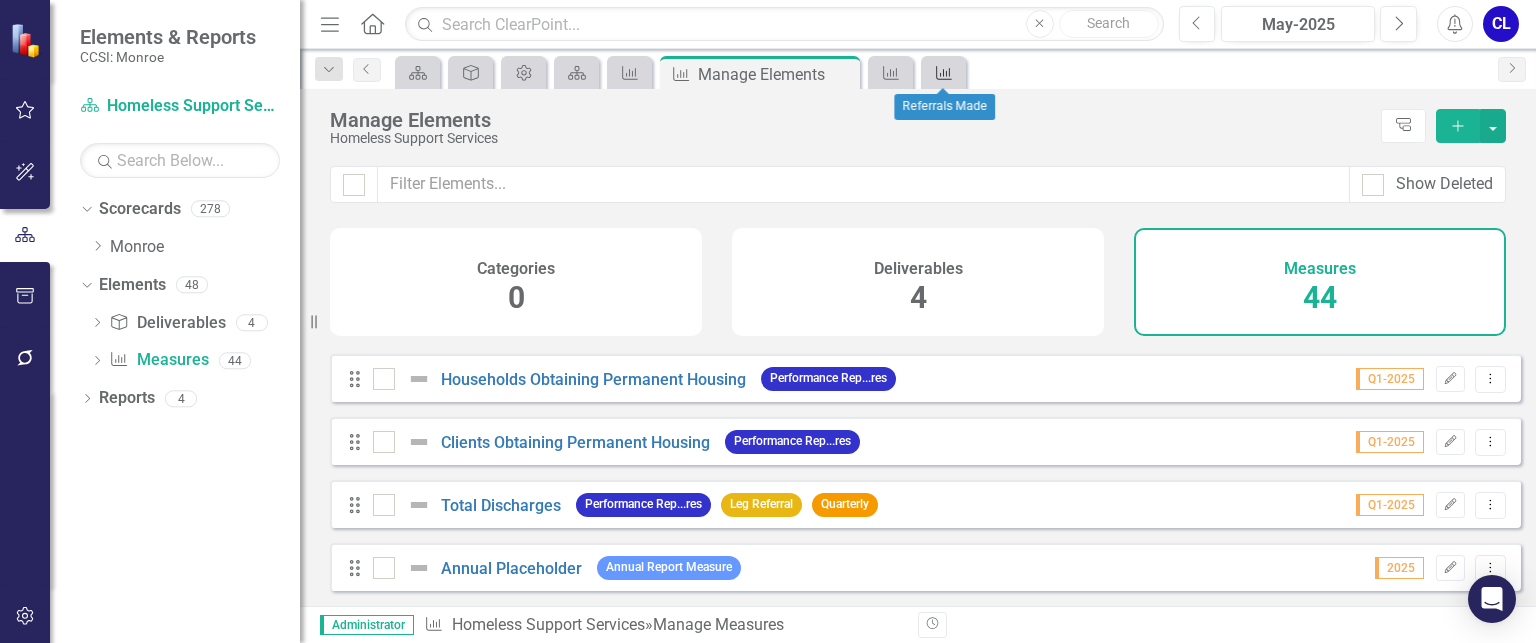 click on "Measure" 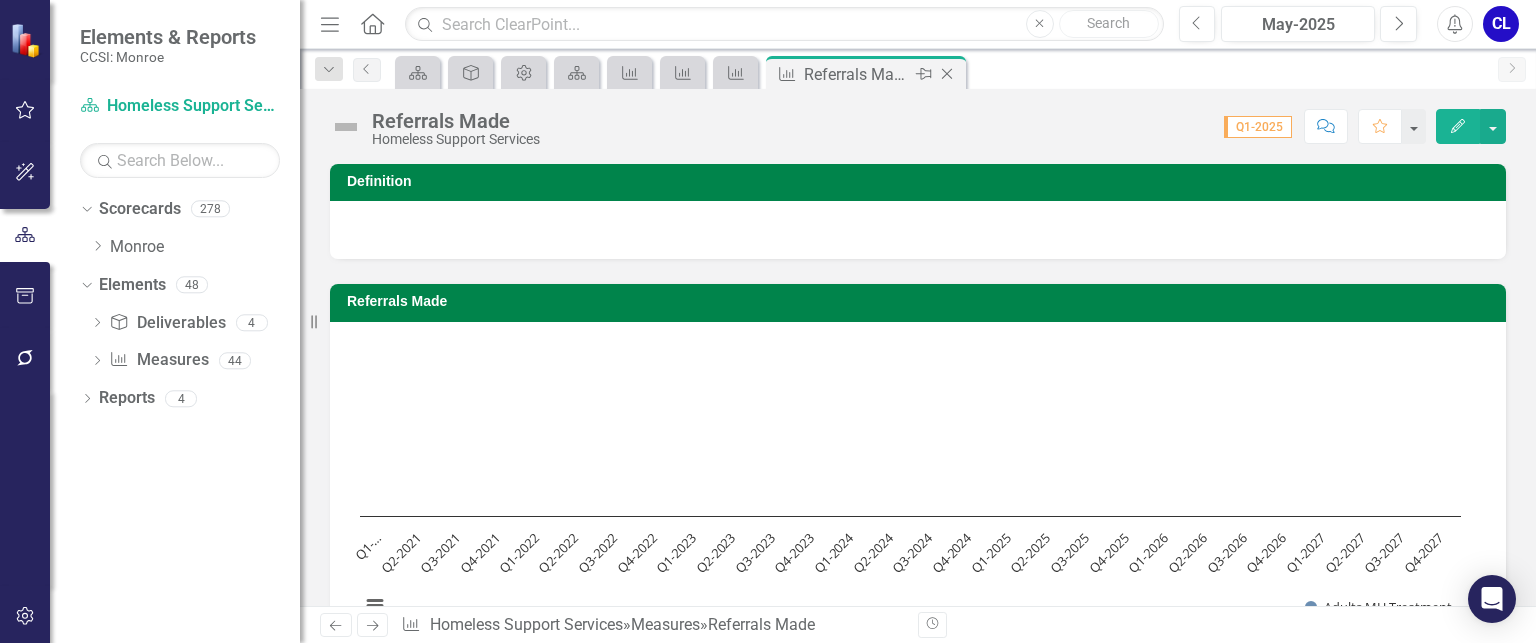 click on "Close" 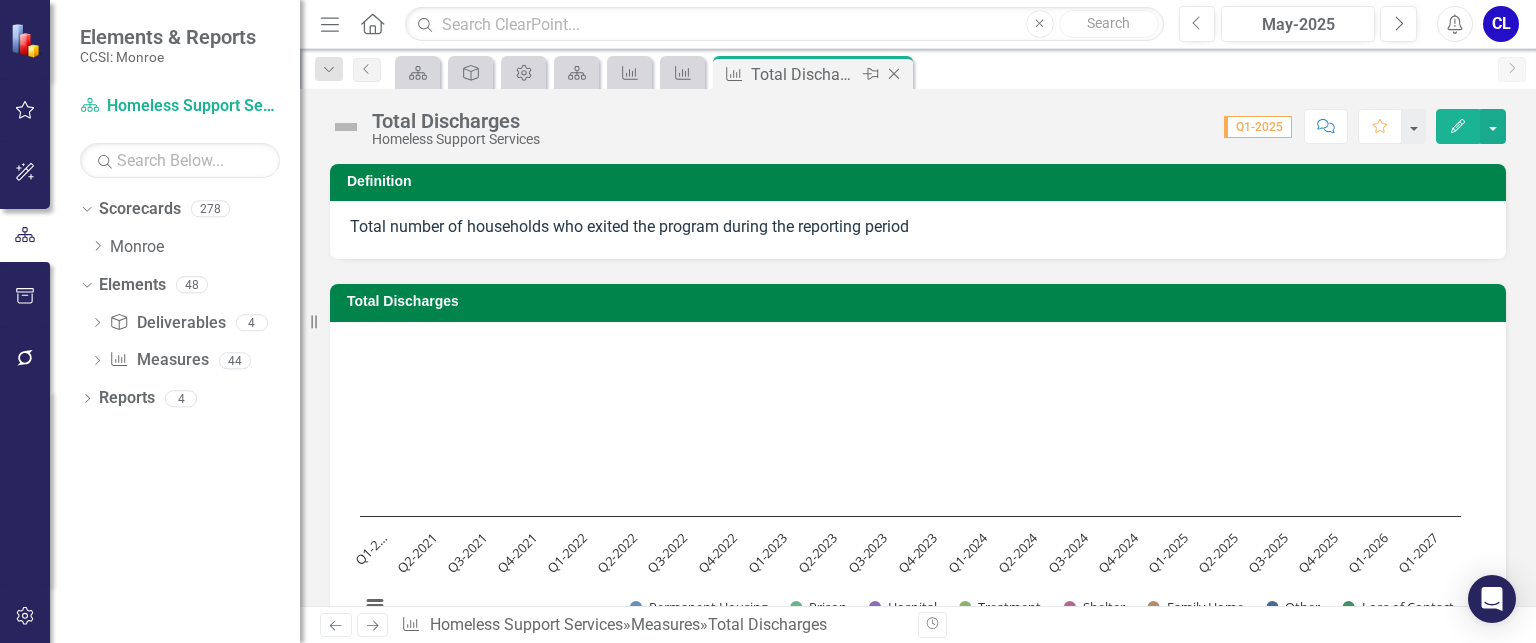 click on "Close" 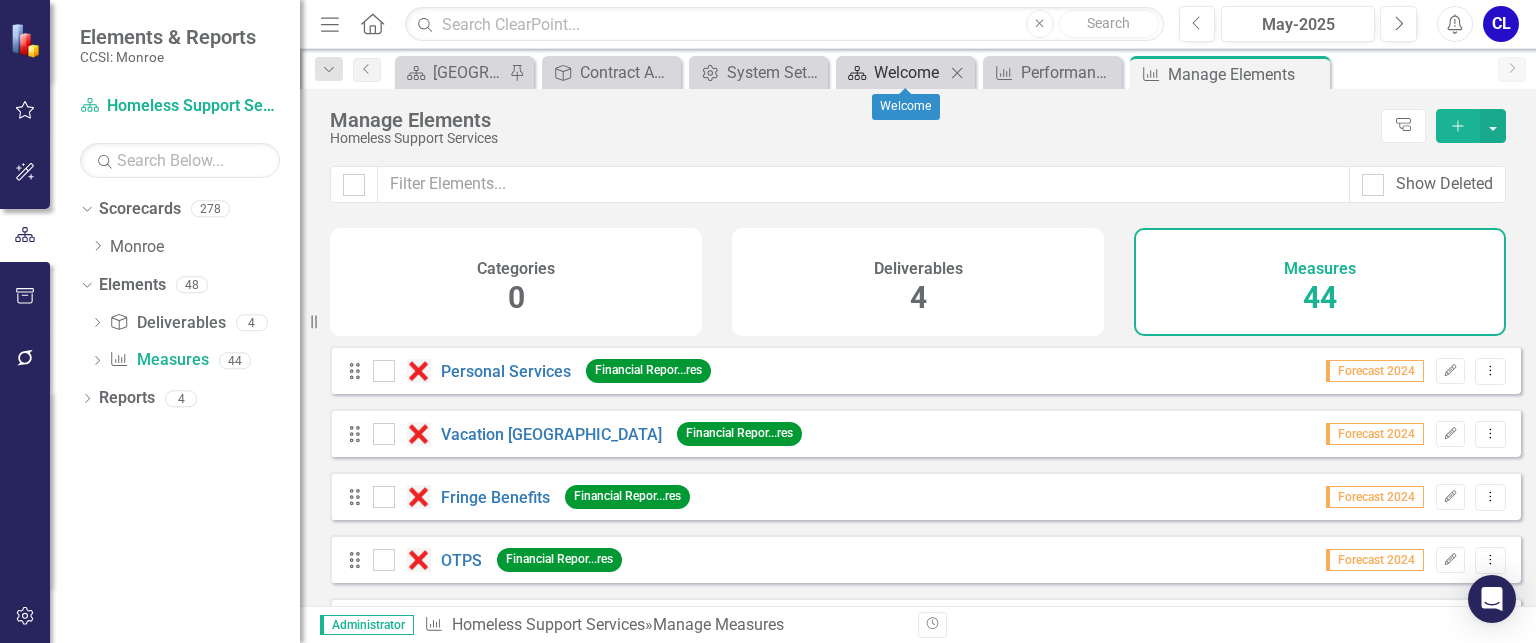 click on "Welcome" at bounding box center (909, 72) 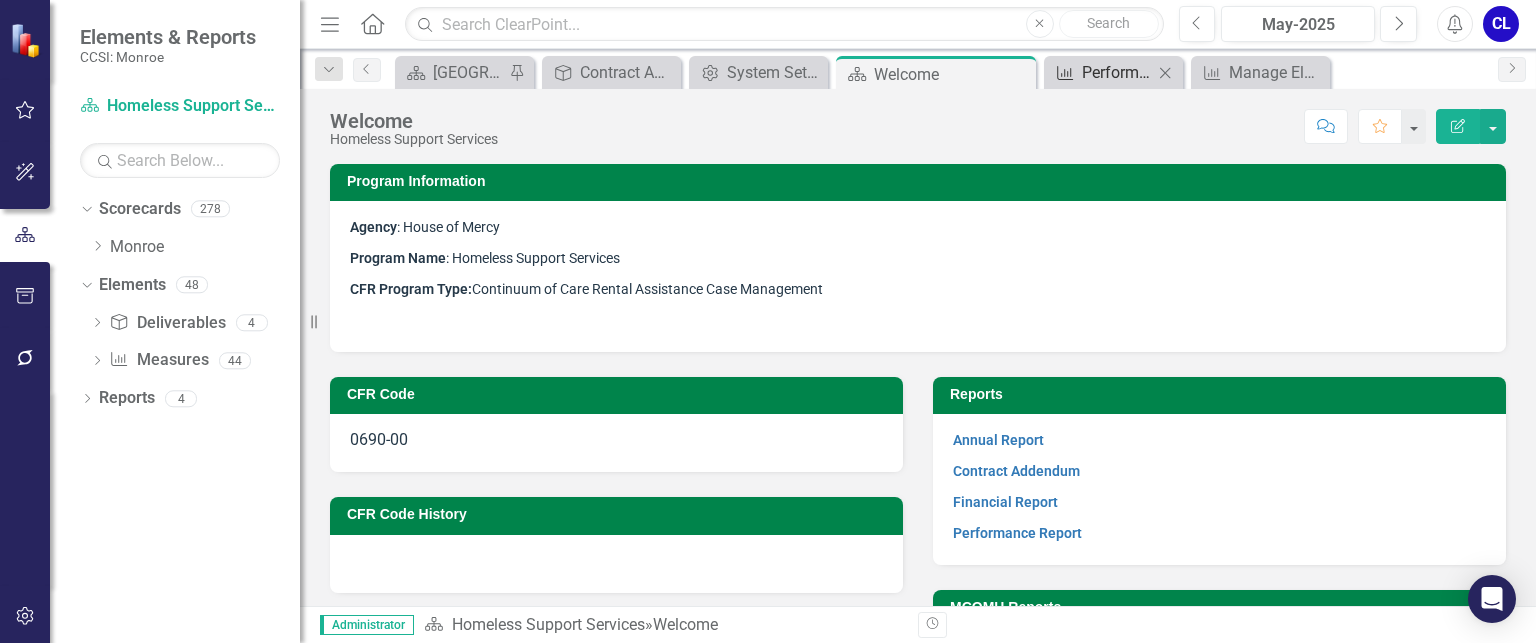 click on "Performance Report" at bounding box center [1117, 72] 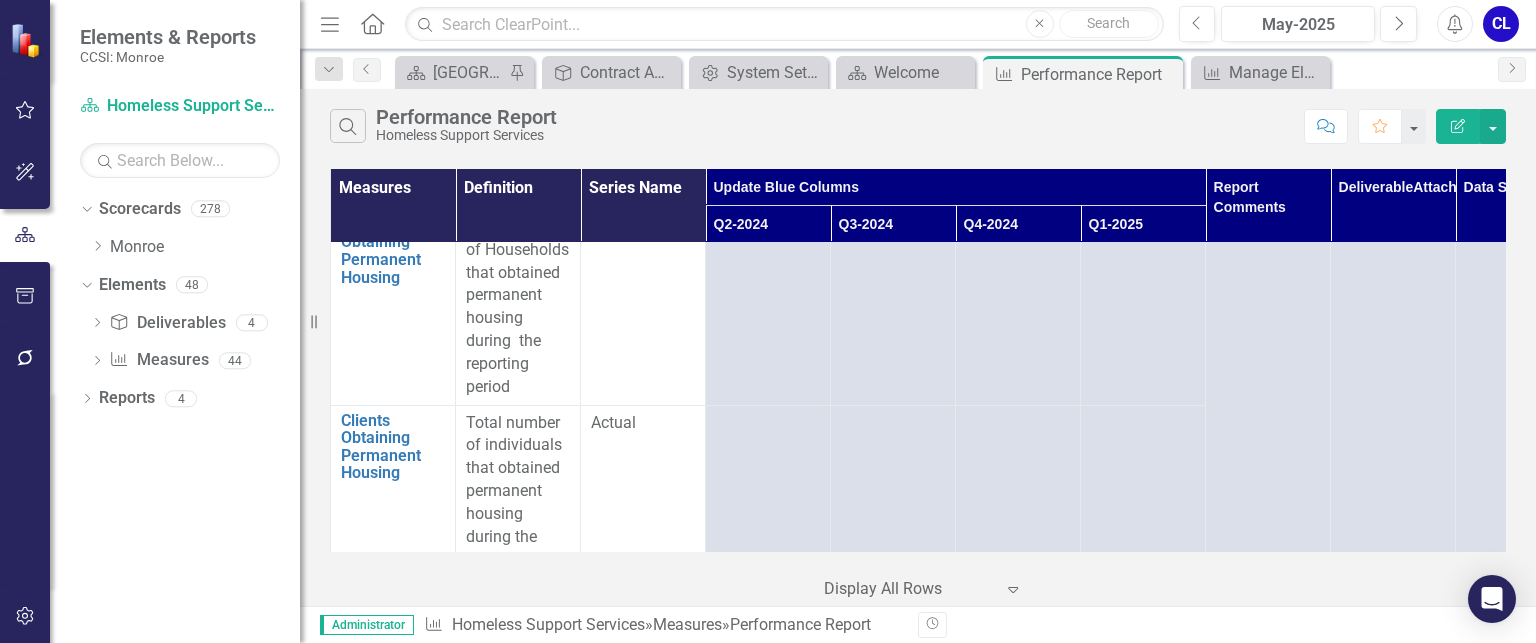 scroll, scrollTop: 2400, scrollLeft: 0, axis: vertical 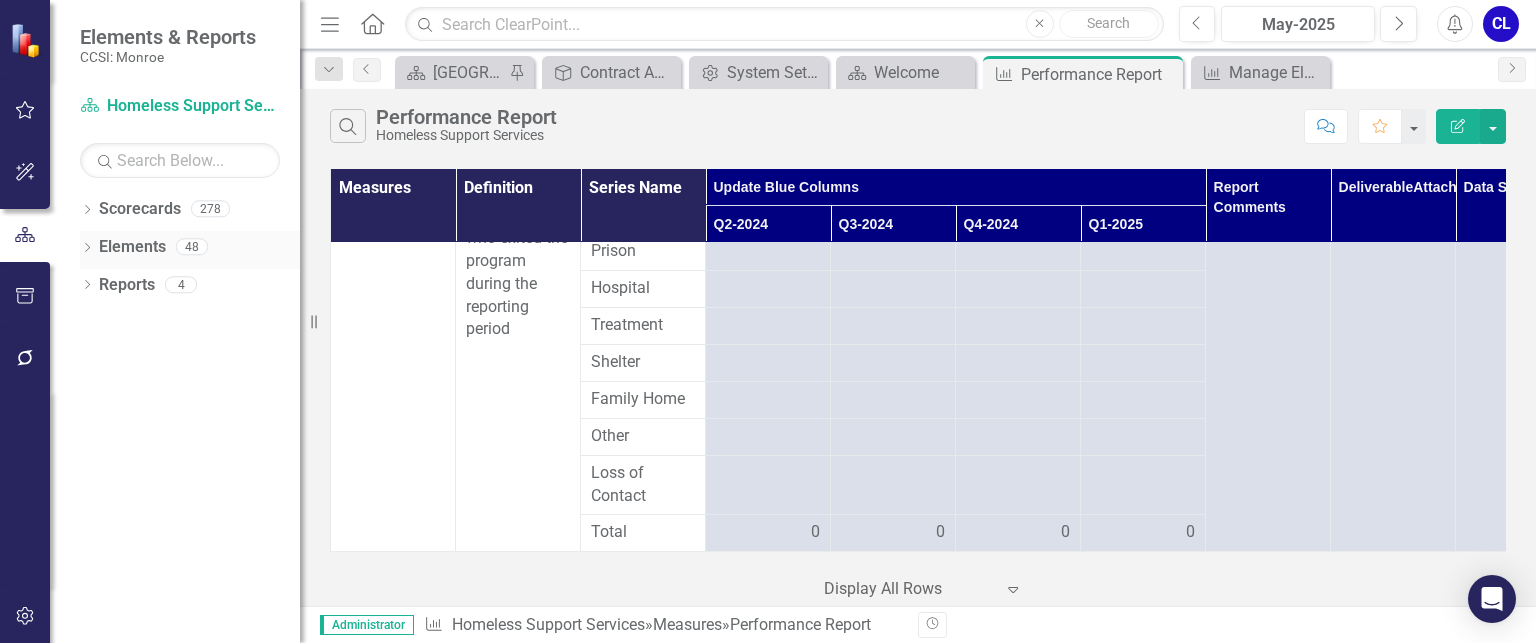 click on "Dropdown" 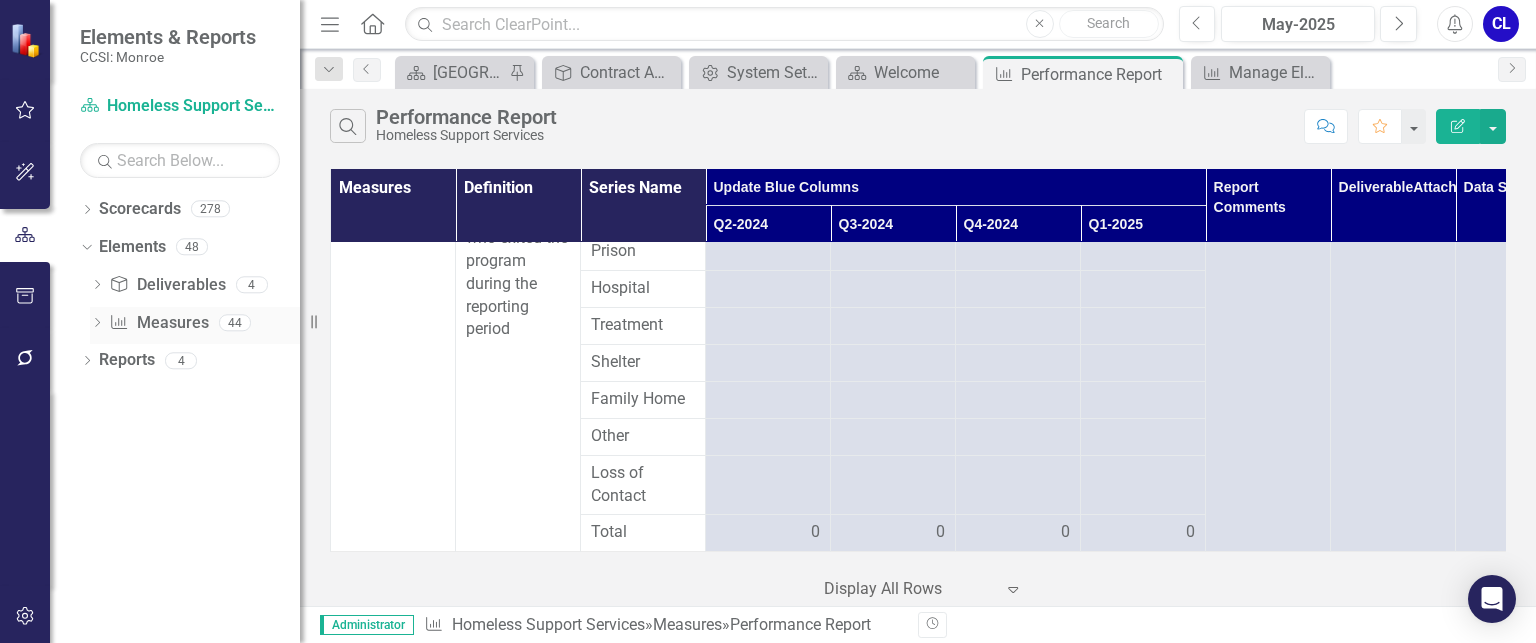 click on "Dropdown" 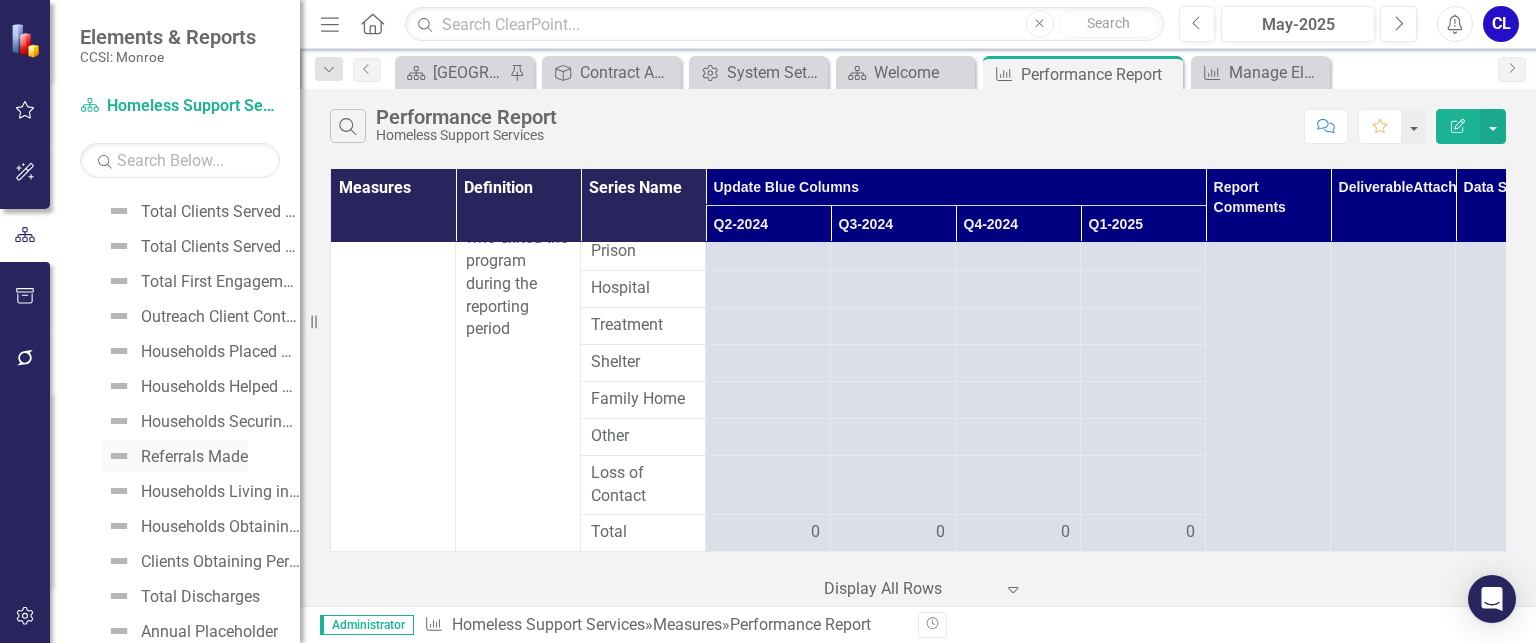 scroll, scrollTop: 1278, scrollLeft: 0, axis: vertical 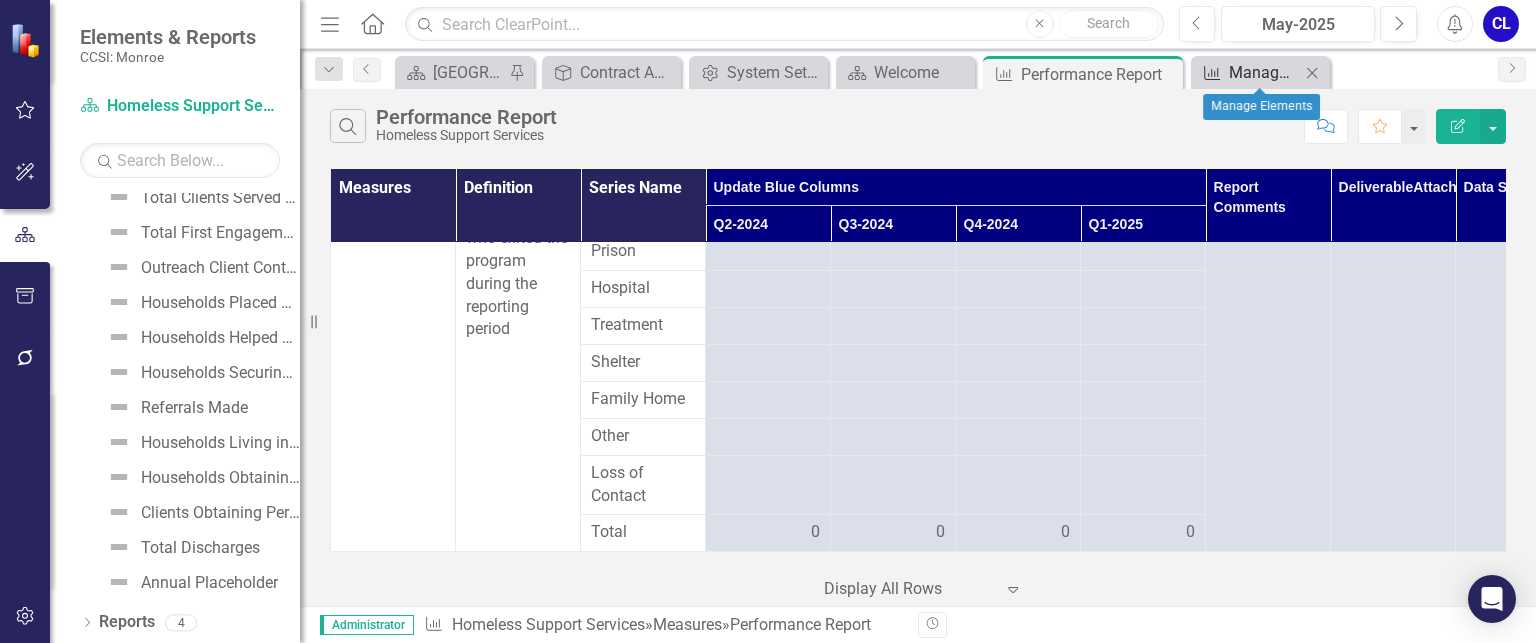 click on "Manage Elements" at bounding box center [1264, 72] 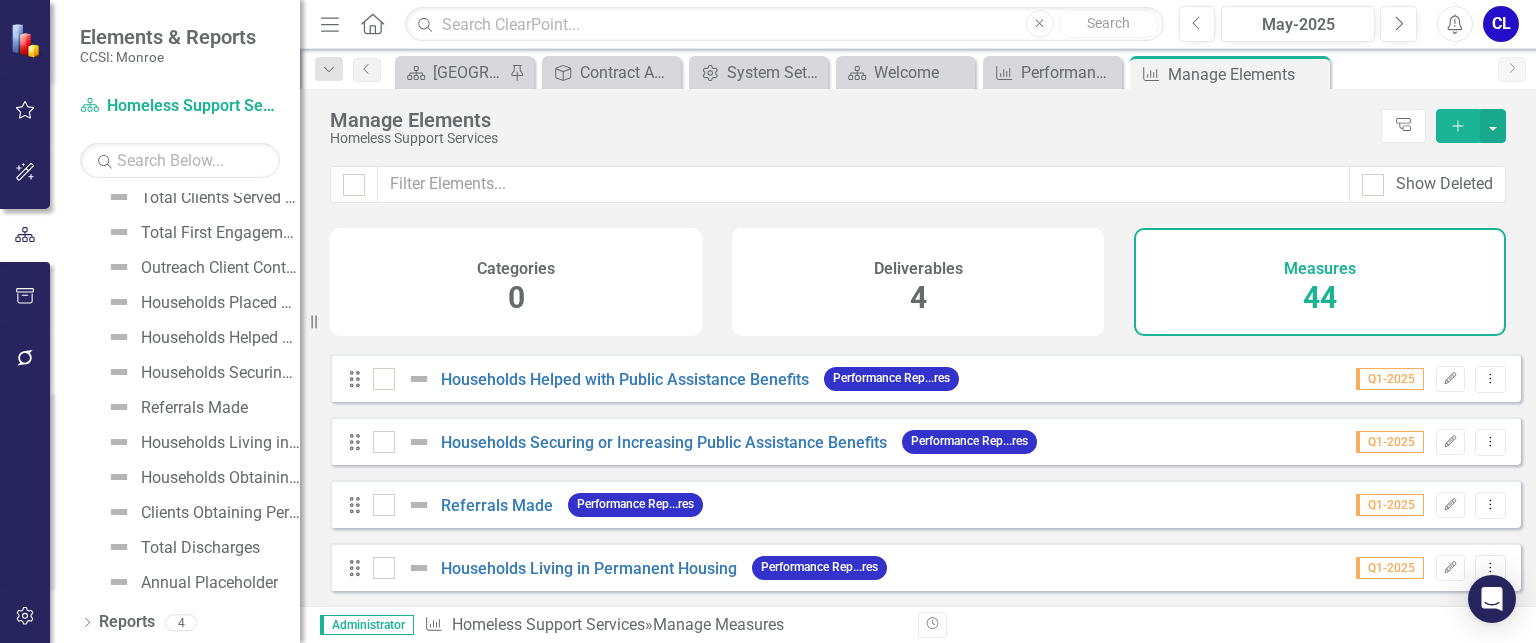 scroll, scrollTop: 2300, scrollLeft: 0, axis: vertical 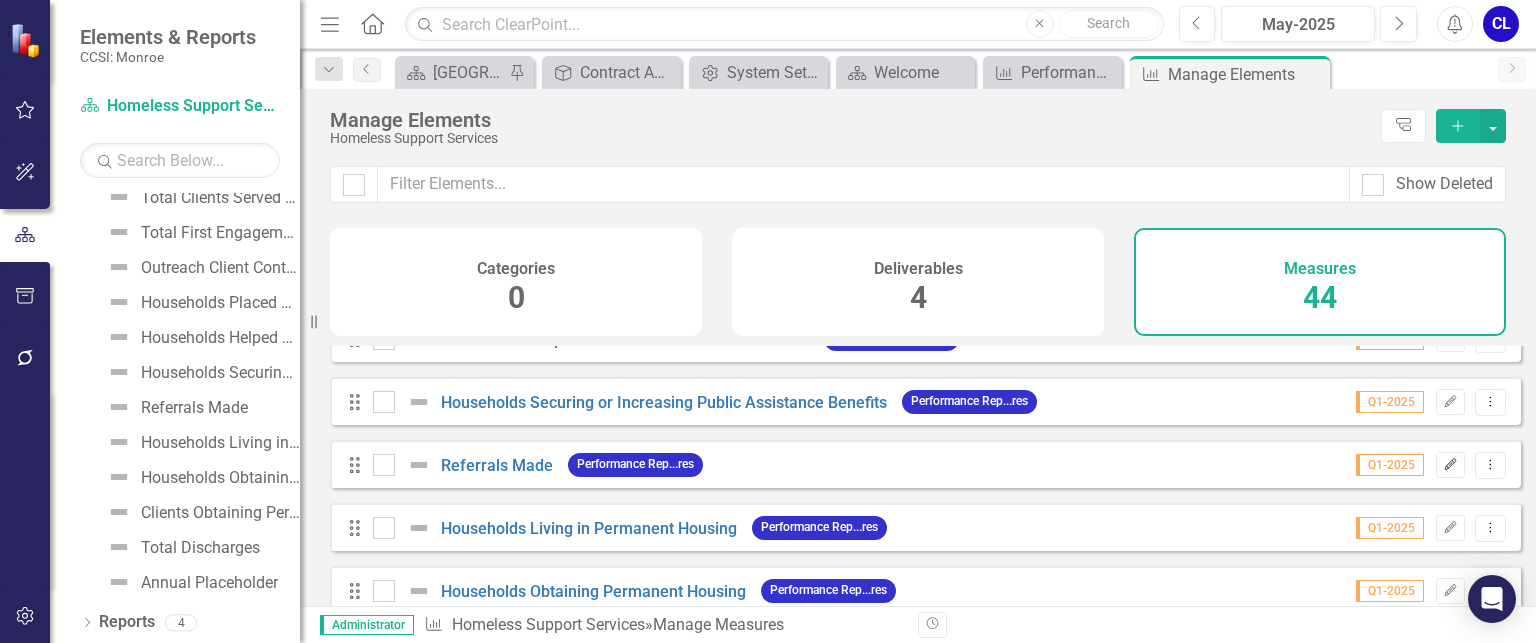 click on "Edit" 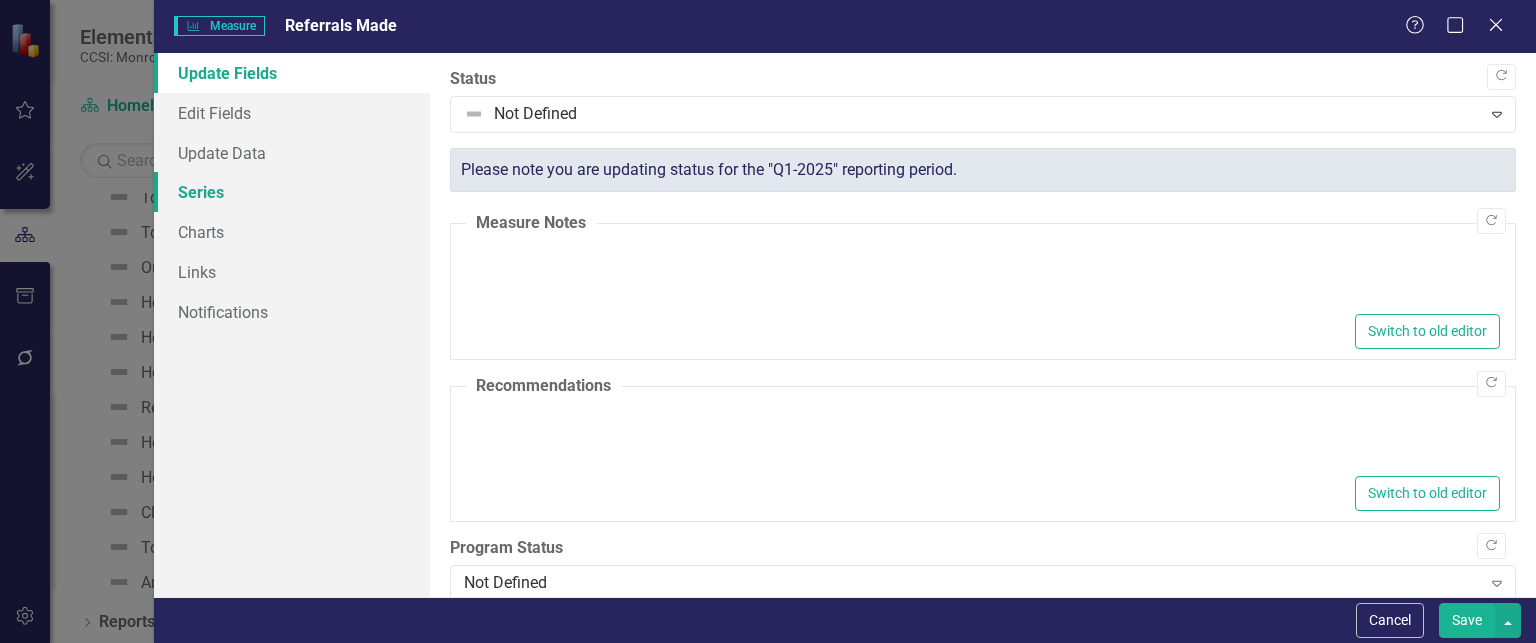 click on "Series" at bounding box center [292, 192] 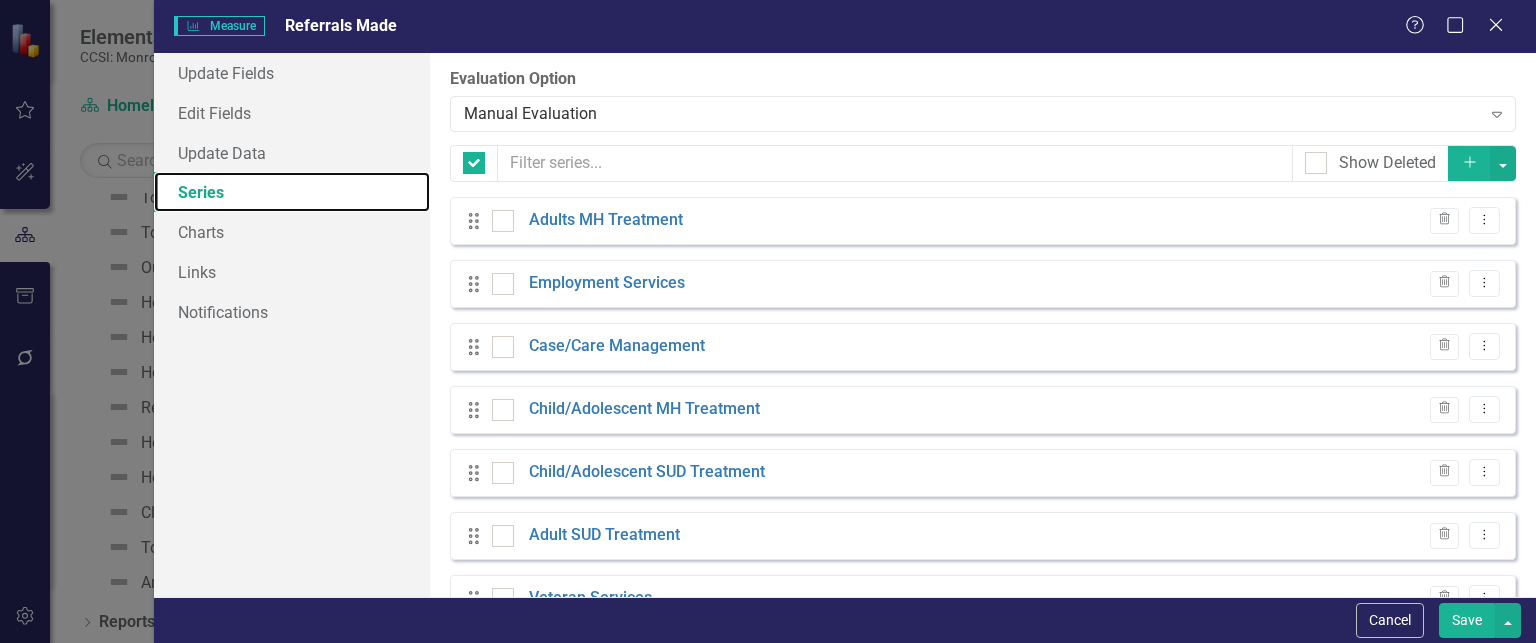 checkbox on "false" 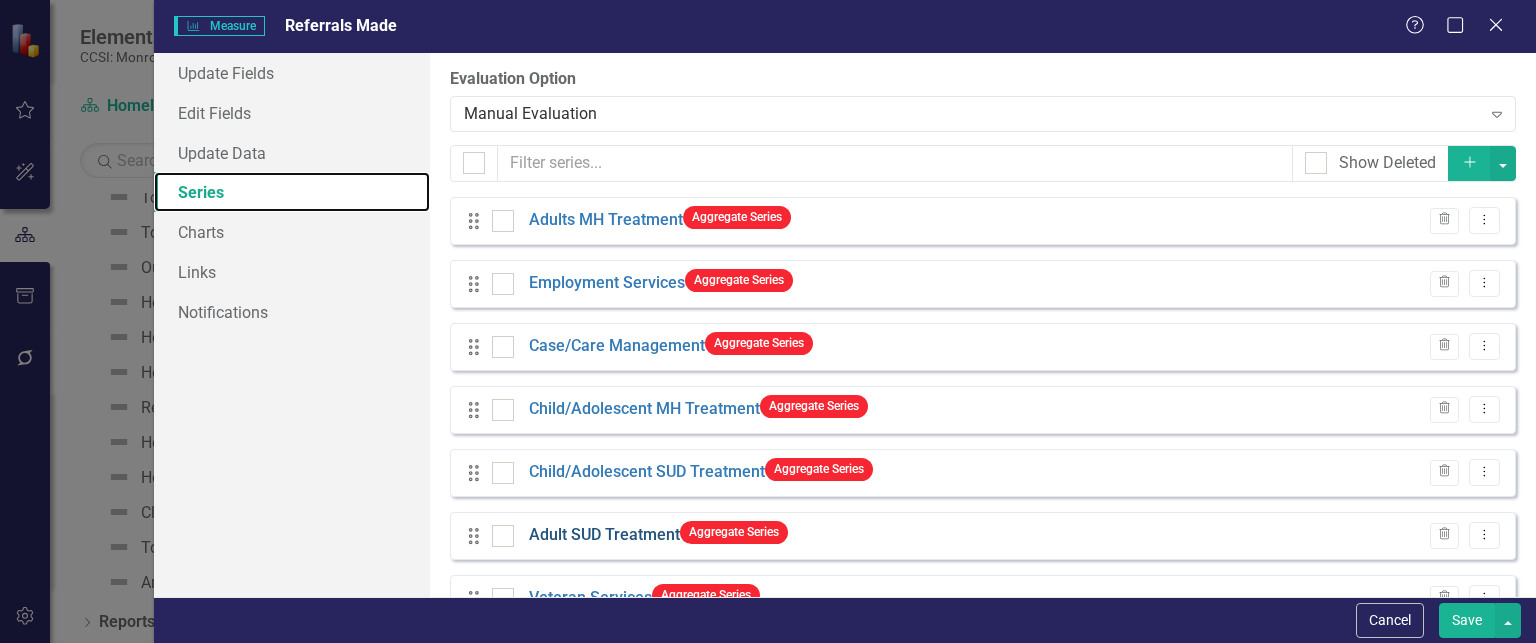 scroll, scrollTop: 0, scrollLeft: 0, axis: both 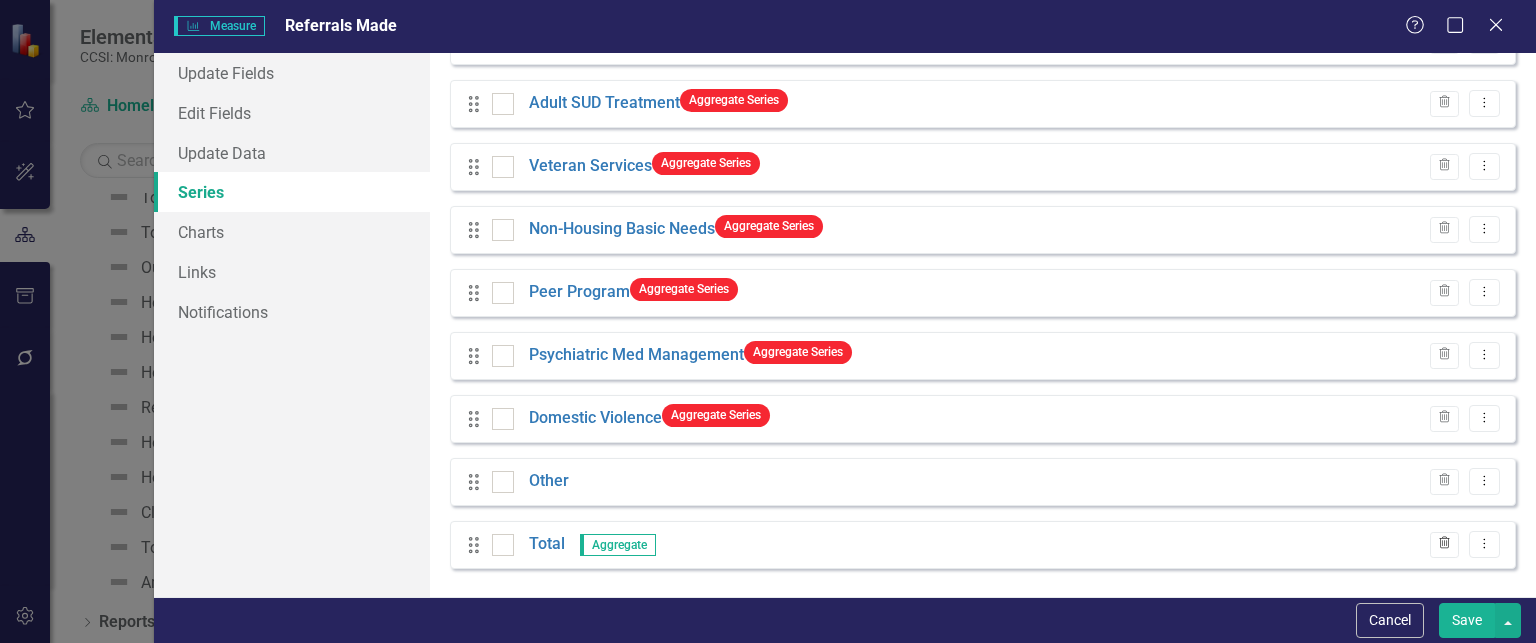 click on "Trash" 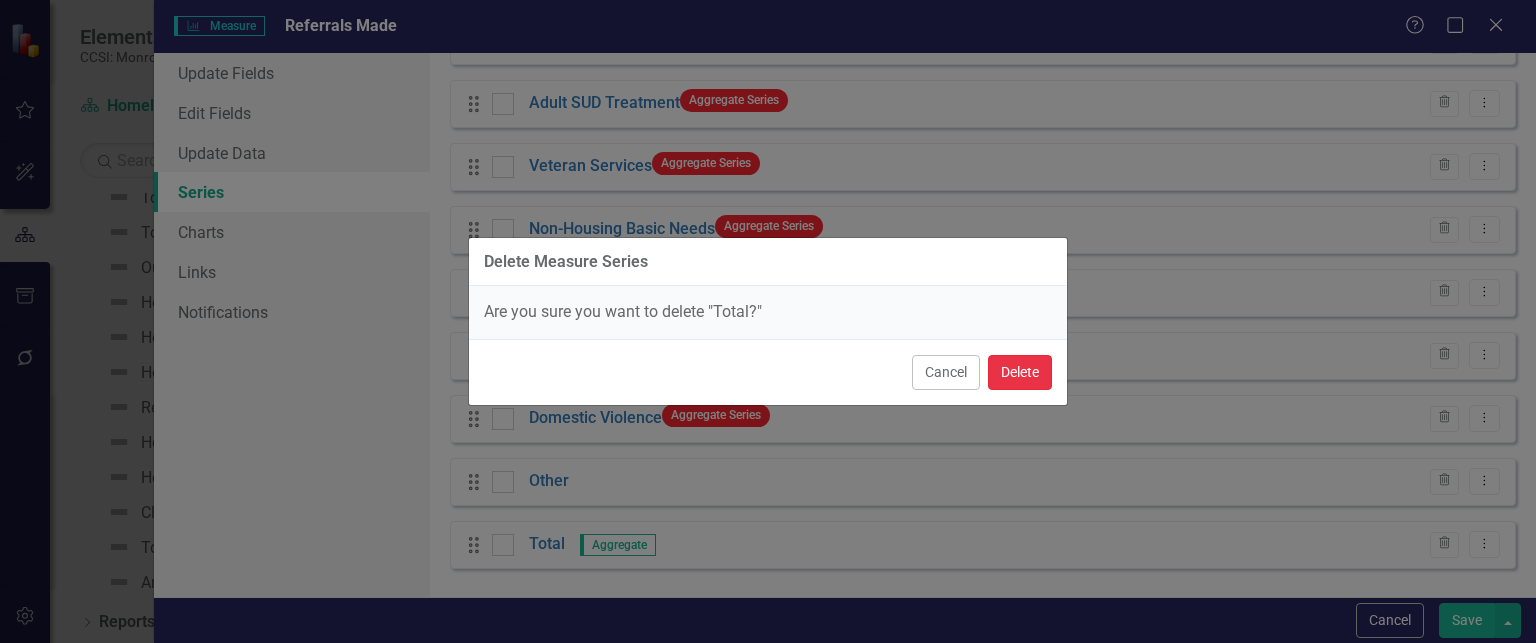 click on "Delete" at bounding box center [1020, 372] 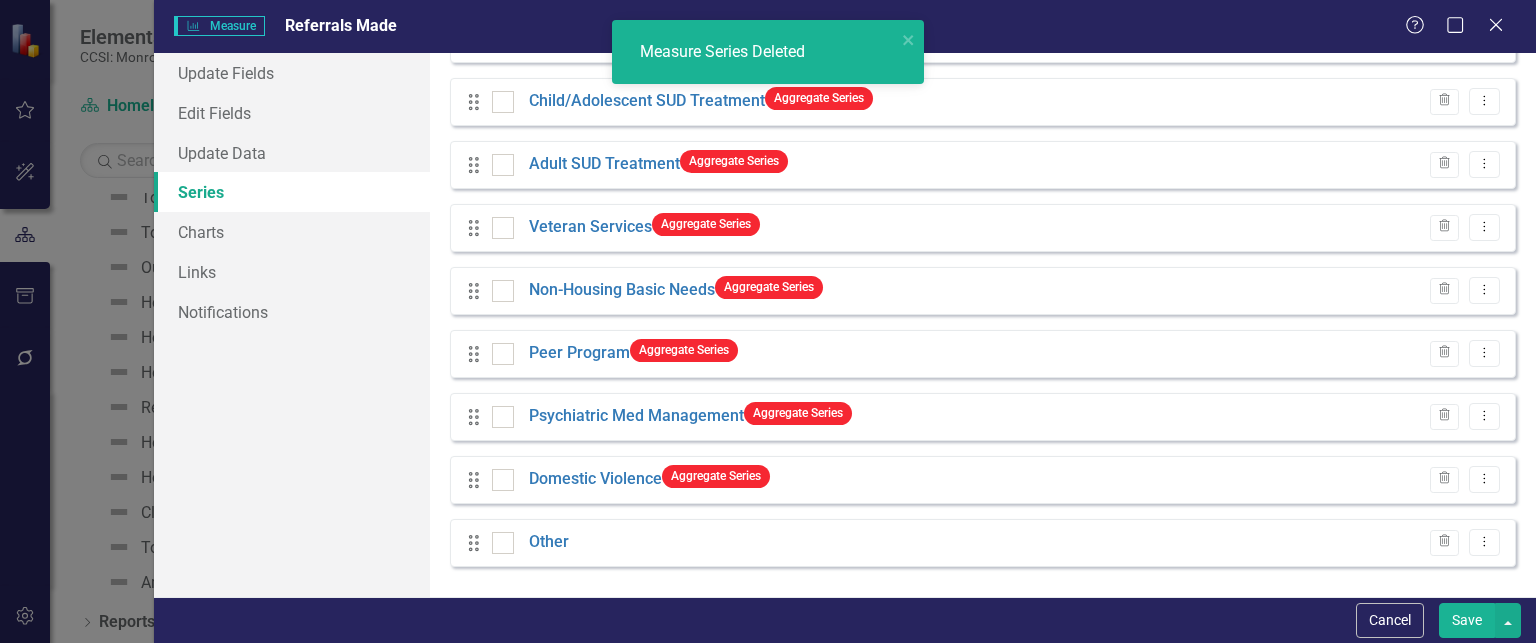 scroll, scrollTop: 371, scrollLeft: 0, axis: vertical 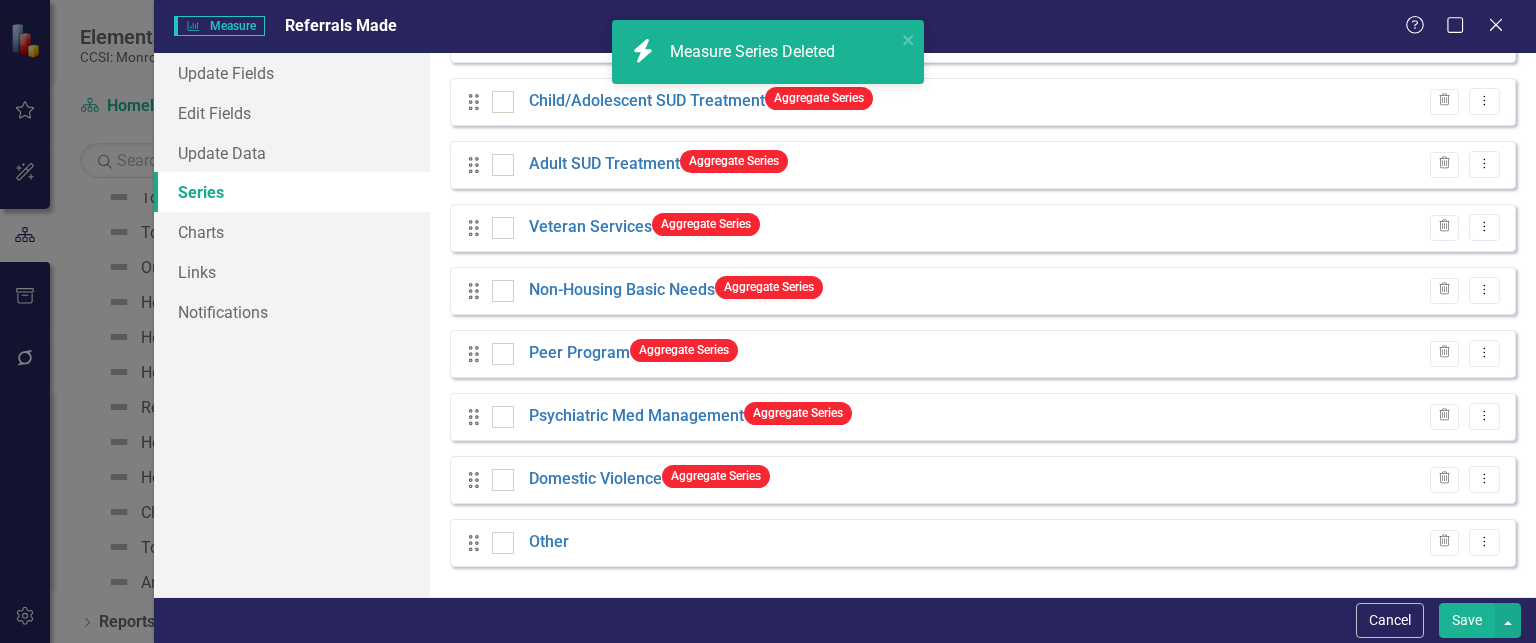 click on "Save" at bounding box center (1467, 620) 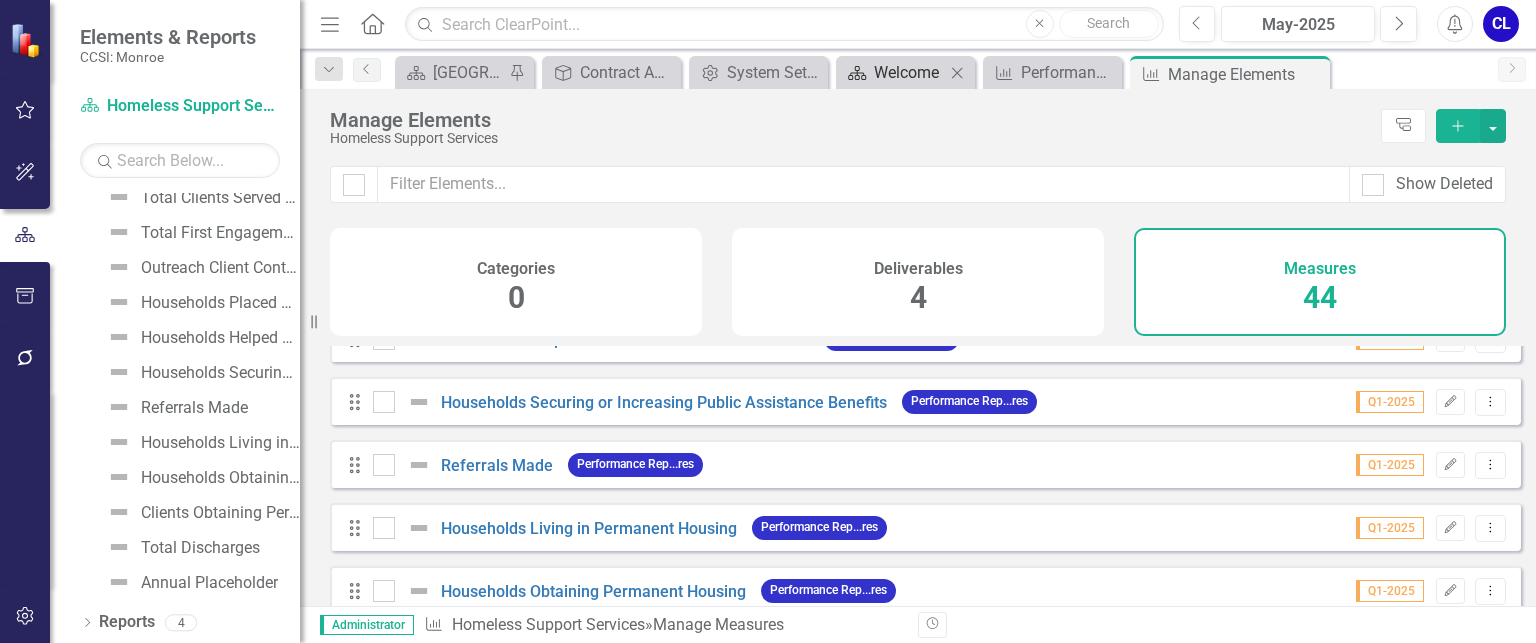 click on "Welcome" at bounding box center (909, 72) 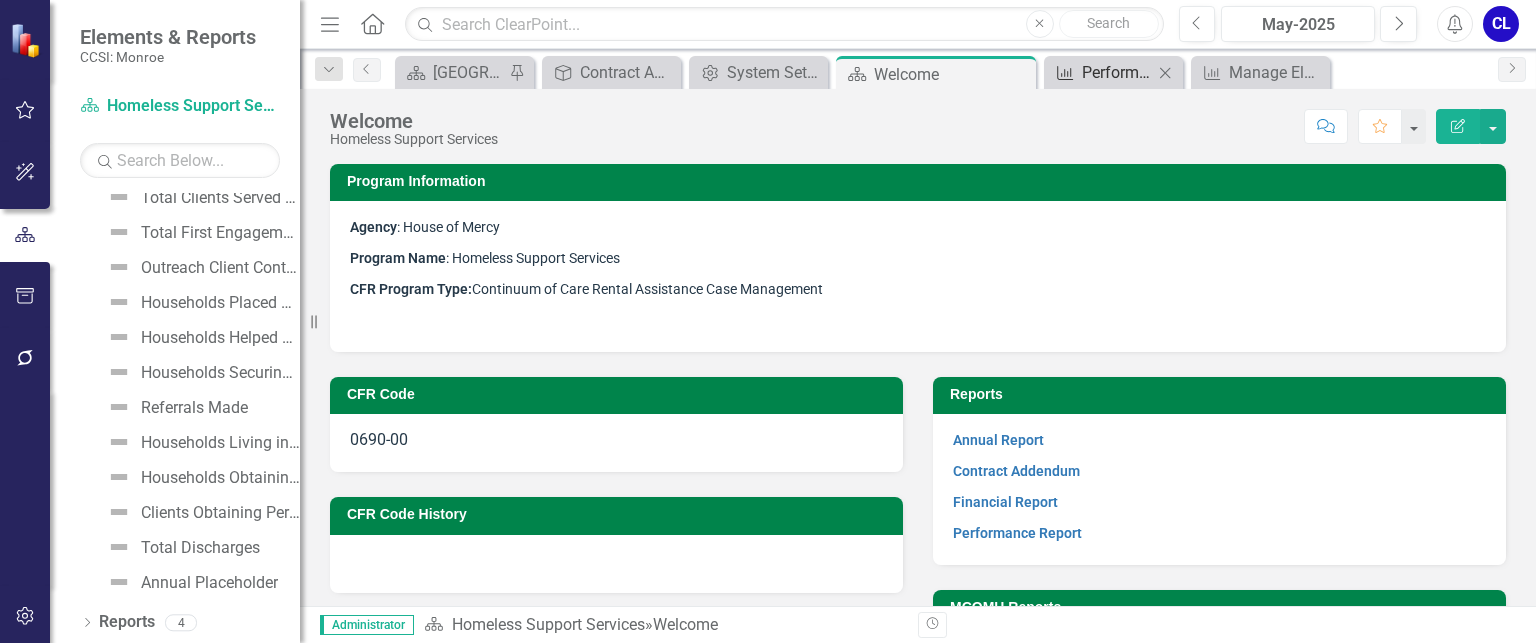 click on "Performance Report" at bounding box center [1117, 72] 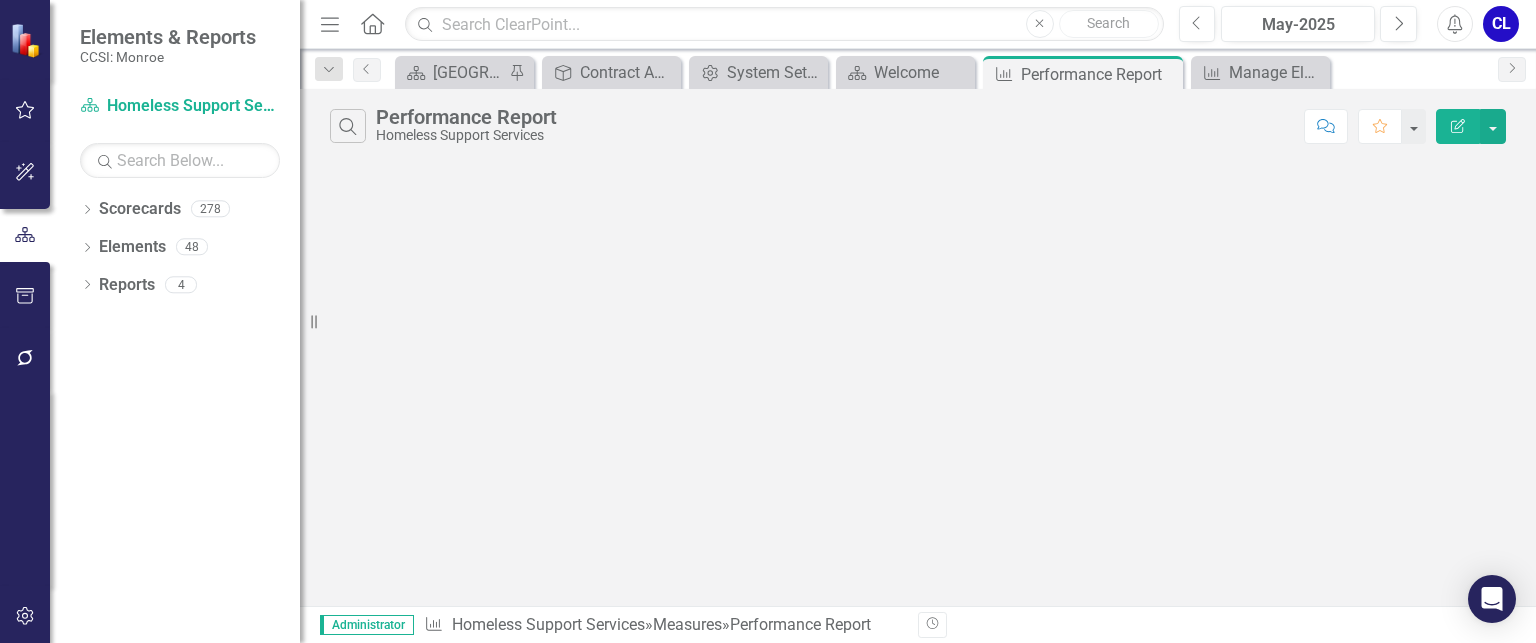 scroll, scrollTop: 0, scrollLeft: 0, axis: both 